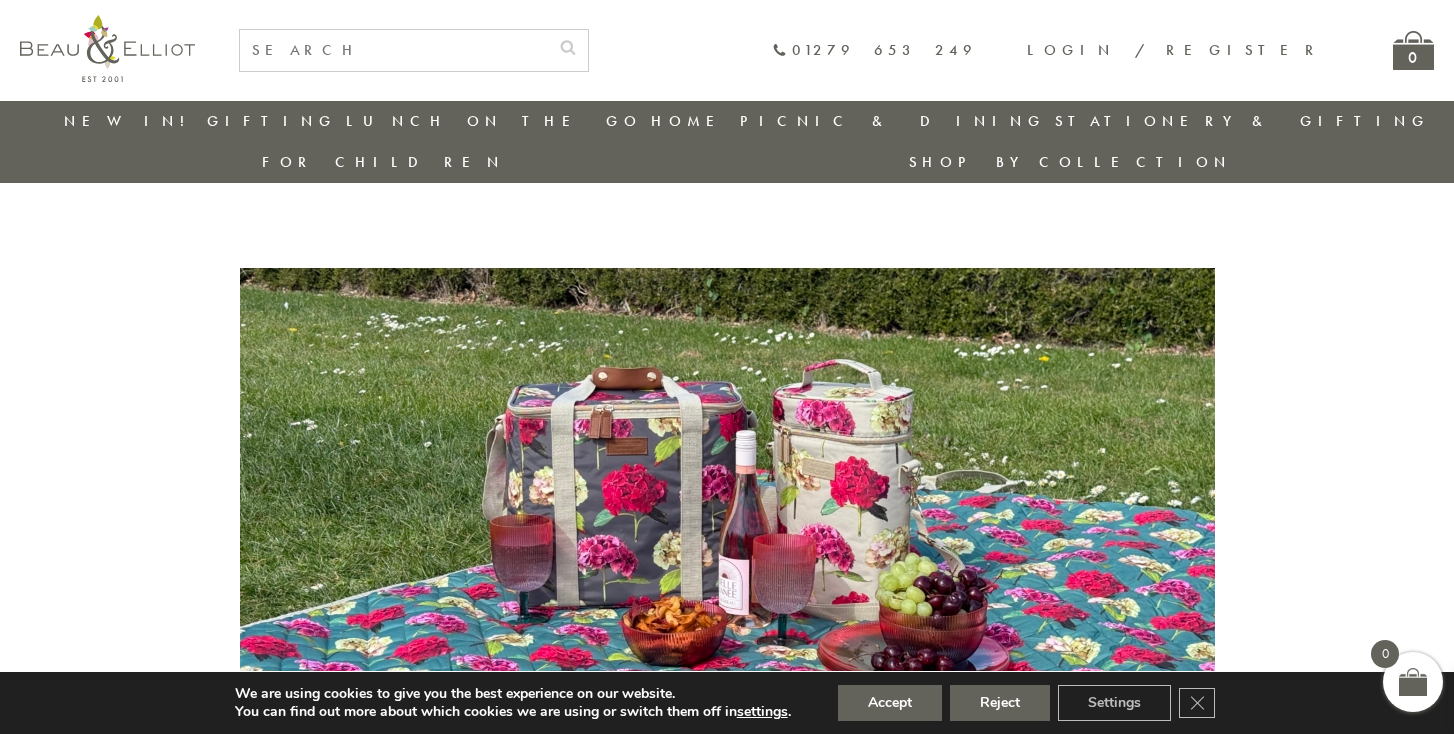 scroll, scrollTop: 7067, scrollLeft: 0, axis: vertical 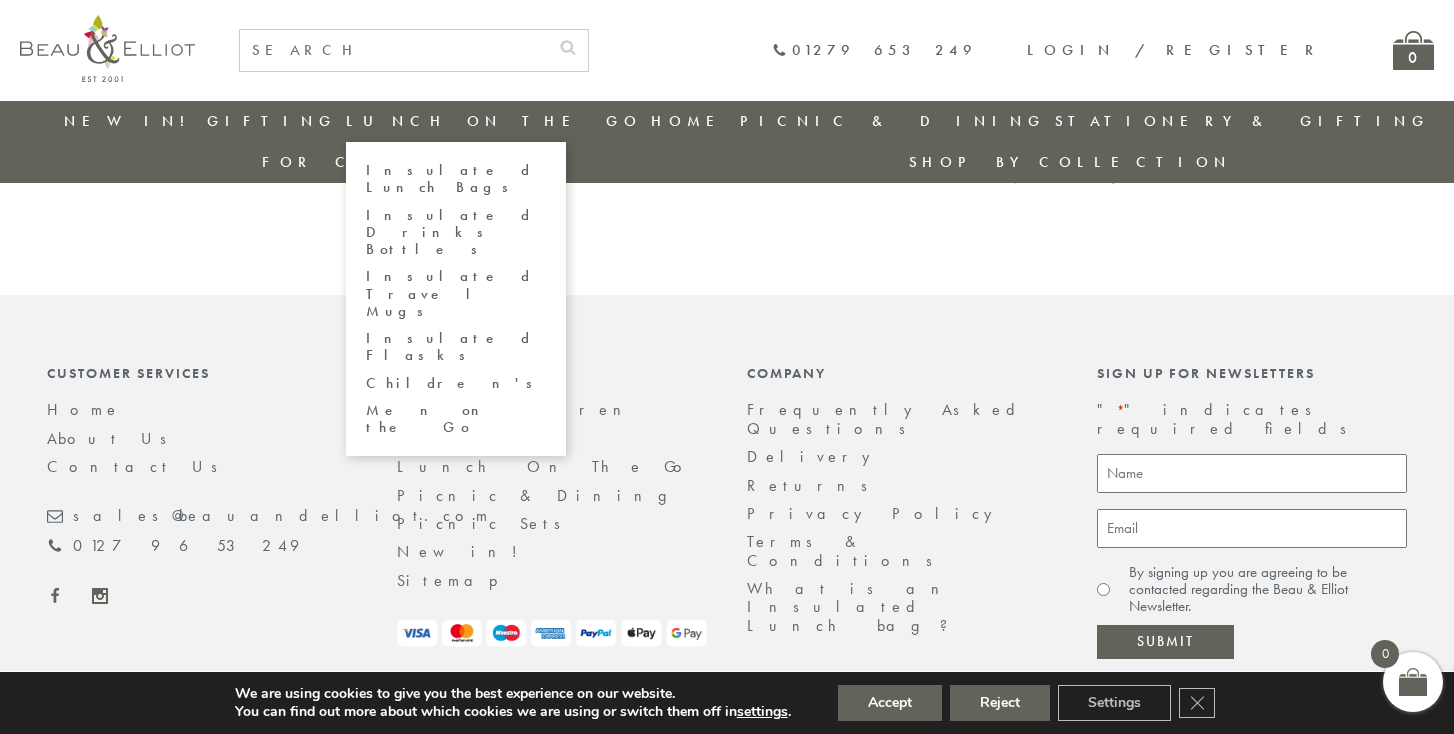 click on "Insulated Lunch Bags" at bounding box center (456, 179) 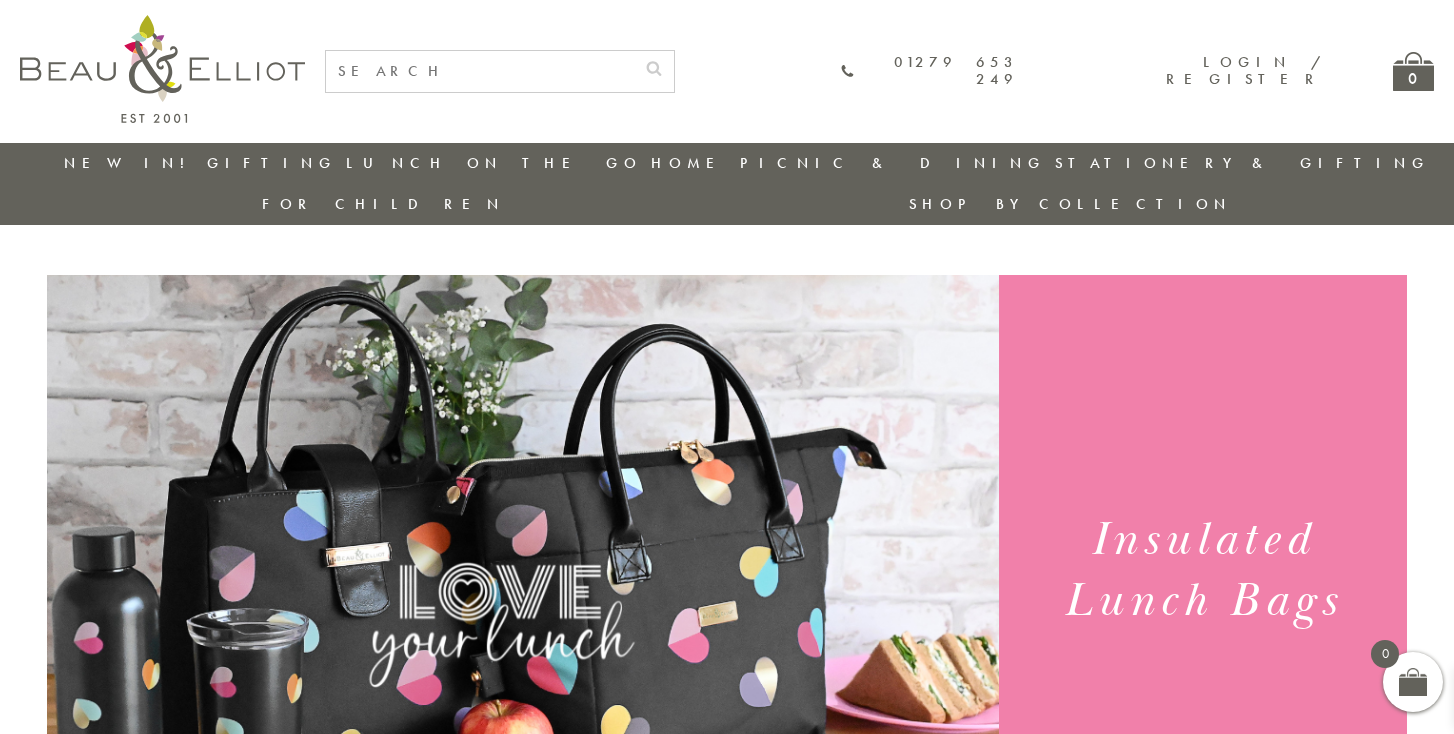 scroll, scrollTop: 0, scrollLeft: 0, axis: both 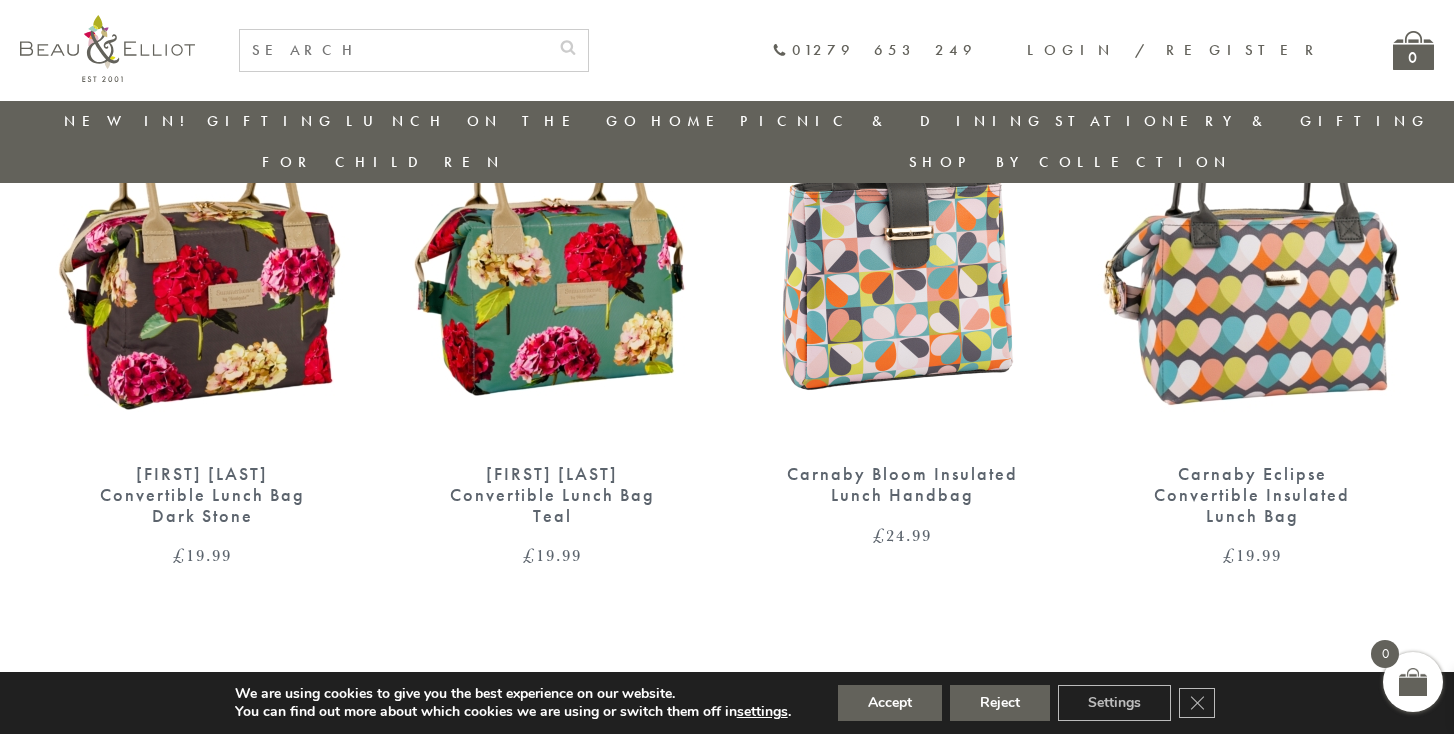 click at bounding box center [552, 244] 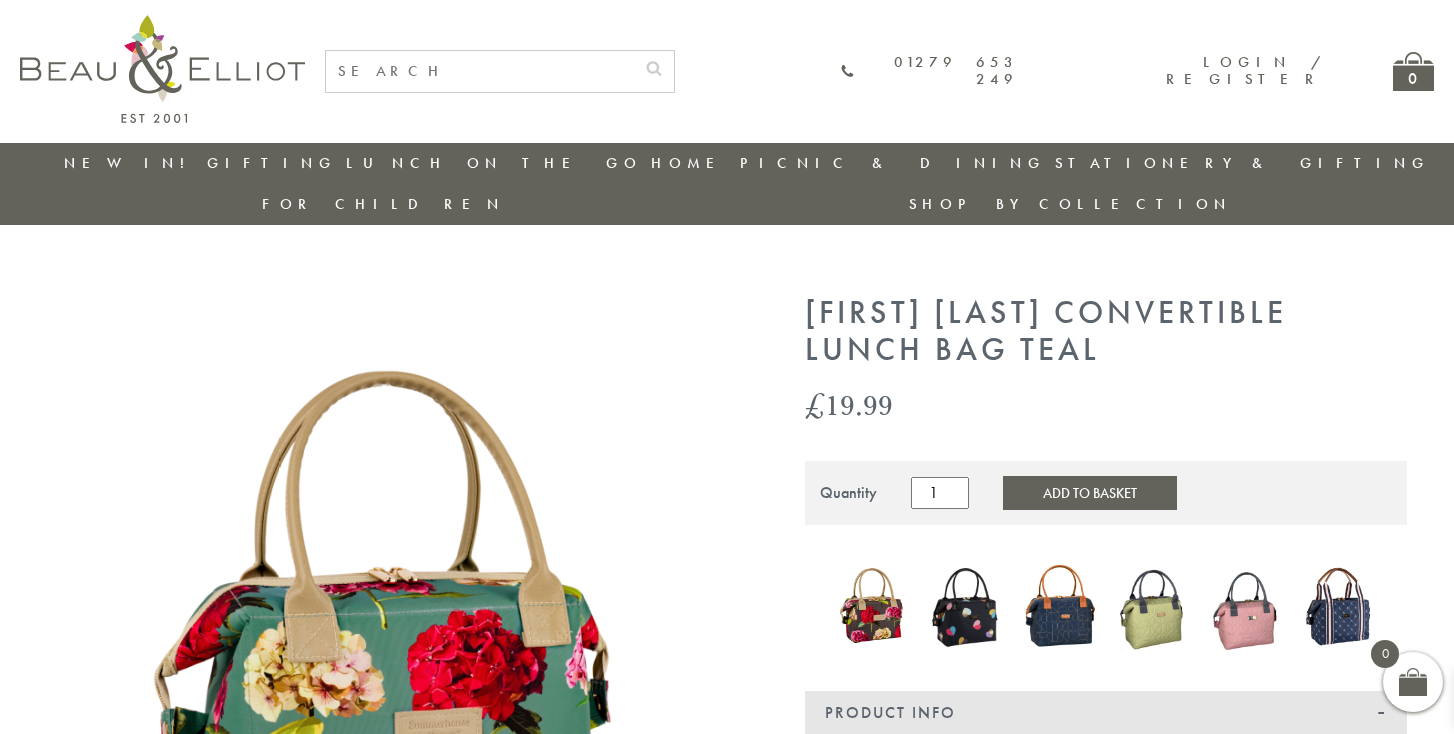 scroll, scrollTop: 0, scrollLeft: 0, axis: both 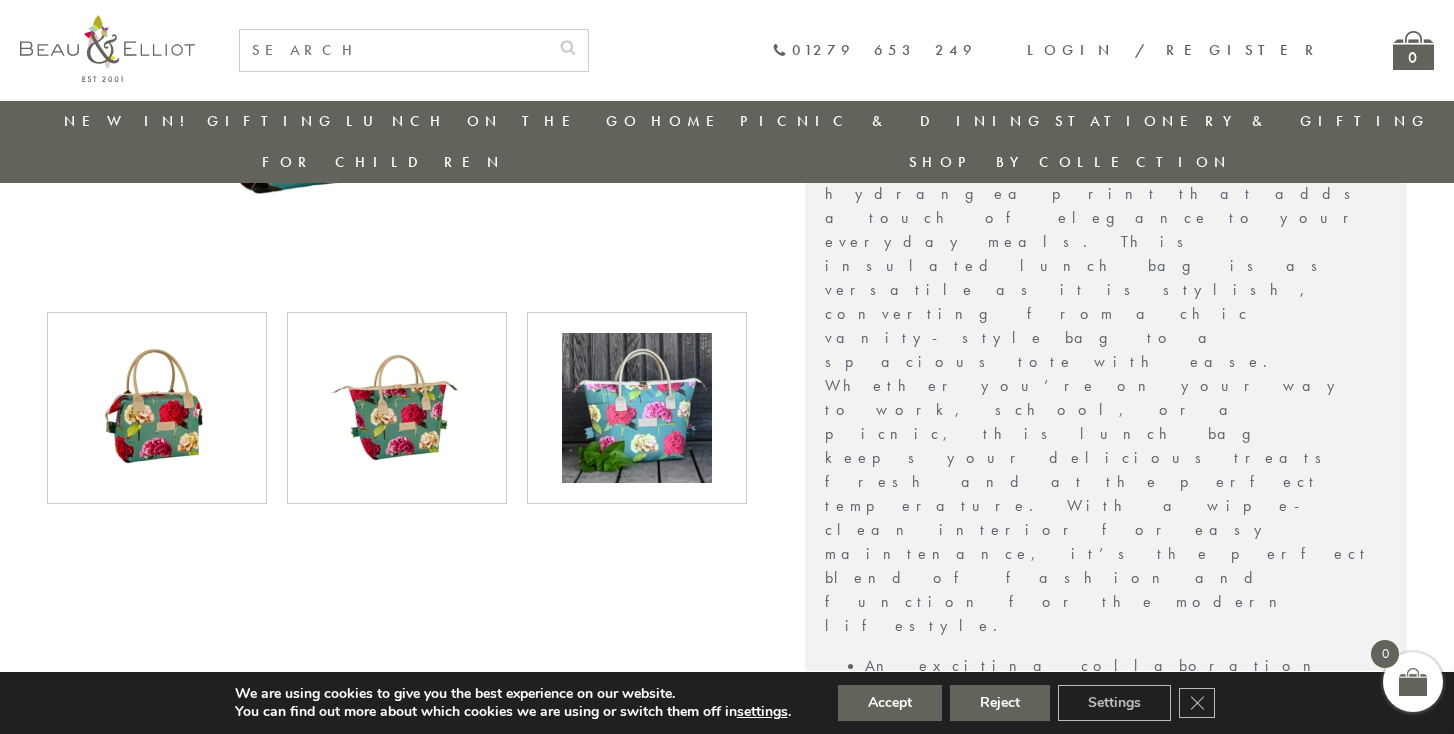 click at bounding box center (397, 408) 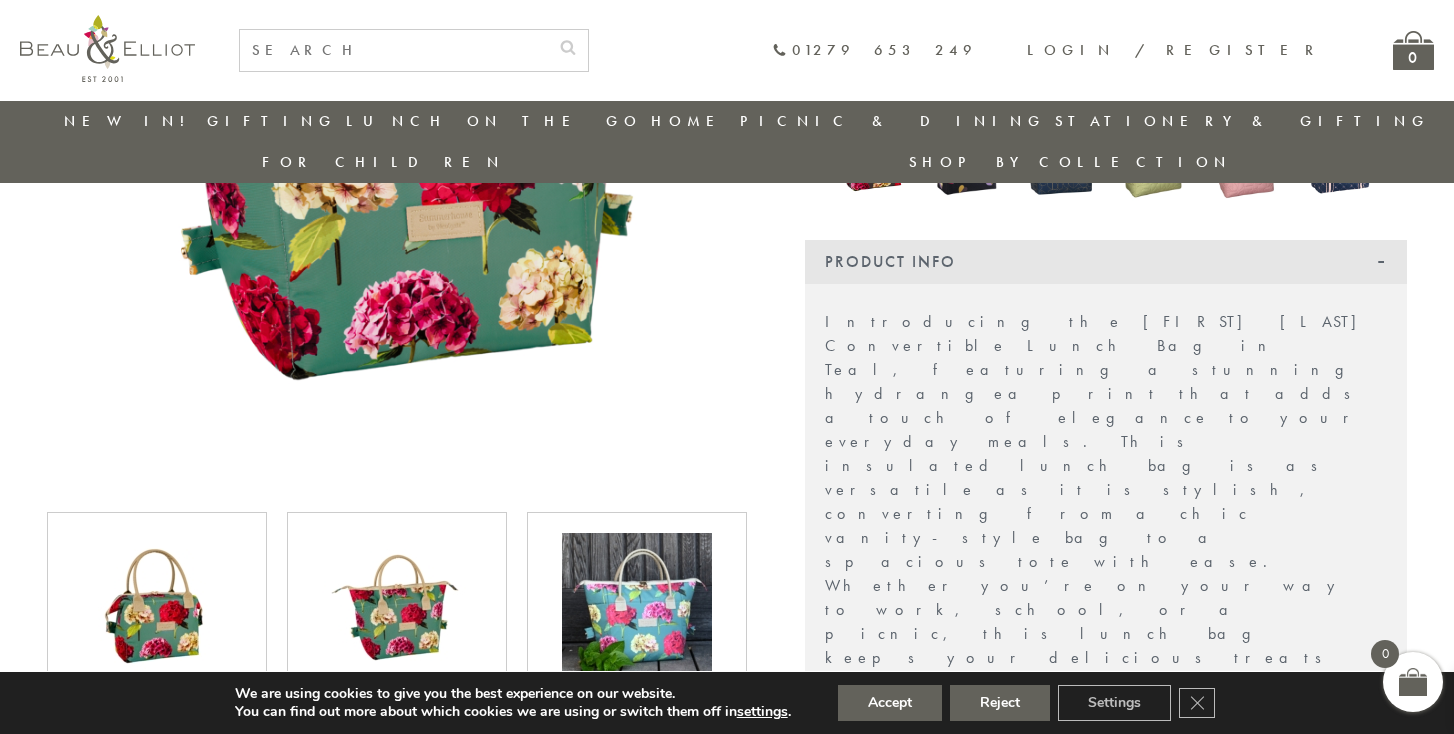 scroll, scrollTop: 467, scrollLeft: 0, axis: vertical 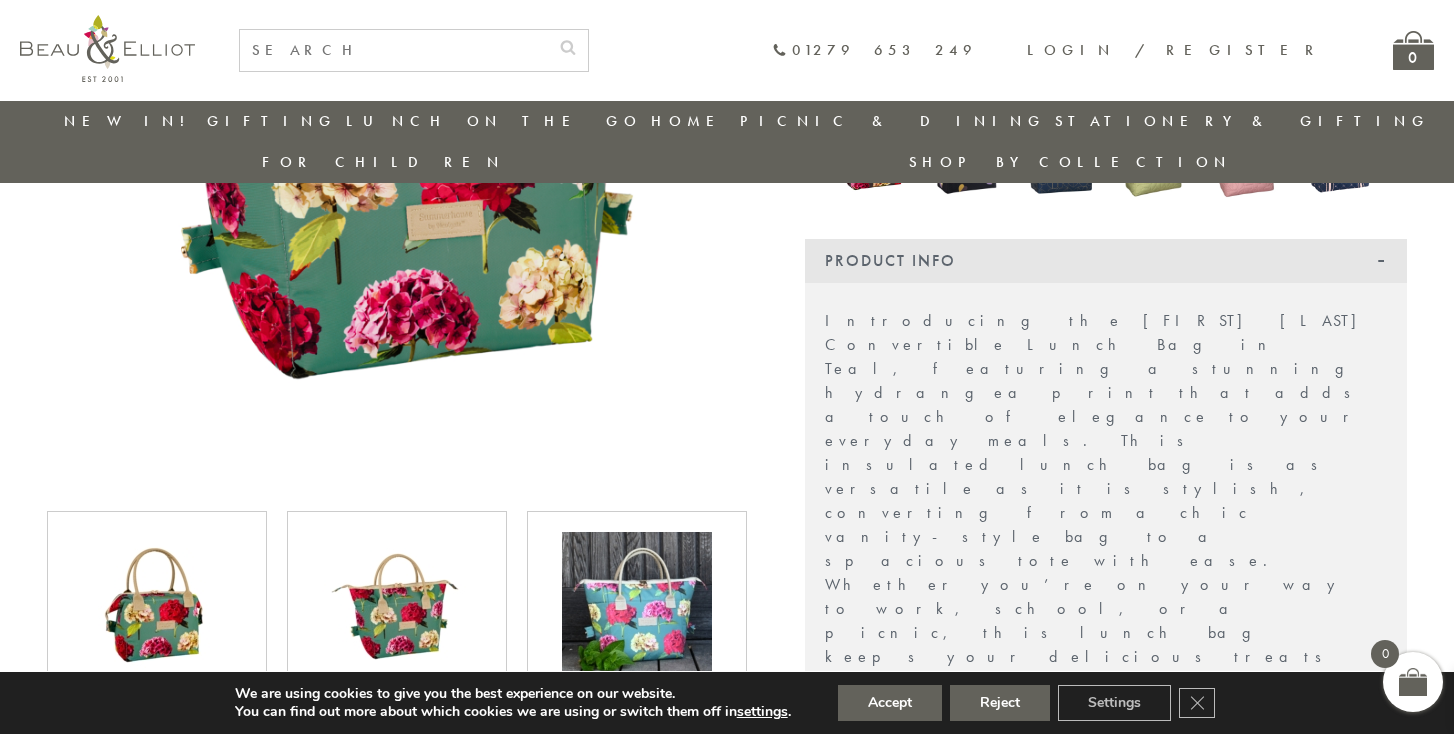 click at bounding box center (637, 607) 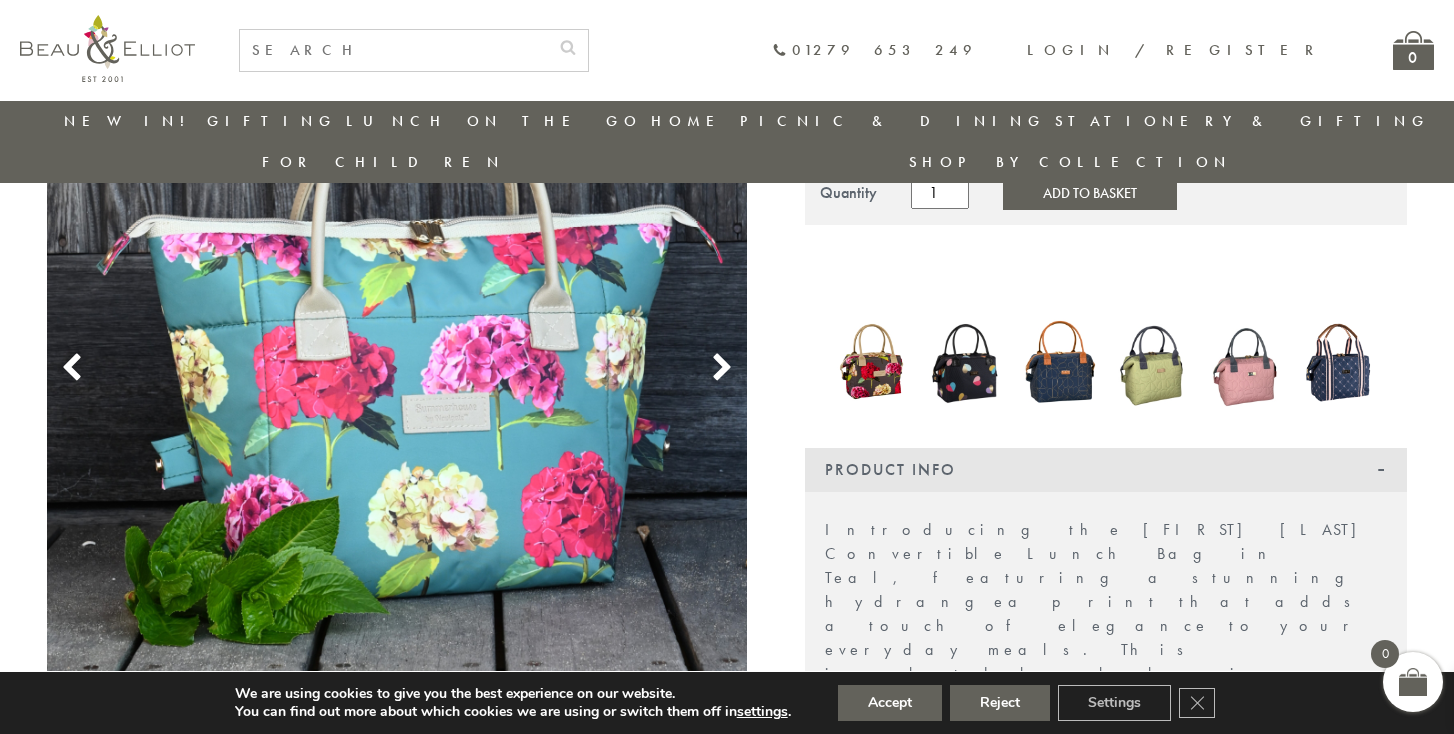 scroll, scrollTop: 262, scrollLeft: 0, axis: vertical 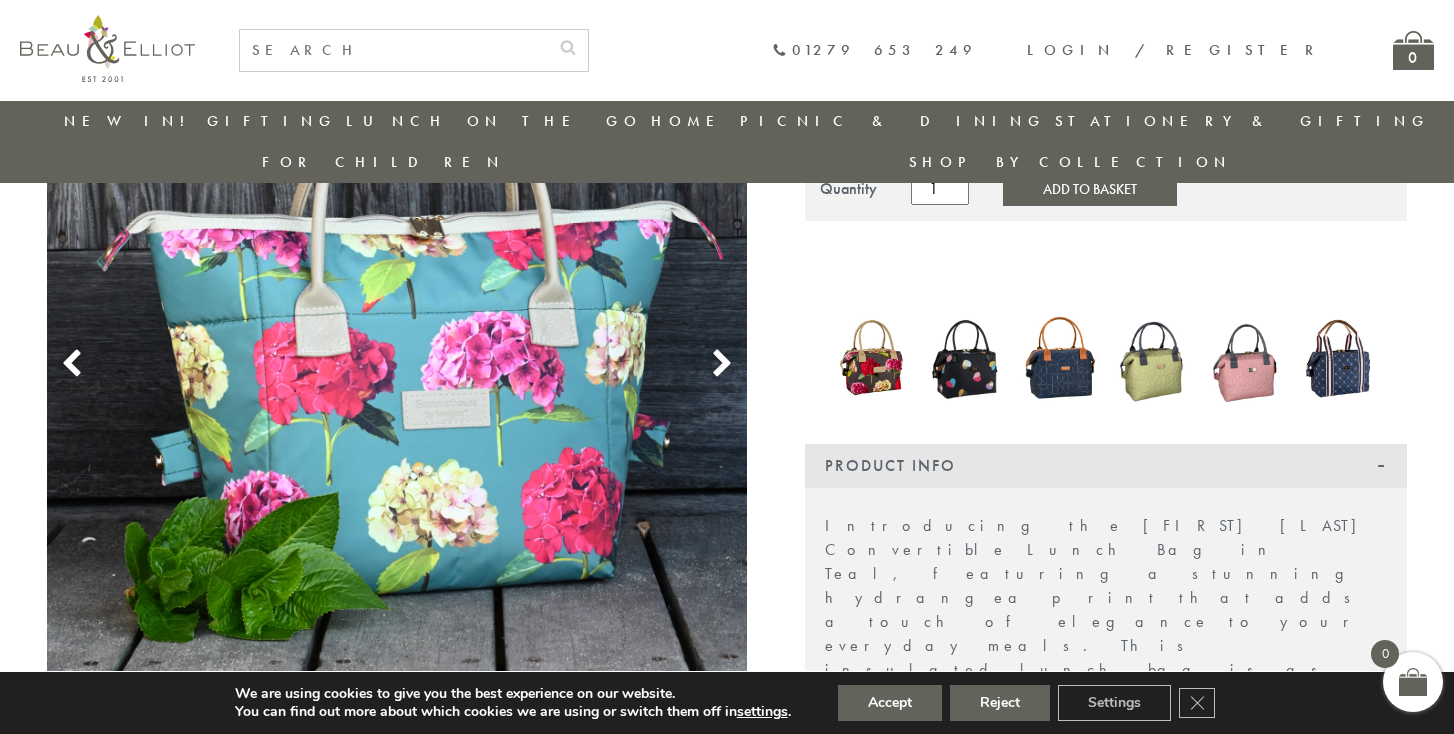 click at bounding box center (966, 358) 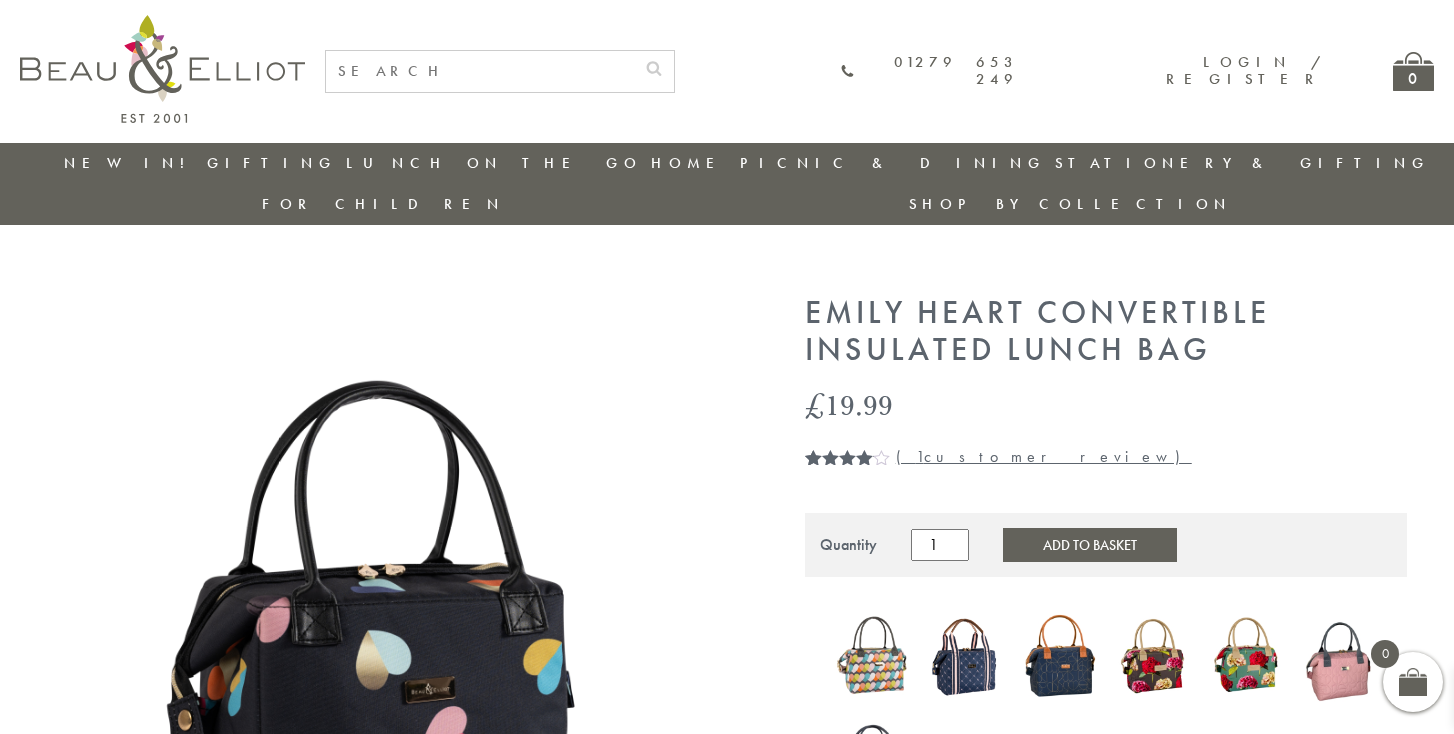 scroll, scrollTop: 0, scrollLeft: 0, axis: both 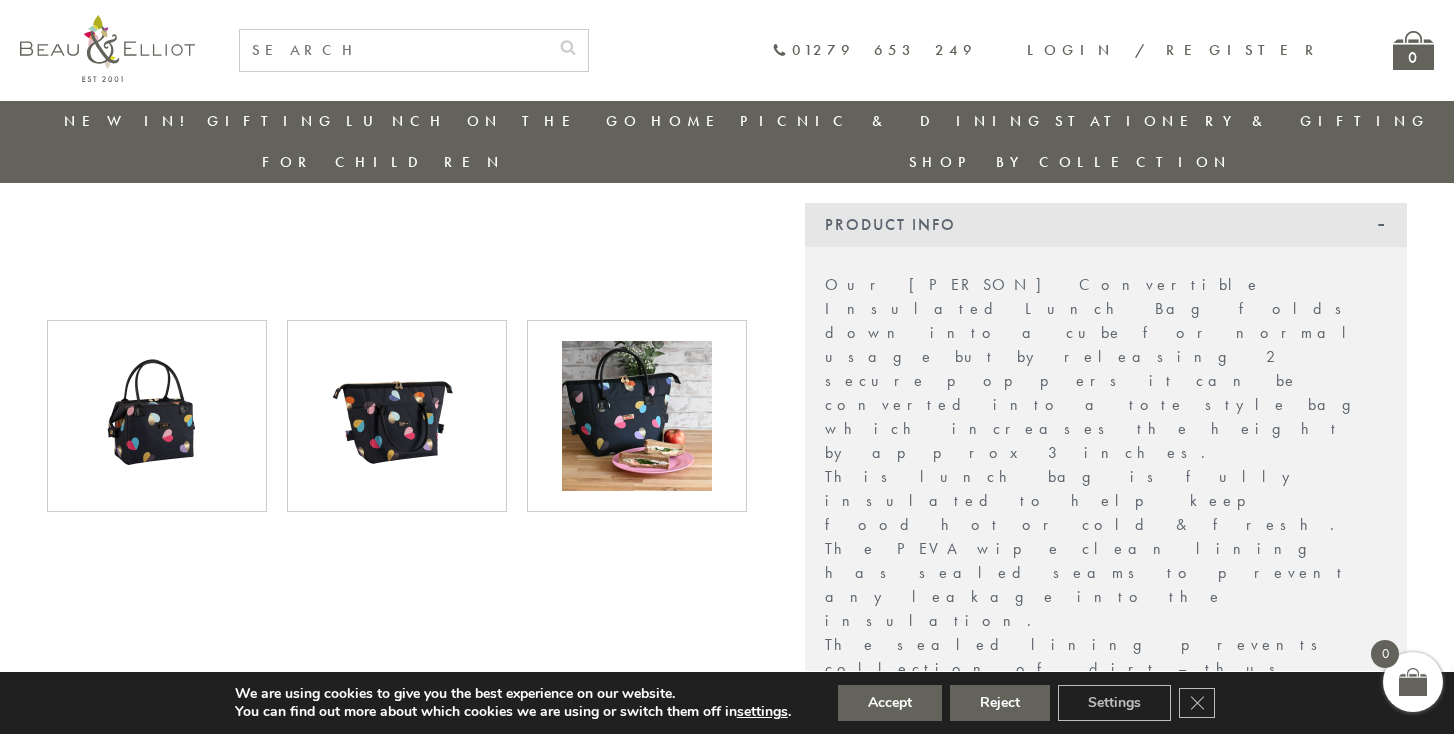 click at bounding box center (637, 416) 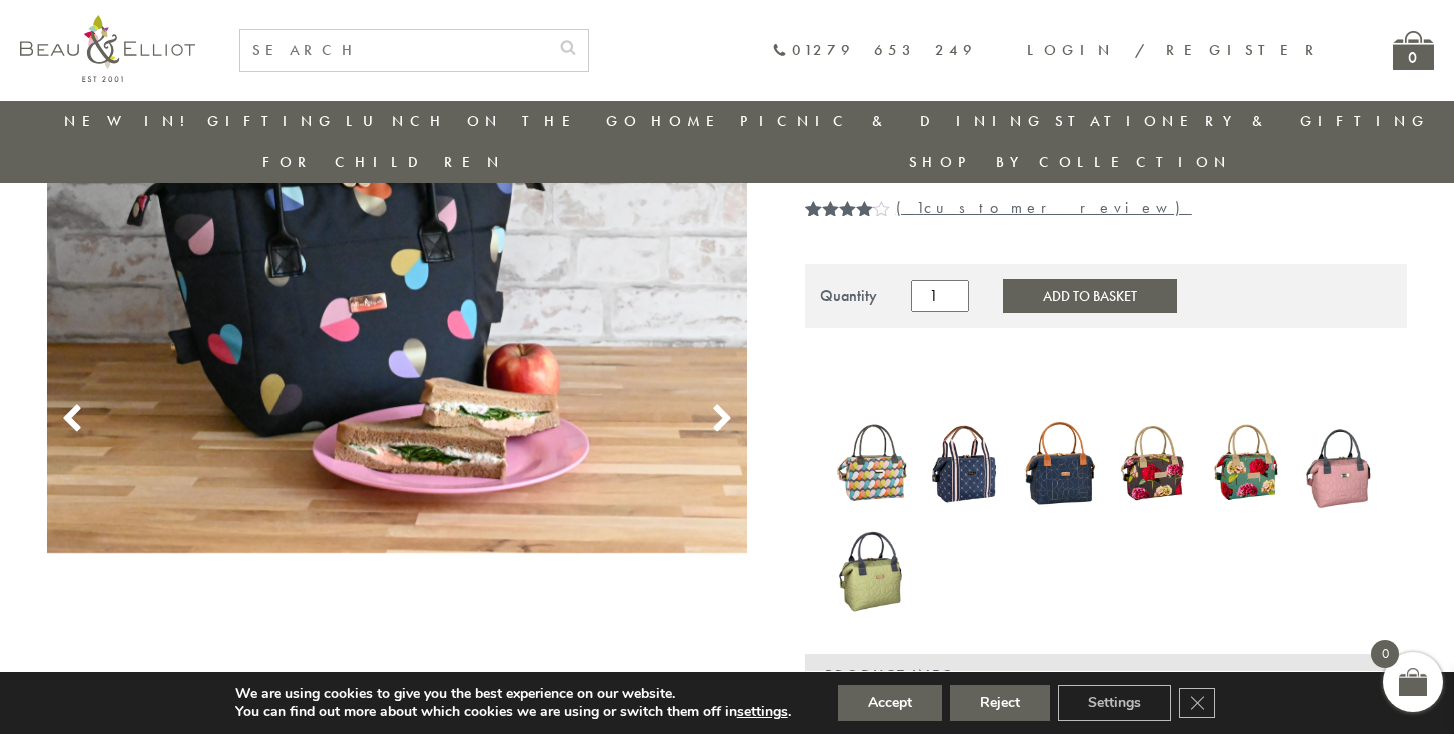 scroll, scrollTop: 212, scrollLeft: 0, axis: vertical 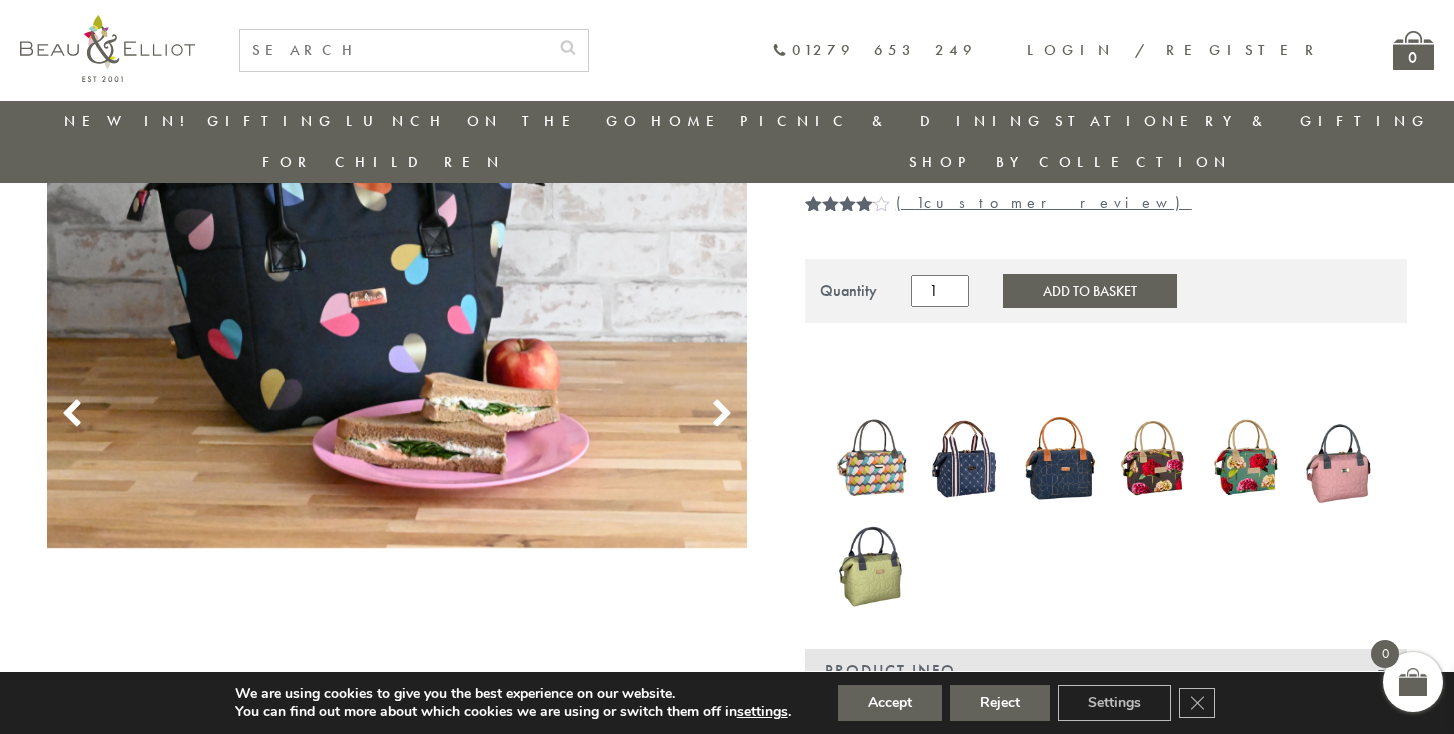 click at bounding box center (1153, 459) 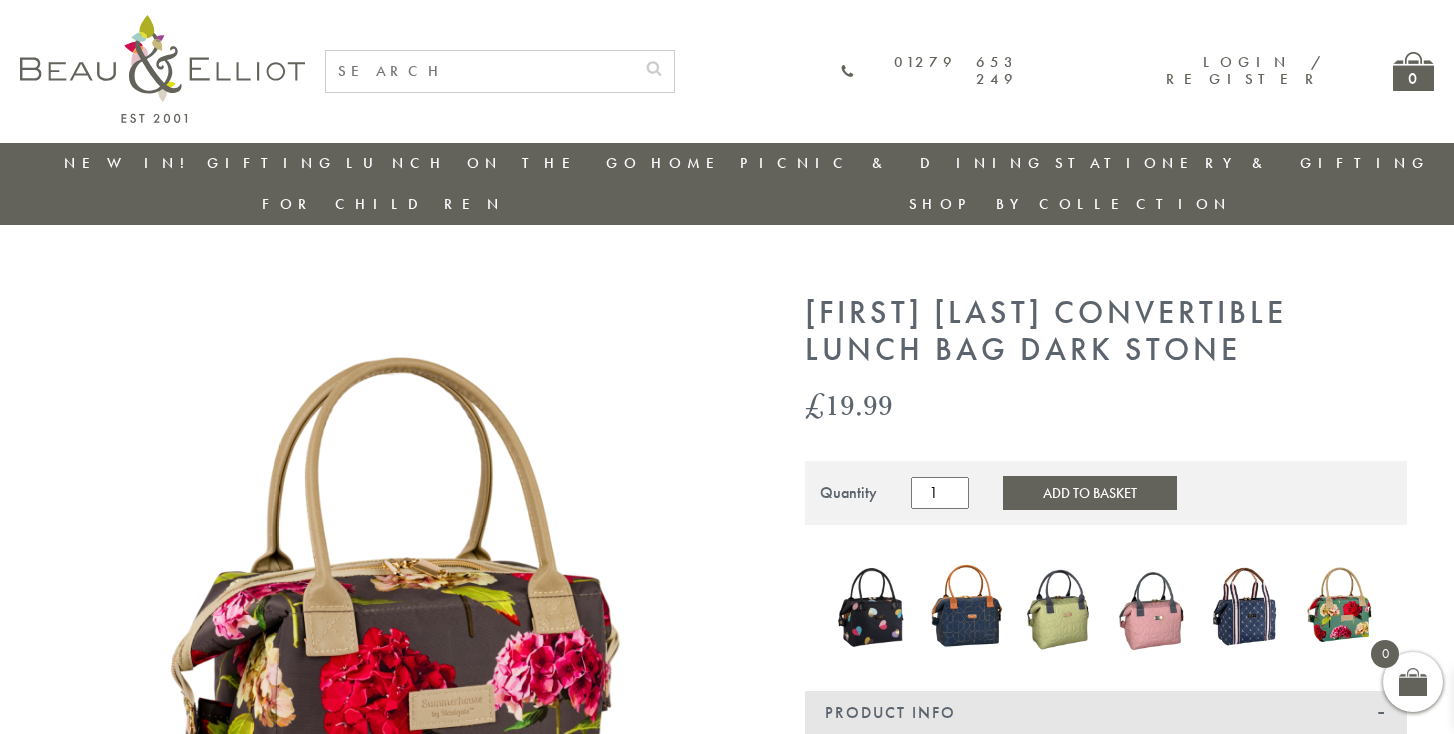scroll, scrollTop: 0, scrollLeft: 0, axis: both 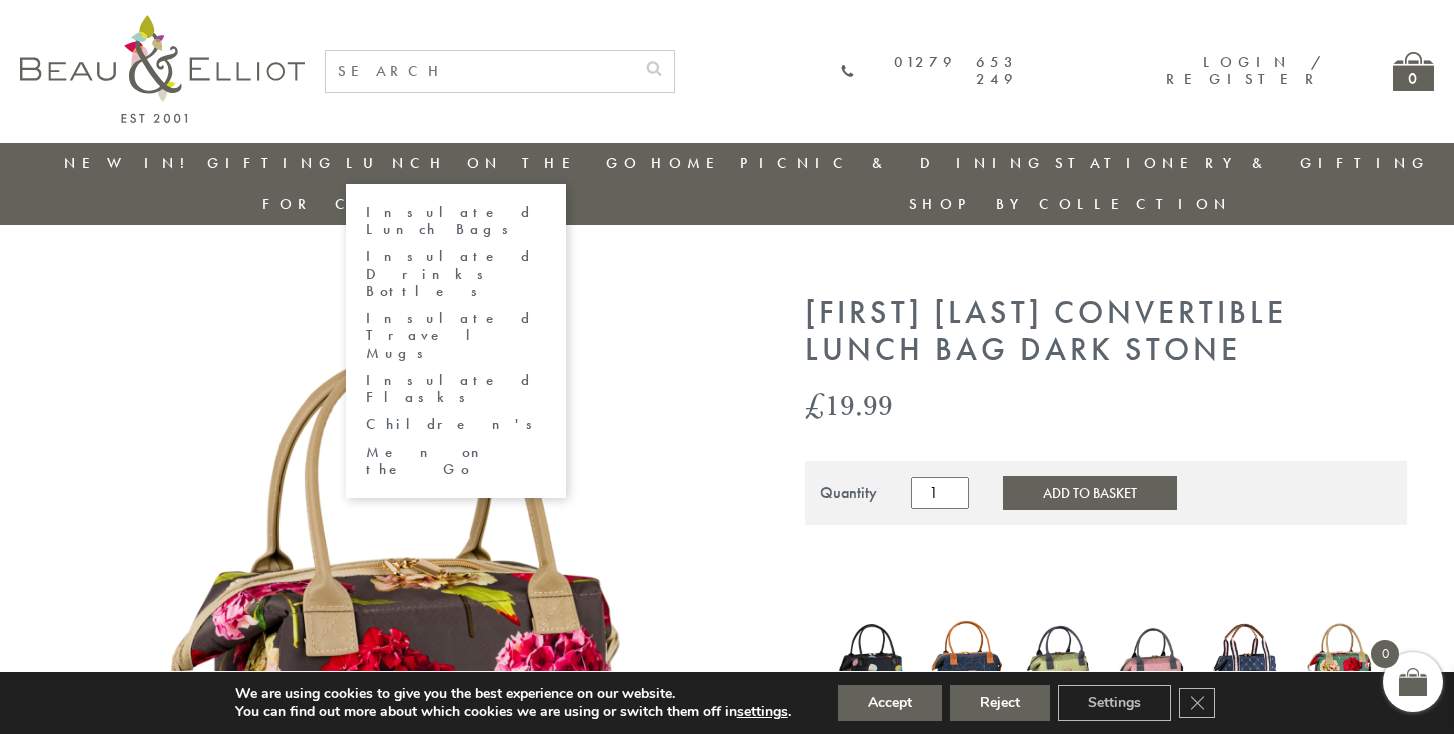 click on "Insulated Drinks Bottles" at bounding box center [456, 274] 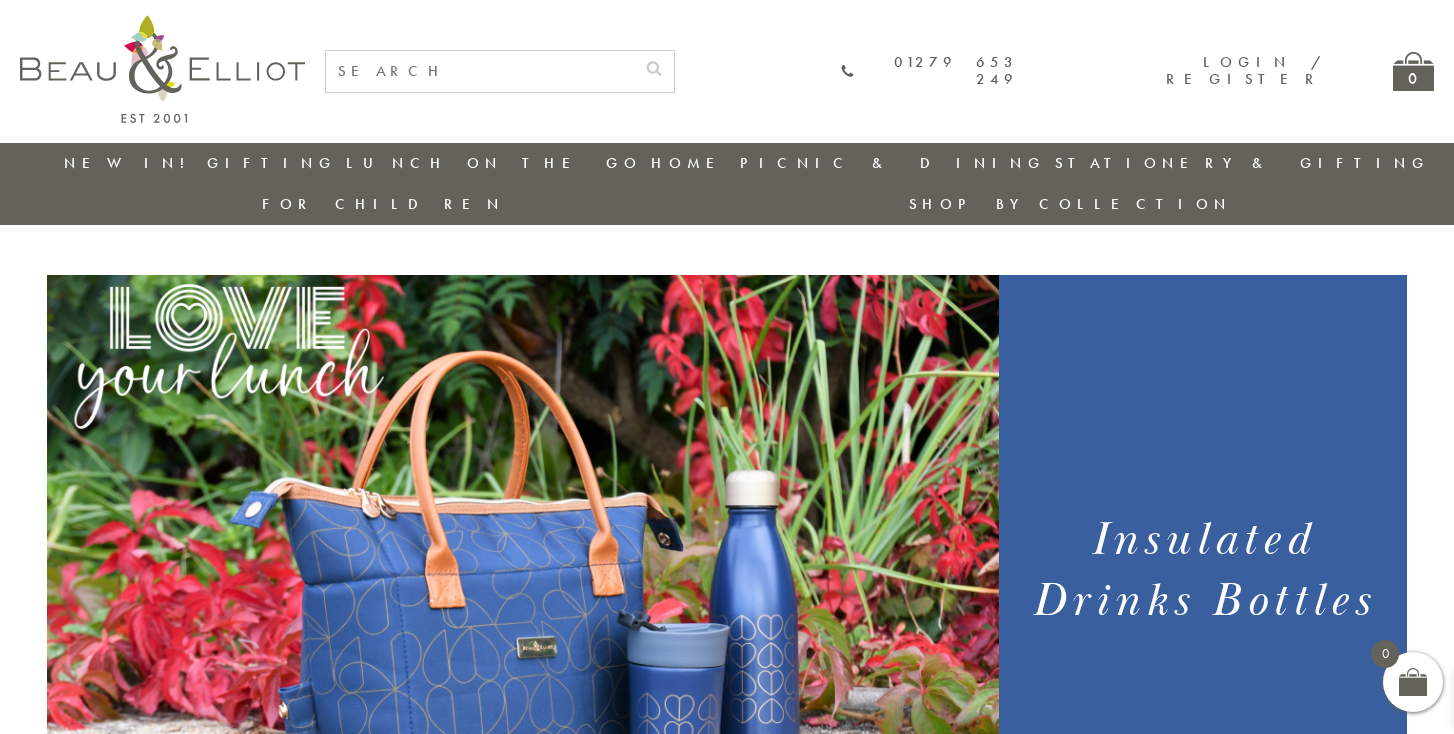 scroll, scrollTop: 0, scrollLeft: 0, axis: both 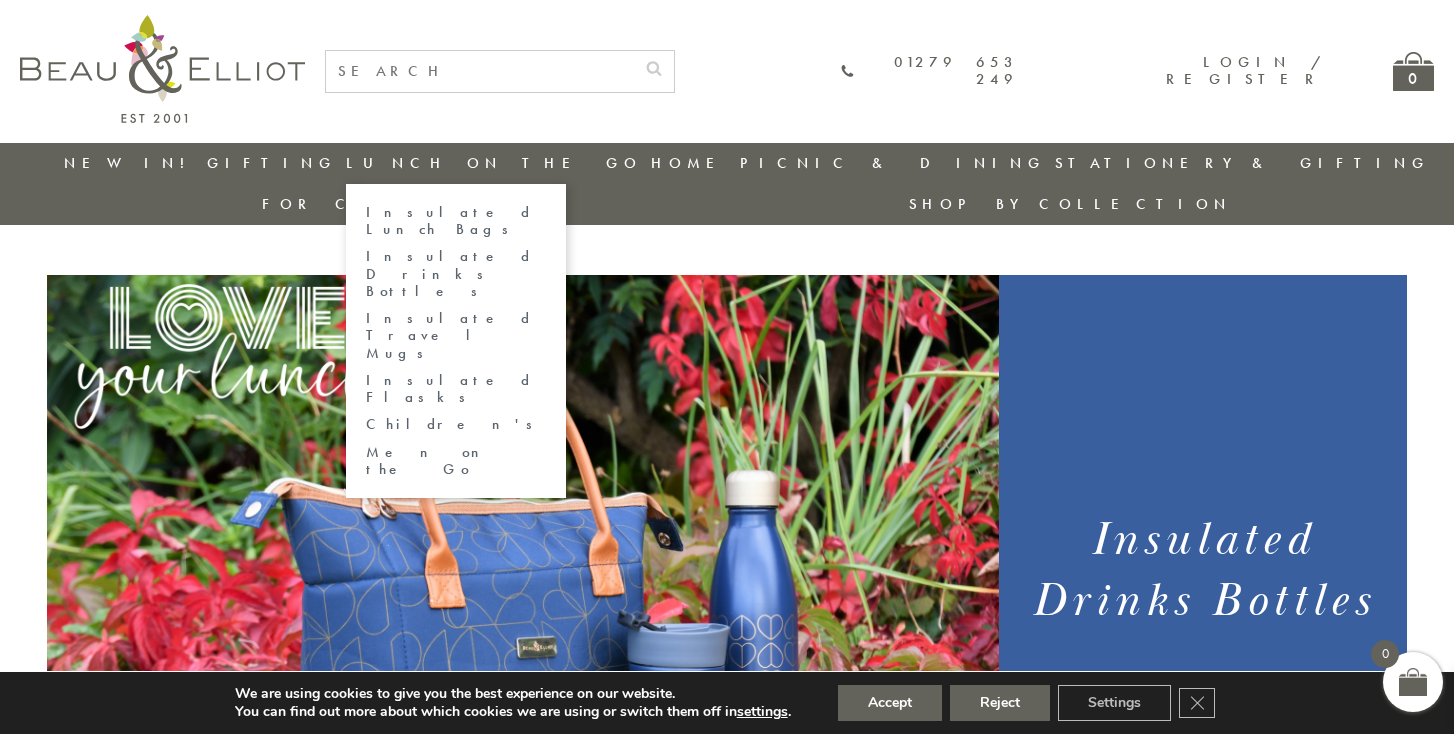 click on "Insulated Flasks" at bounding box center [456, 389] 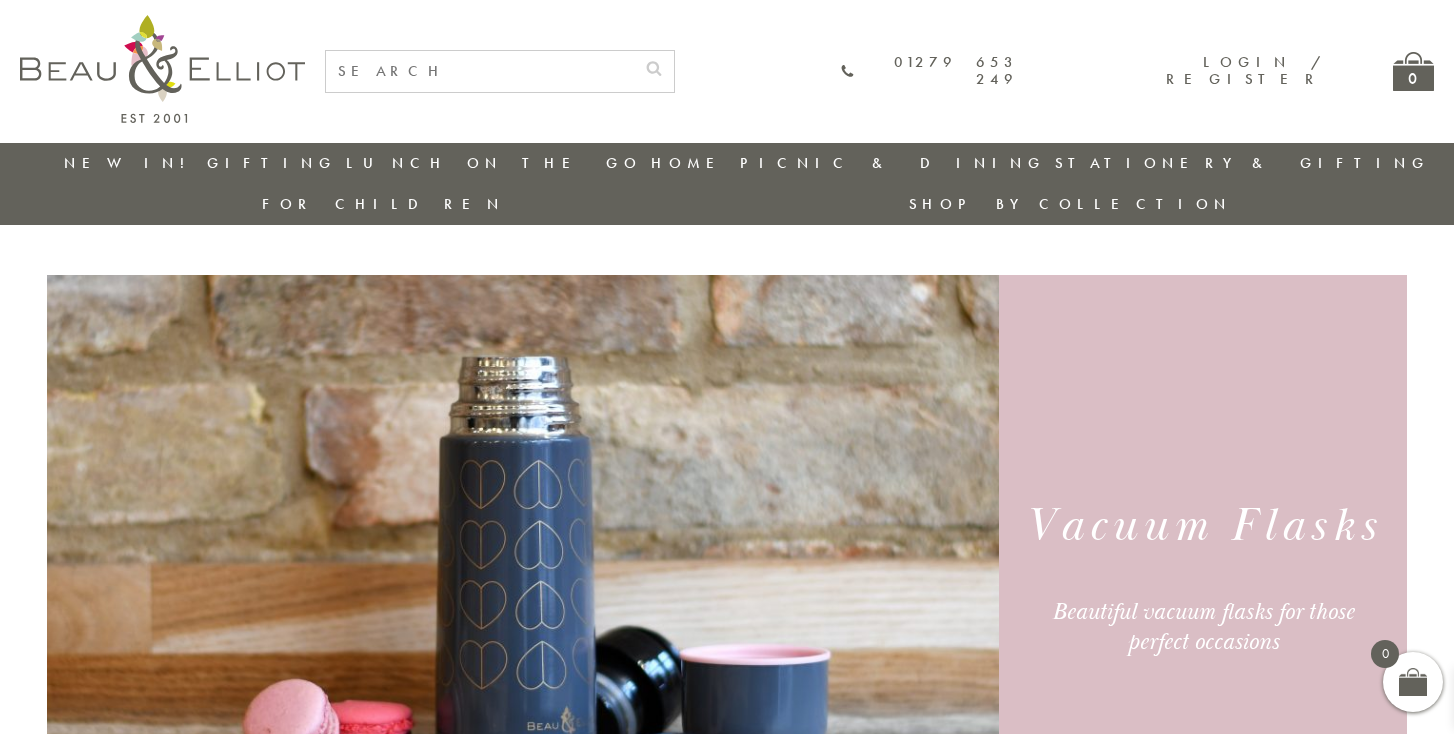 scroll, scrollTop: 0, scrollLeft: 0, axis: both 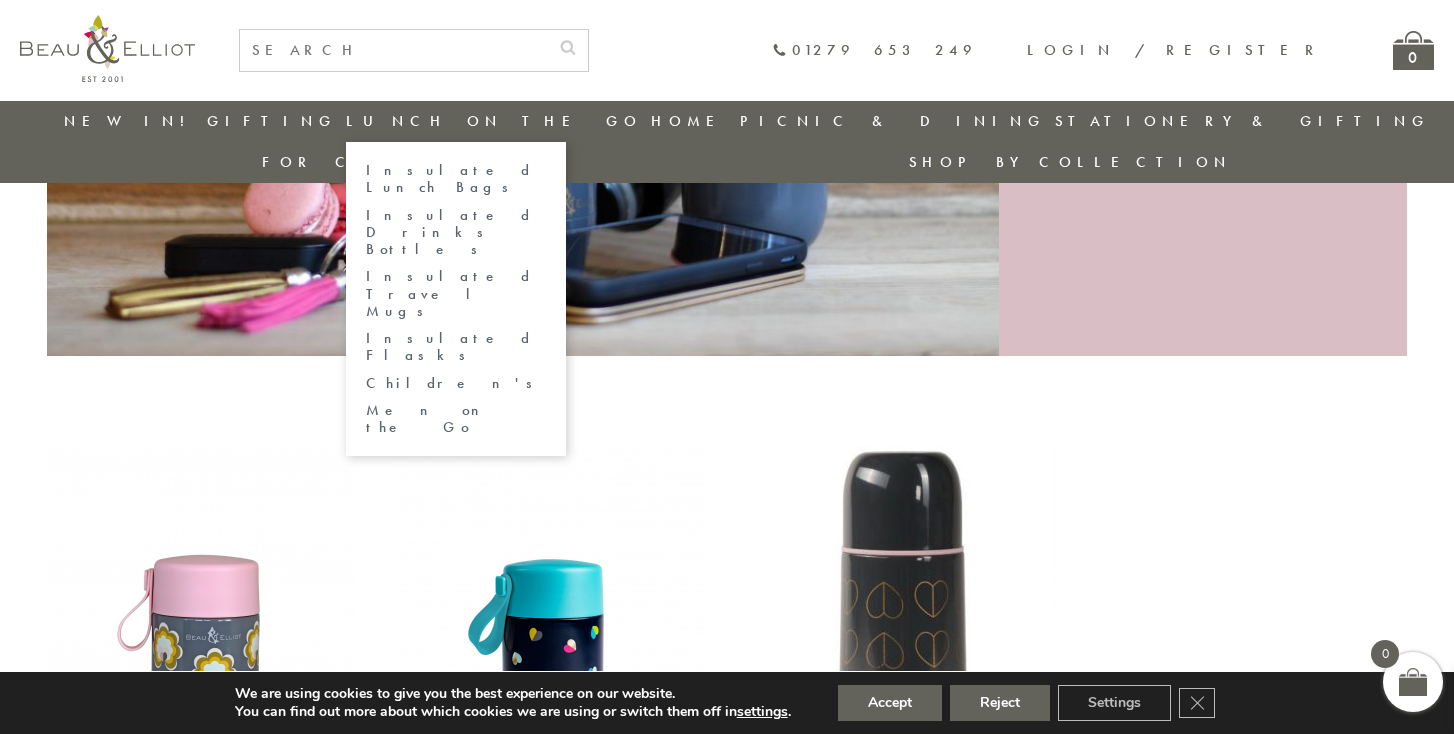 click on "Insulated Travel Mugs" at bounding box center (456, 294) 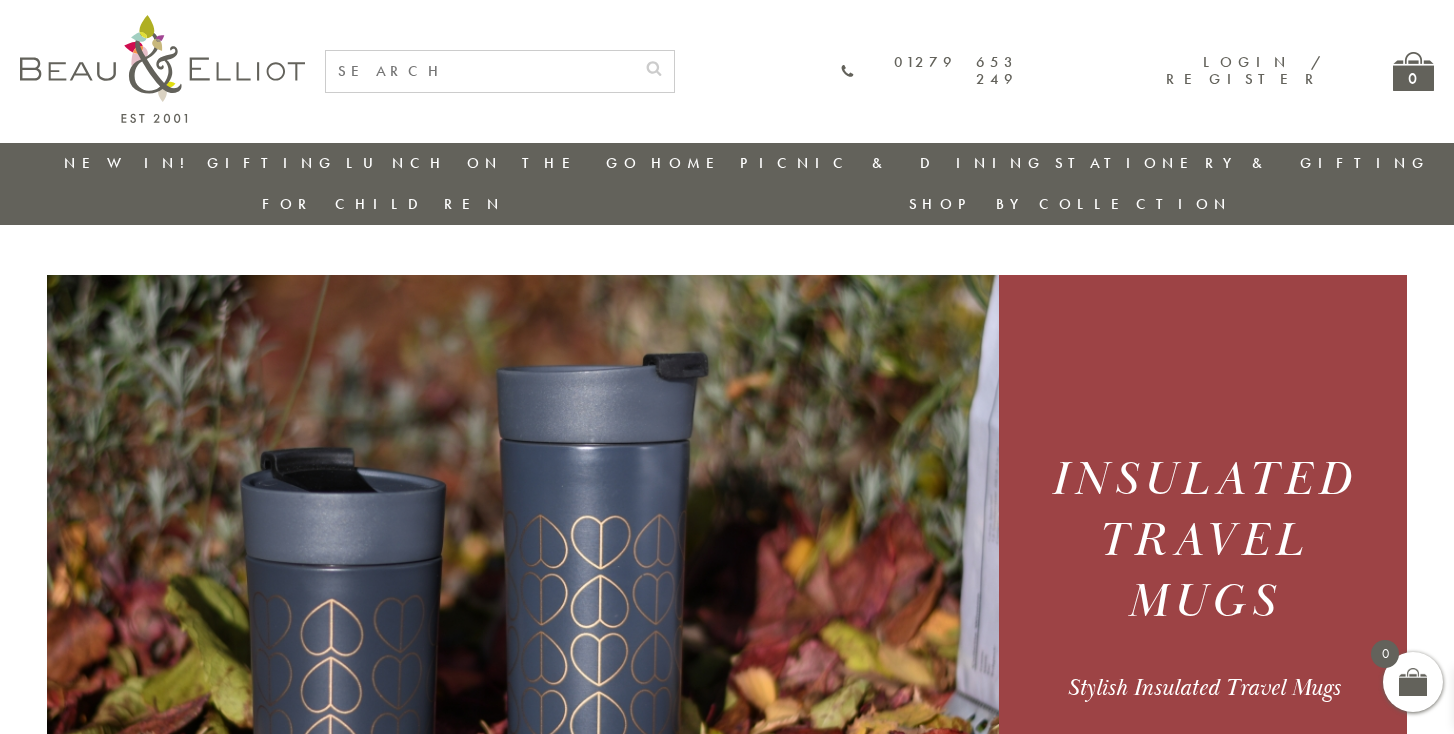 scroll, scrollTop: 0, scrollLeft: 0, axis: both 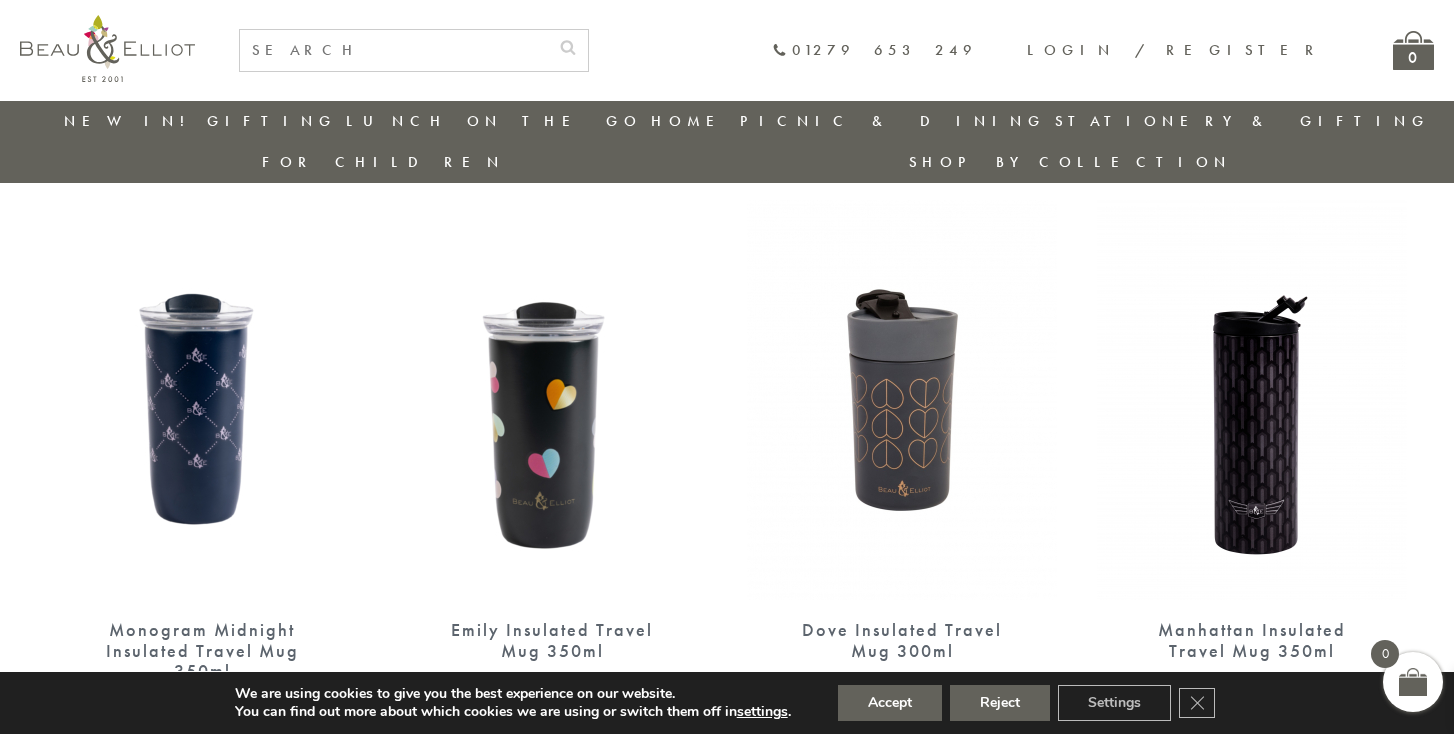 click at bounding box center [552, 400] 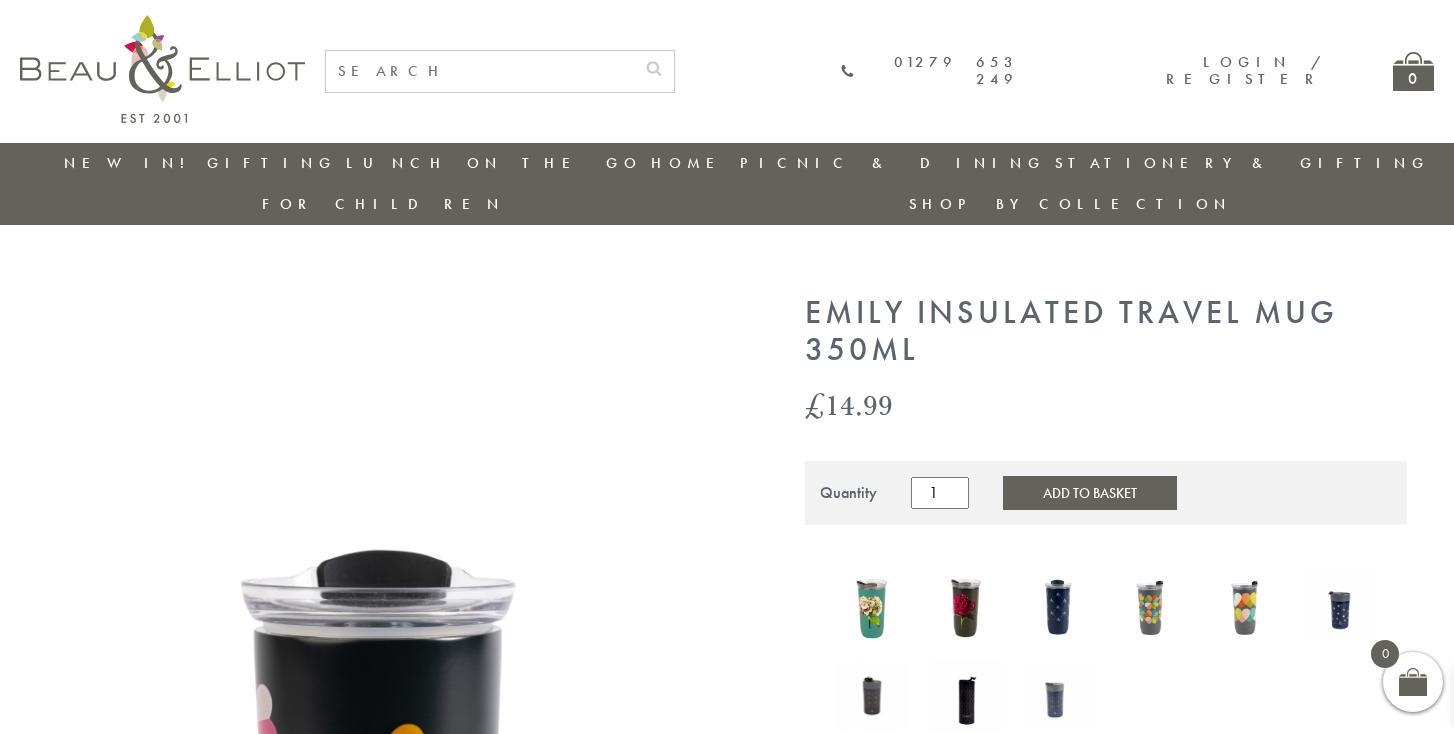 scroll, scrollTop: 0, scrollLeft: 0, axis: both 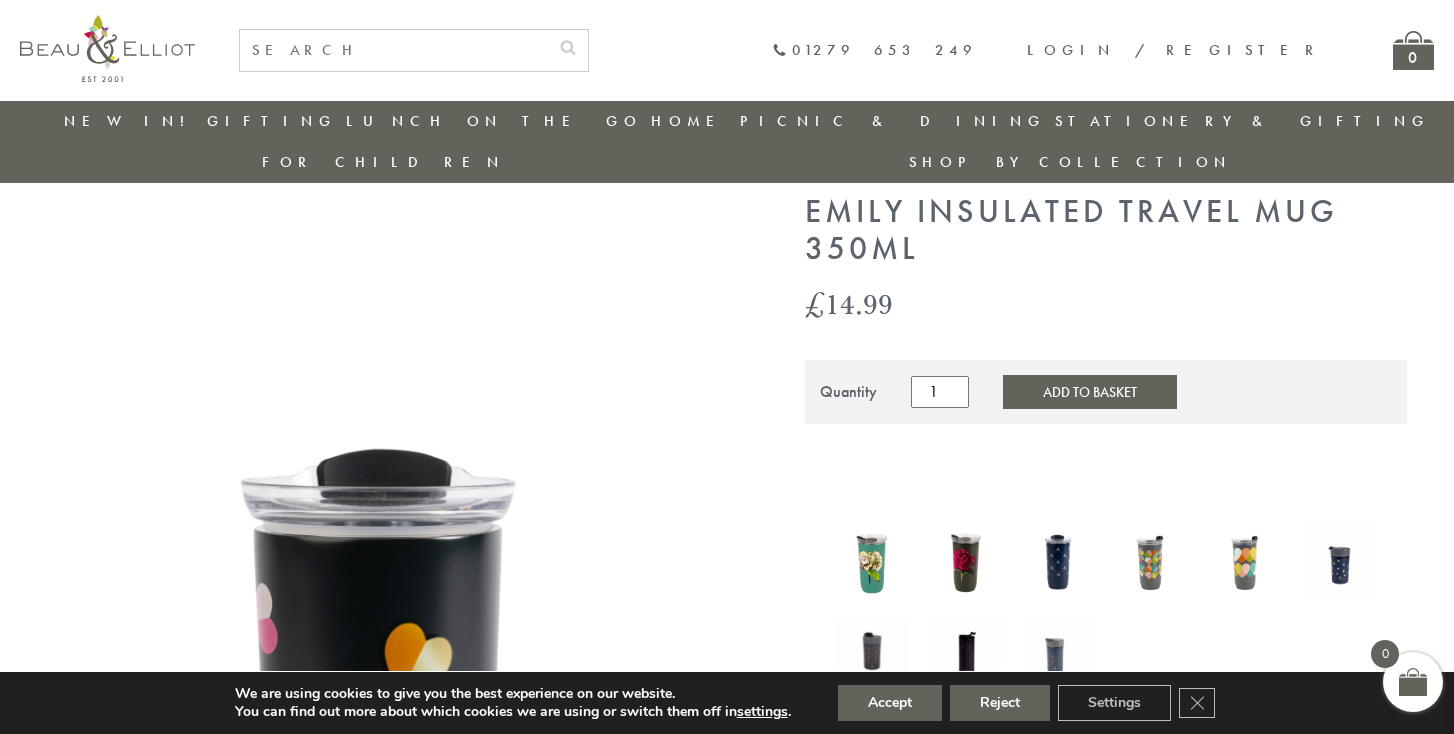 click at bounding box center (872, 560) 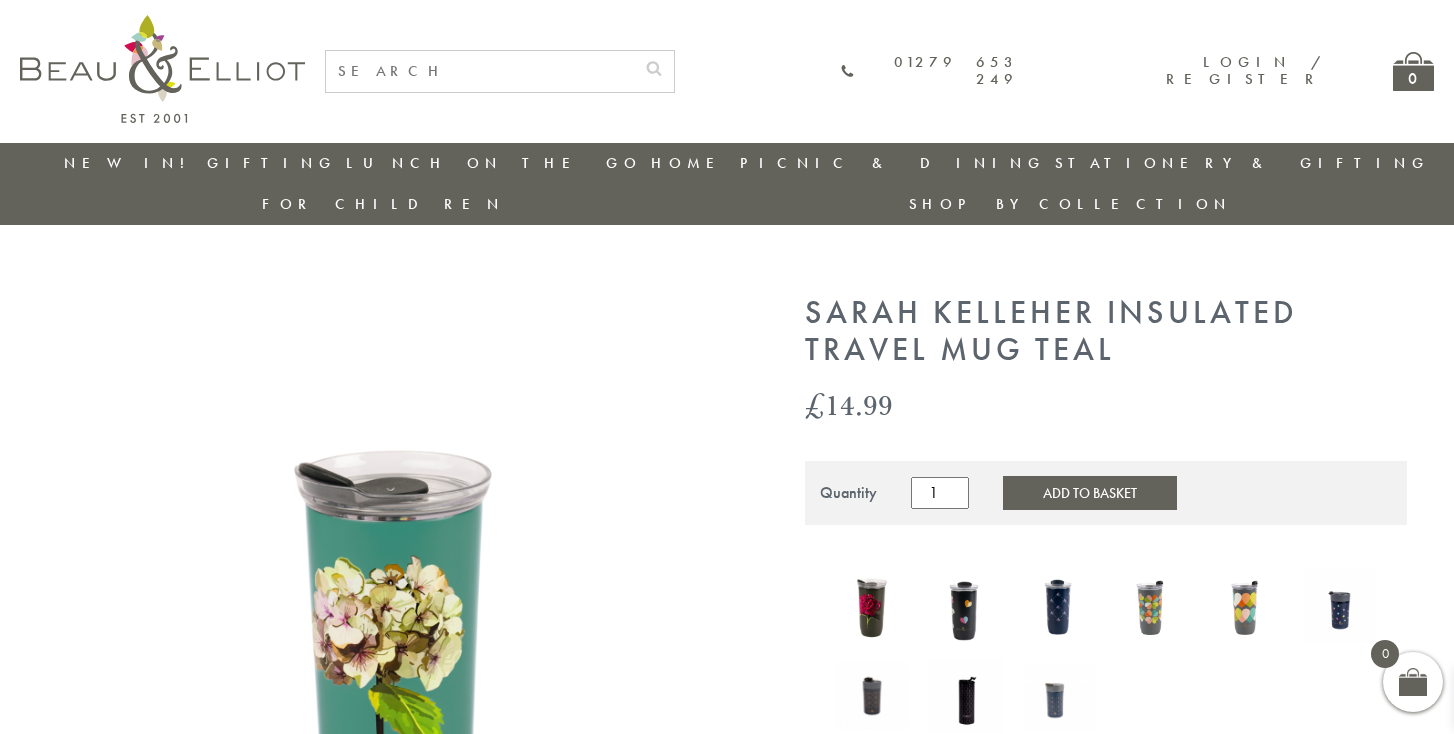 scroll, scrollTop: 0, scrollLeft: 0, axis: both 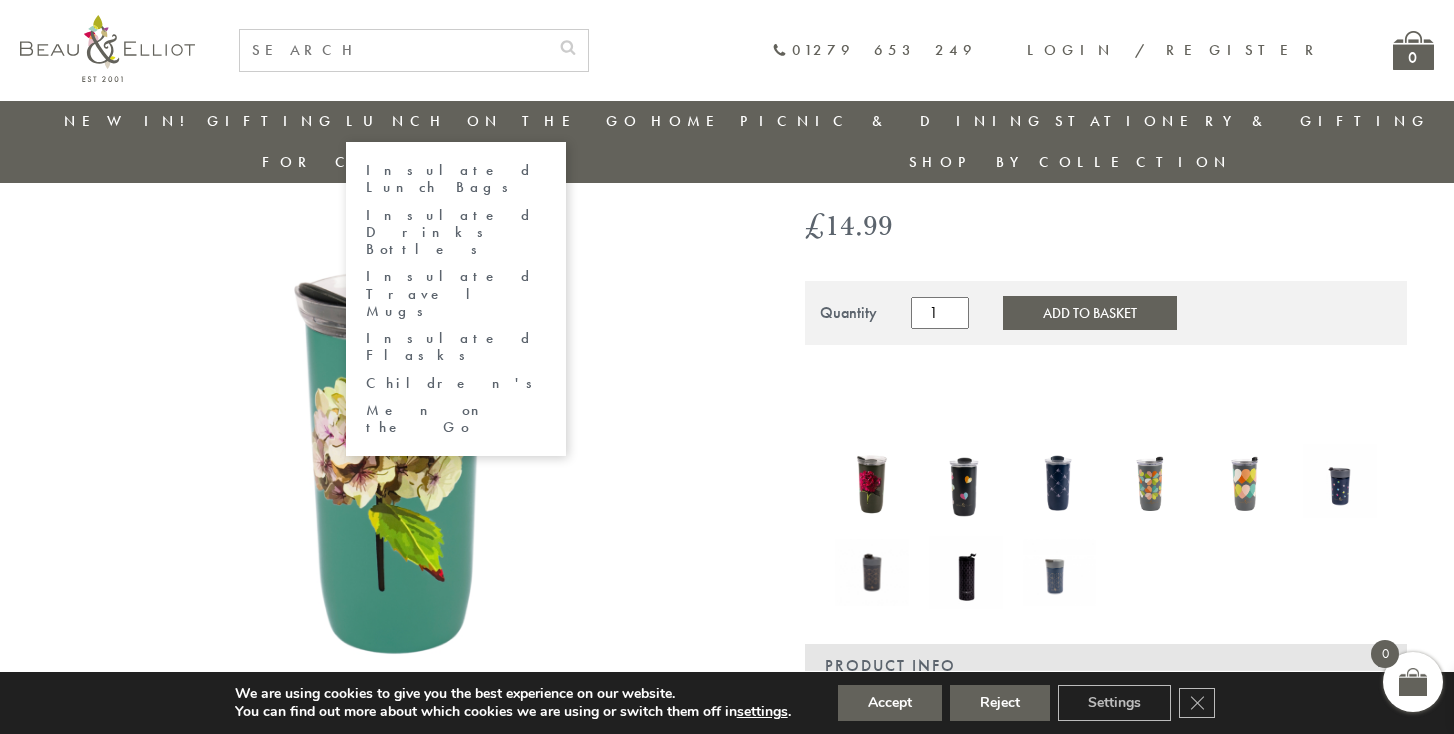 click on "Insulated Lunch Bags" at bounding box center [456, 179] 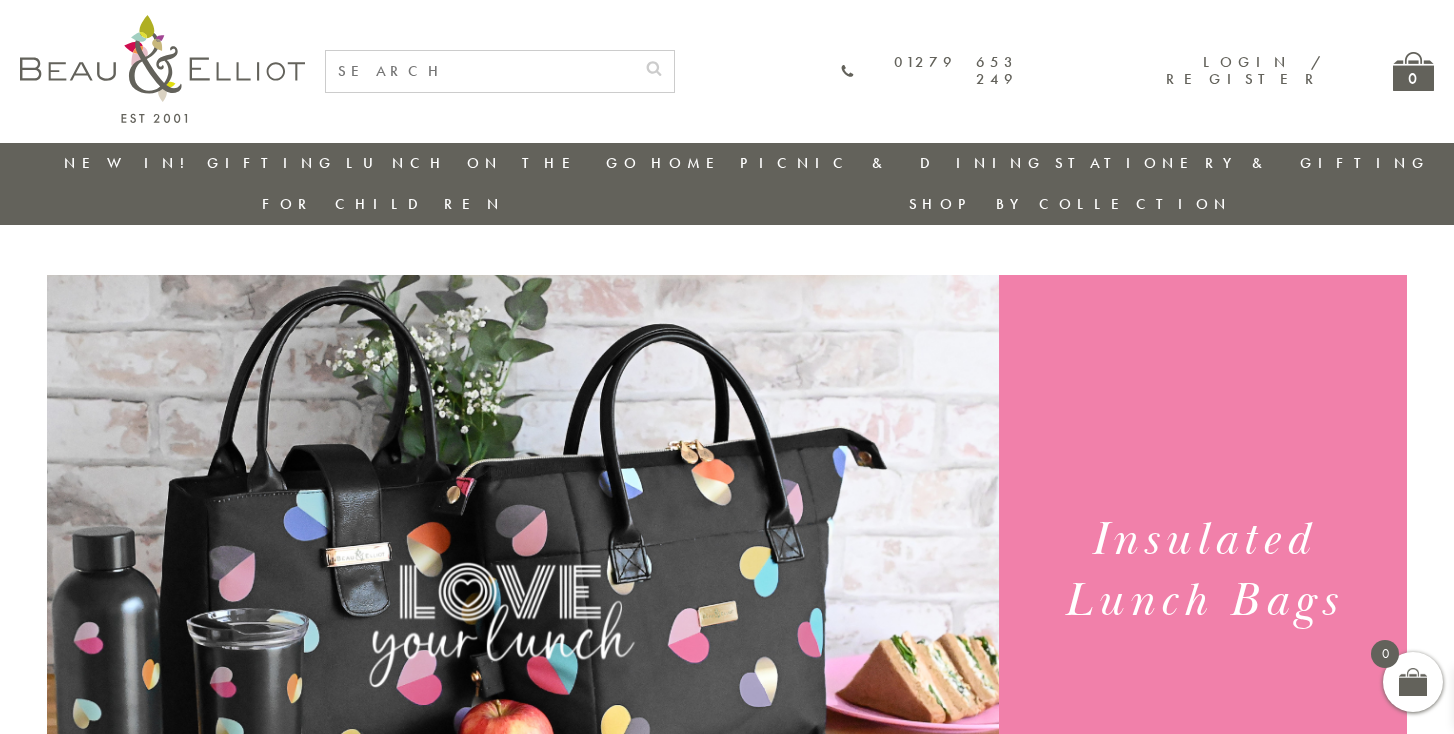 scroll, scrollTop: 0, scrollLeft: 0, axis: both 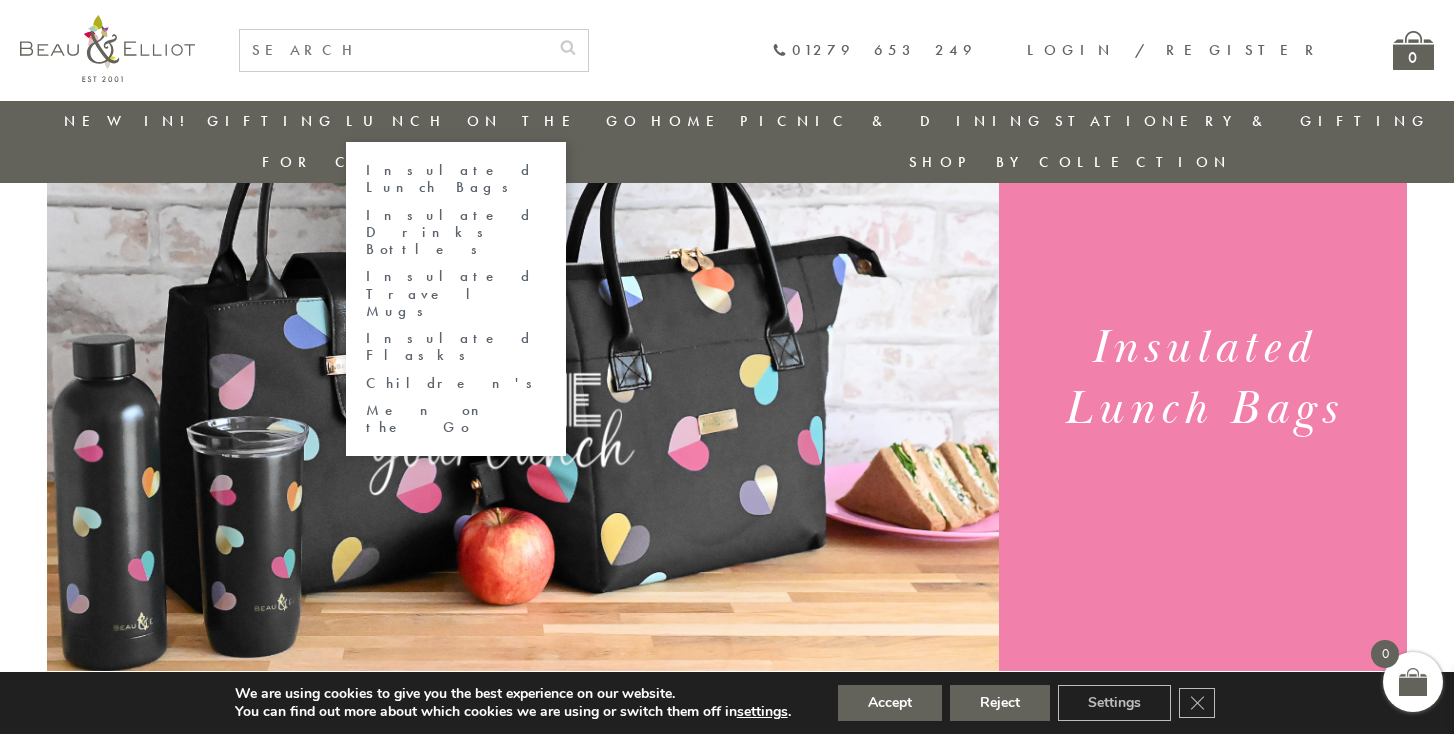 click on "Insulated Lunch Bags" at bounding box center [456, 179] 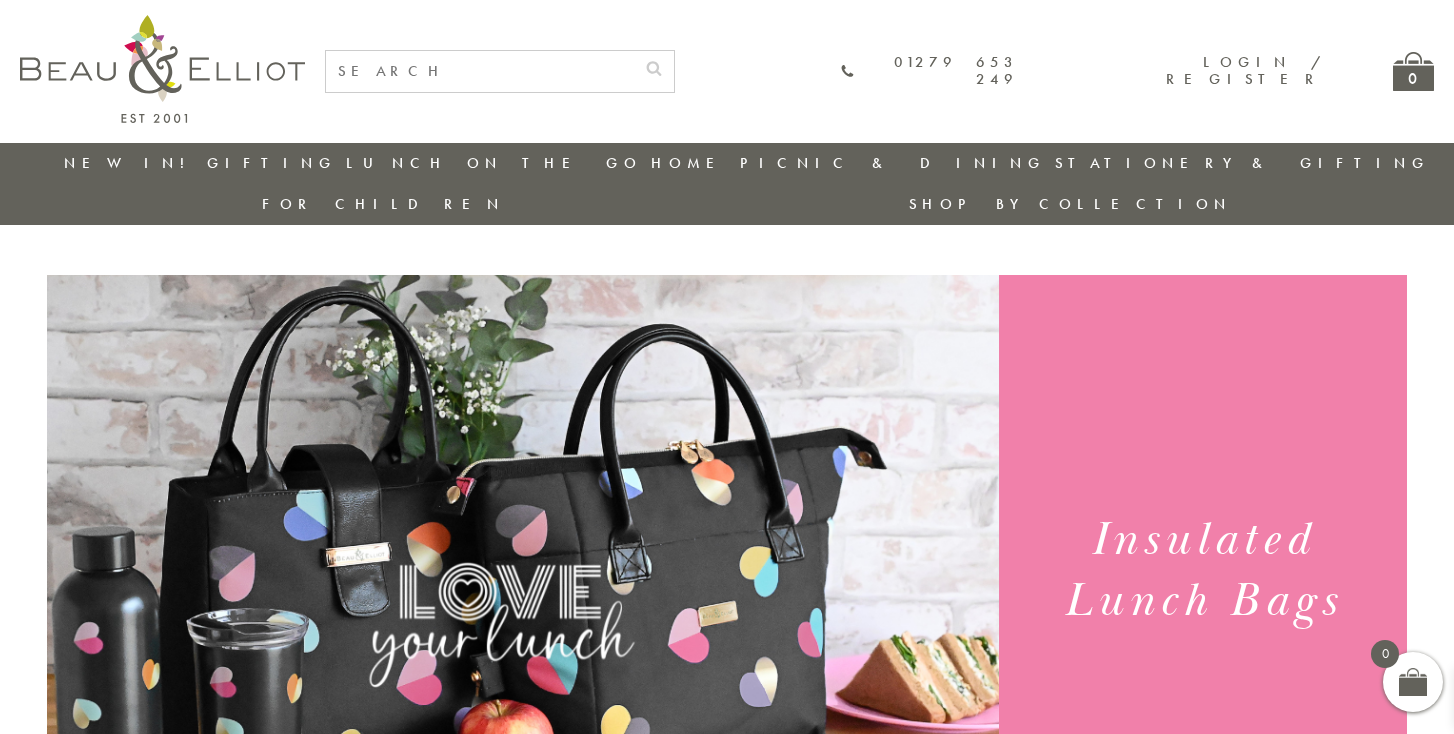 scroll, scrollTop: 0, scrollLeft: 0, axis: both 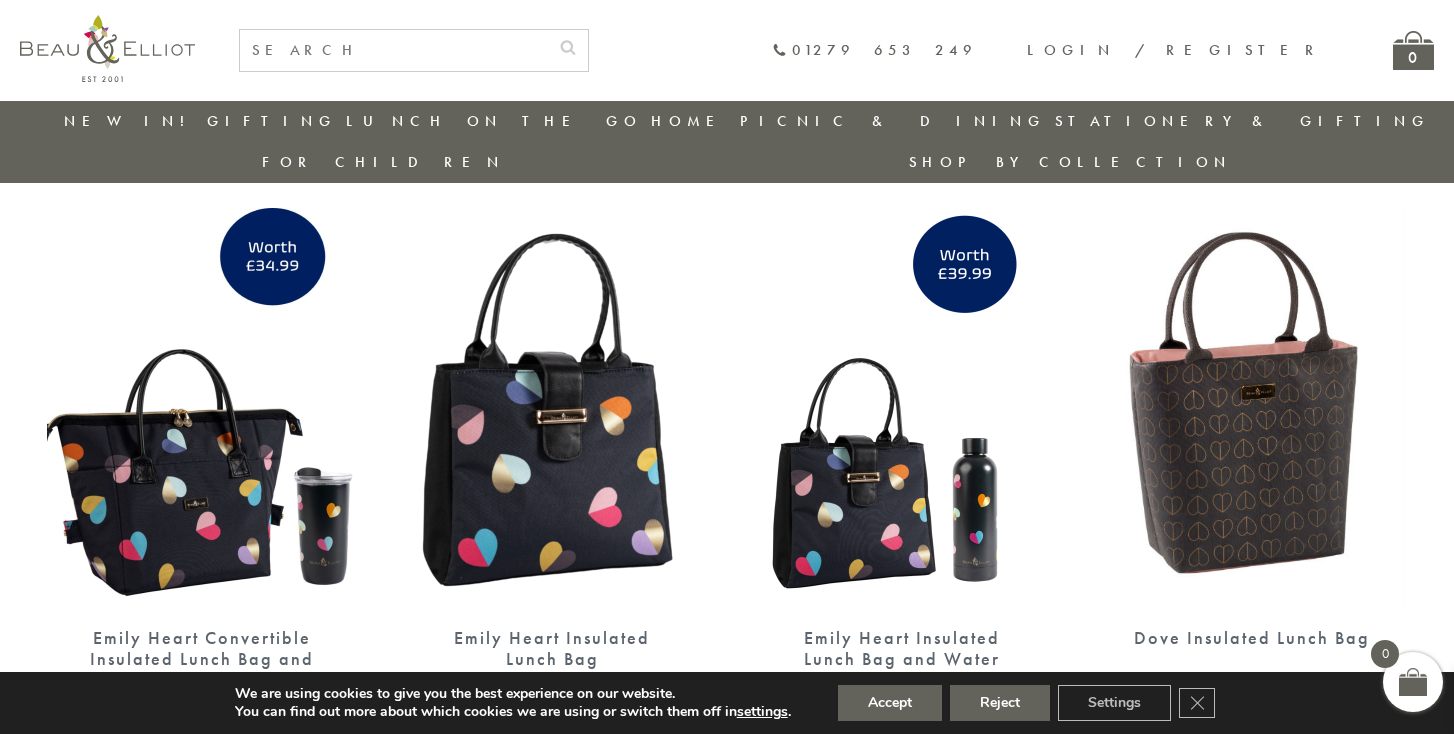 click at bounding box center [1251, 408] 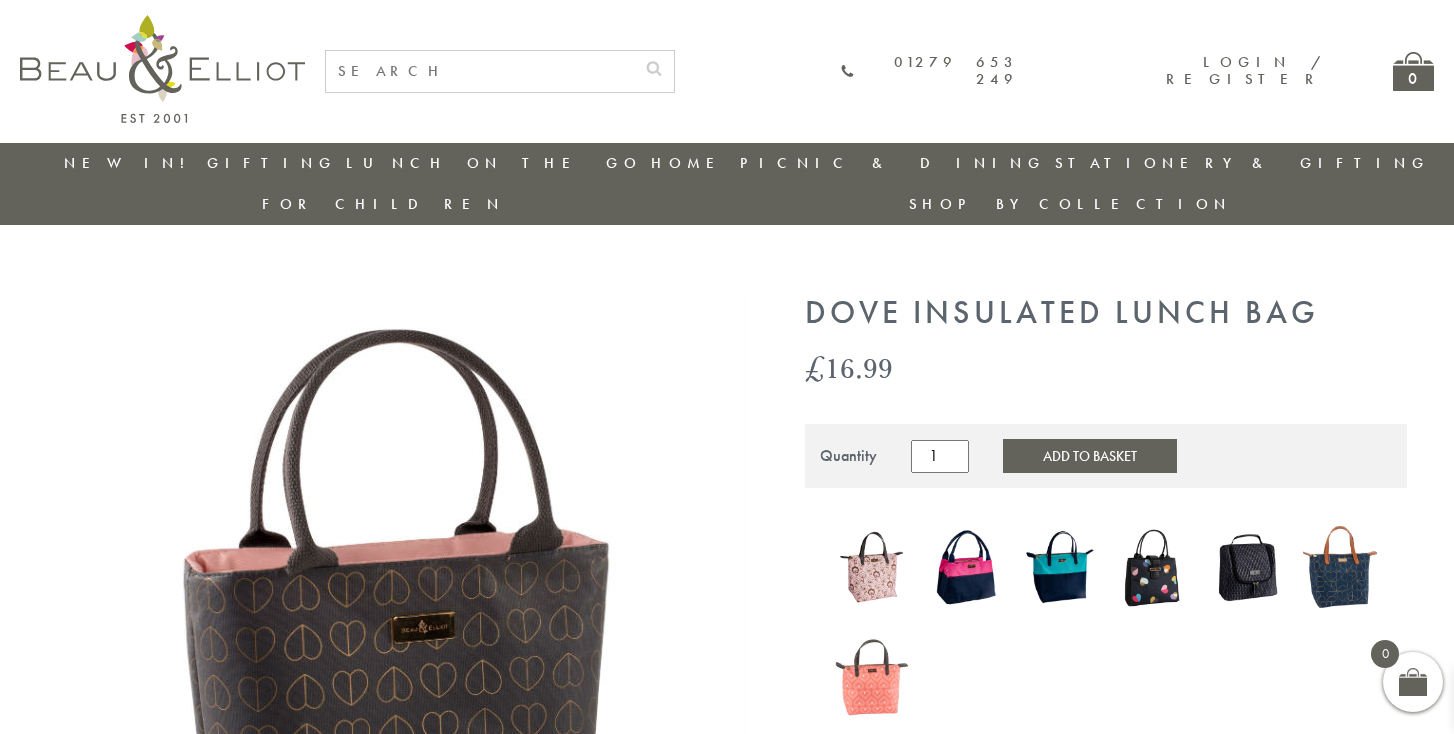 scroll, scrollTop: 0, scrollLeft: 0, axis: both 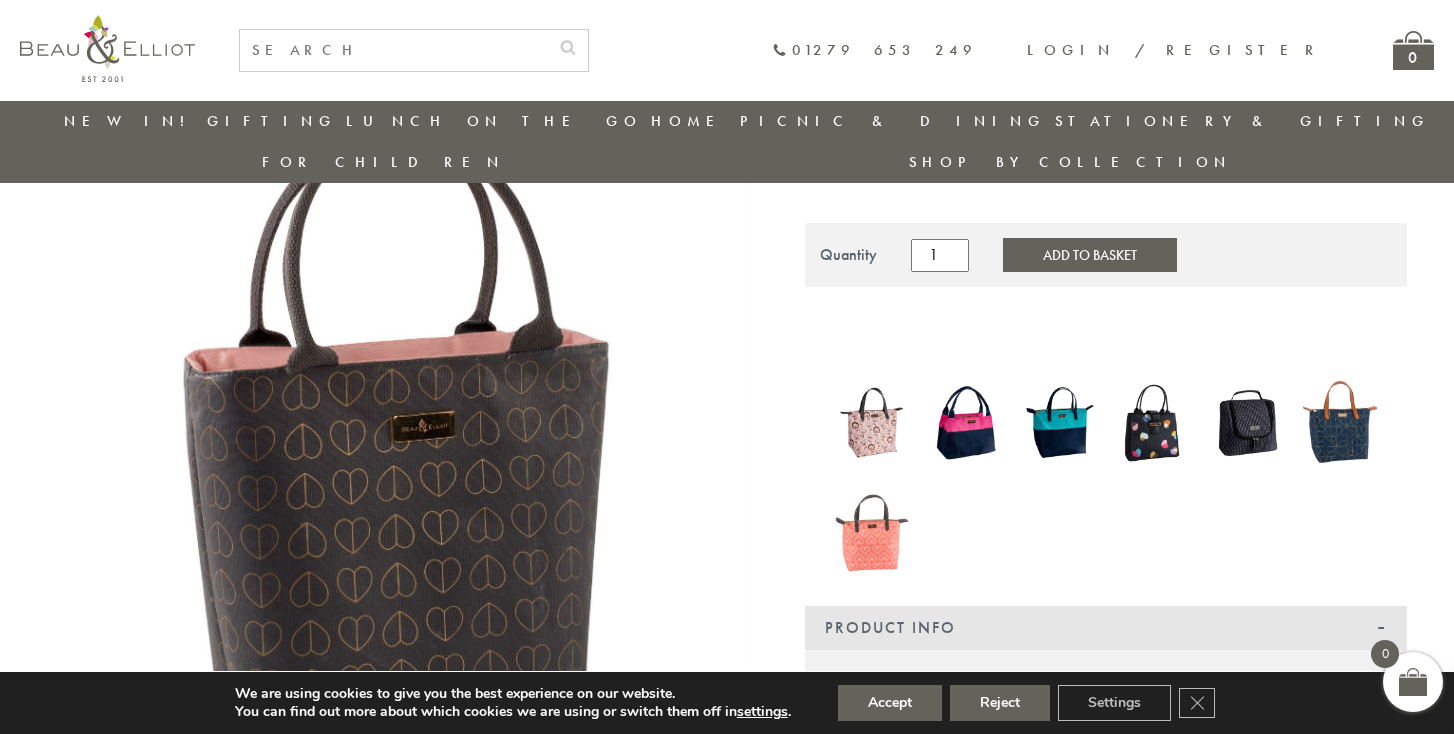 click at bounding box center [872, 423] 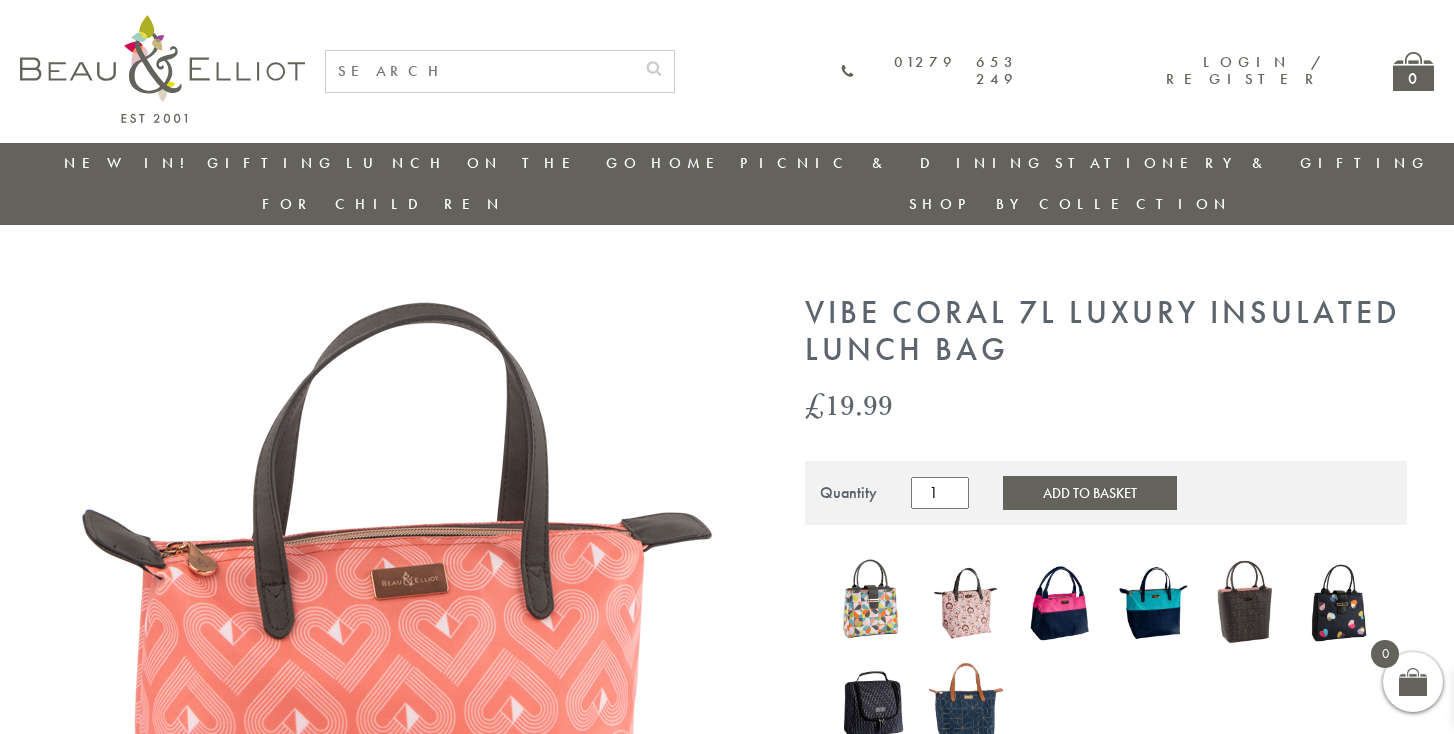 scroll, scrollTop: 0, scrollLeft: 0, axis: both 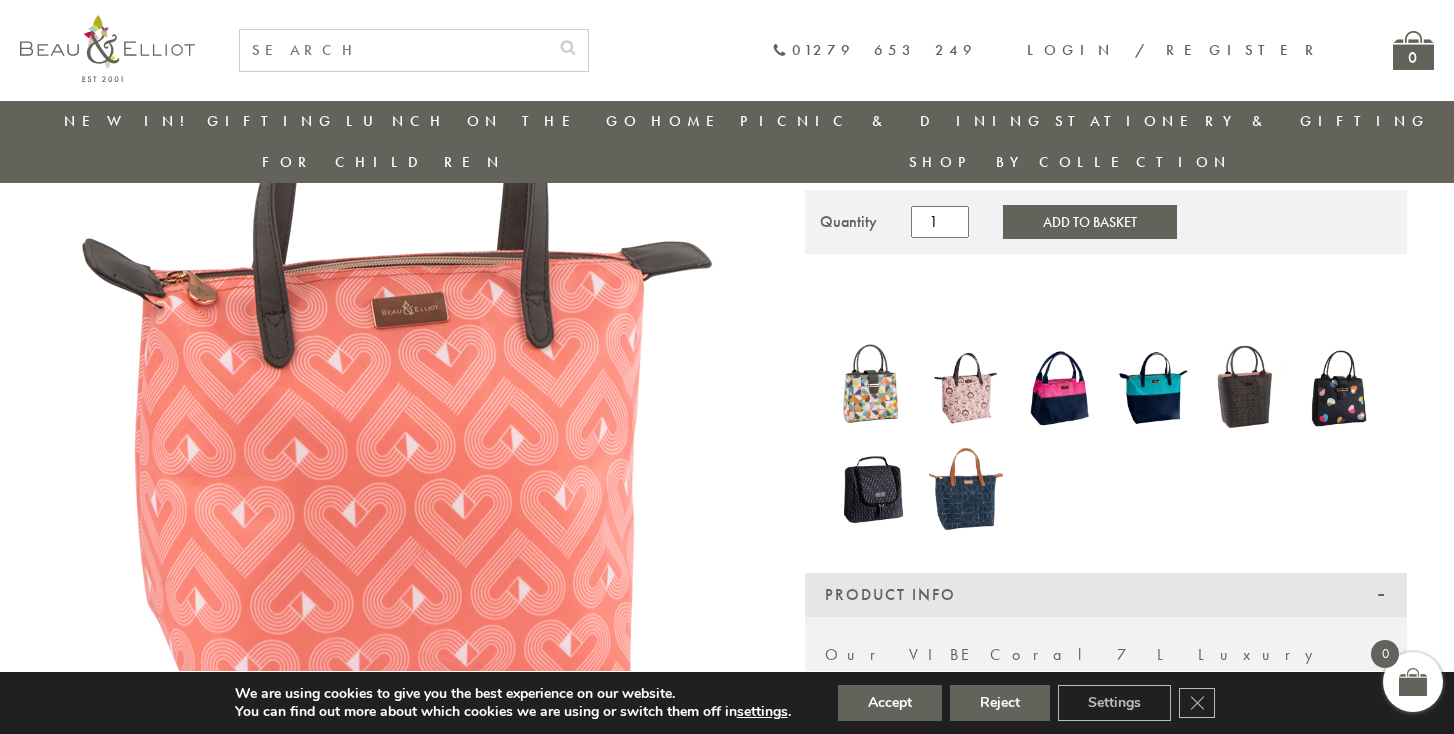 click at bounding box center [1153, 388] 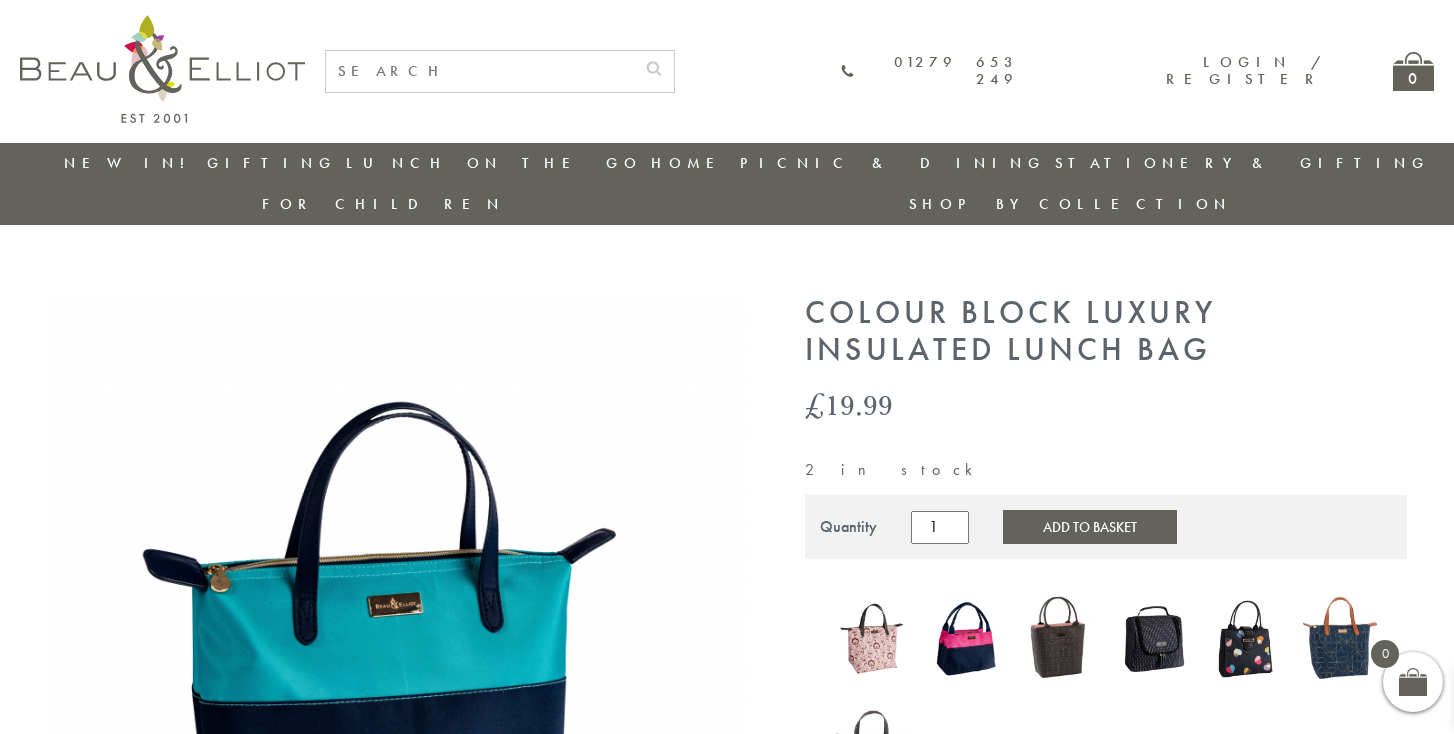 scroll, scrollTop: 0, scrollLeft: 0, axis: both 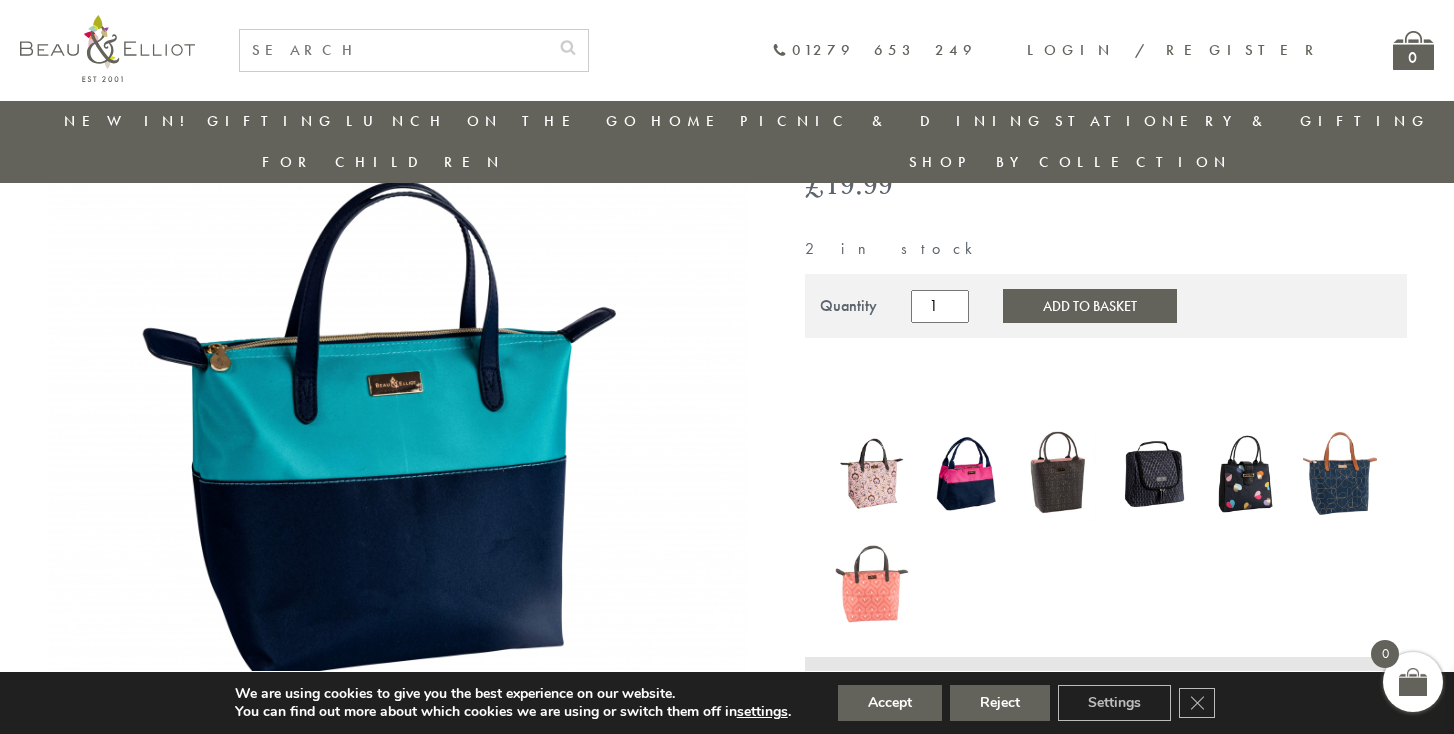 click at bounding box center [1247, 473] 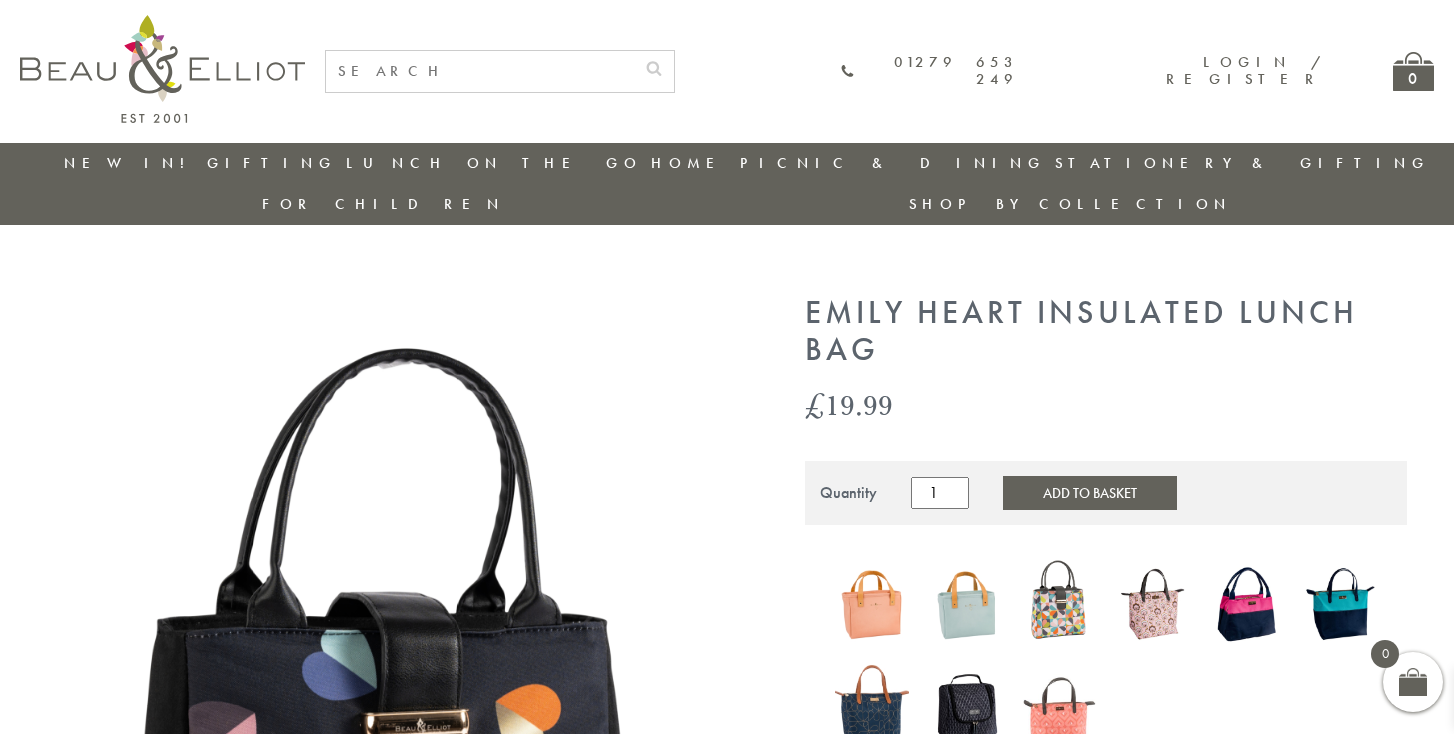 scroll, scrollTop: 0, scrollLeft: 0, axis: both 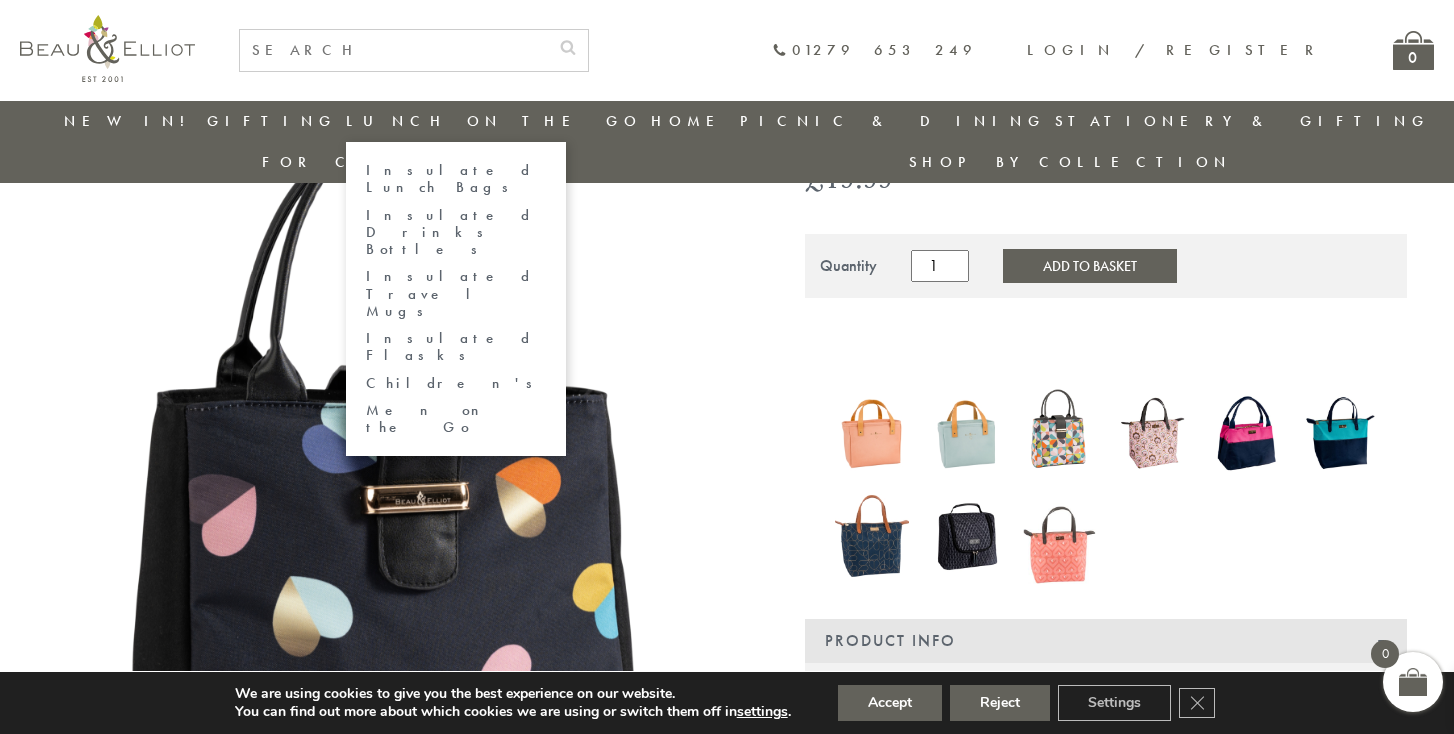 click on "Insulated Lunch Bags" at bounding box center (456, 179) 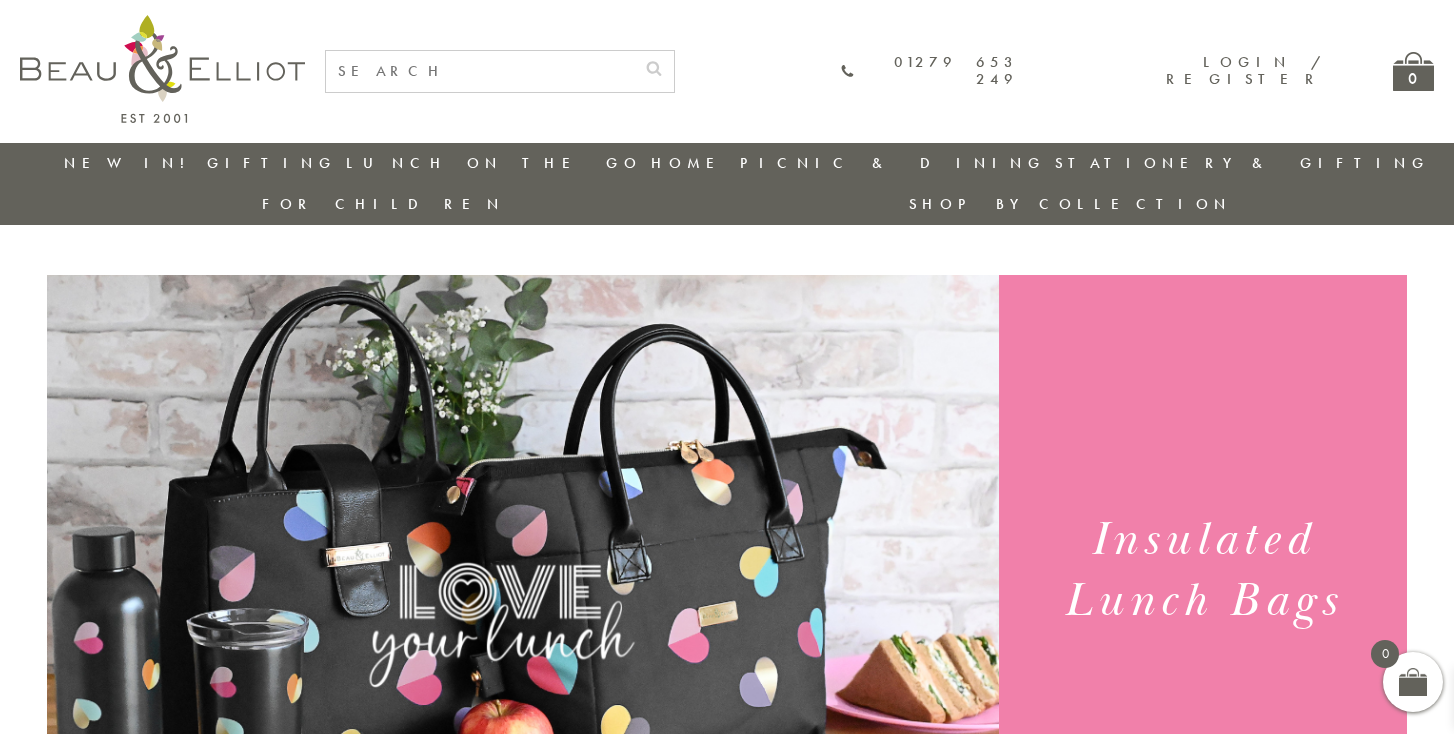 scroll, scrollTop: 0, scrollLeft: 0, axis: both 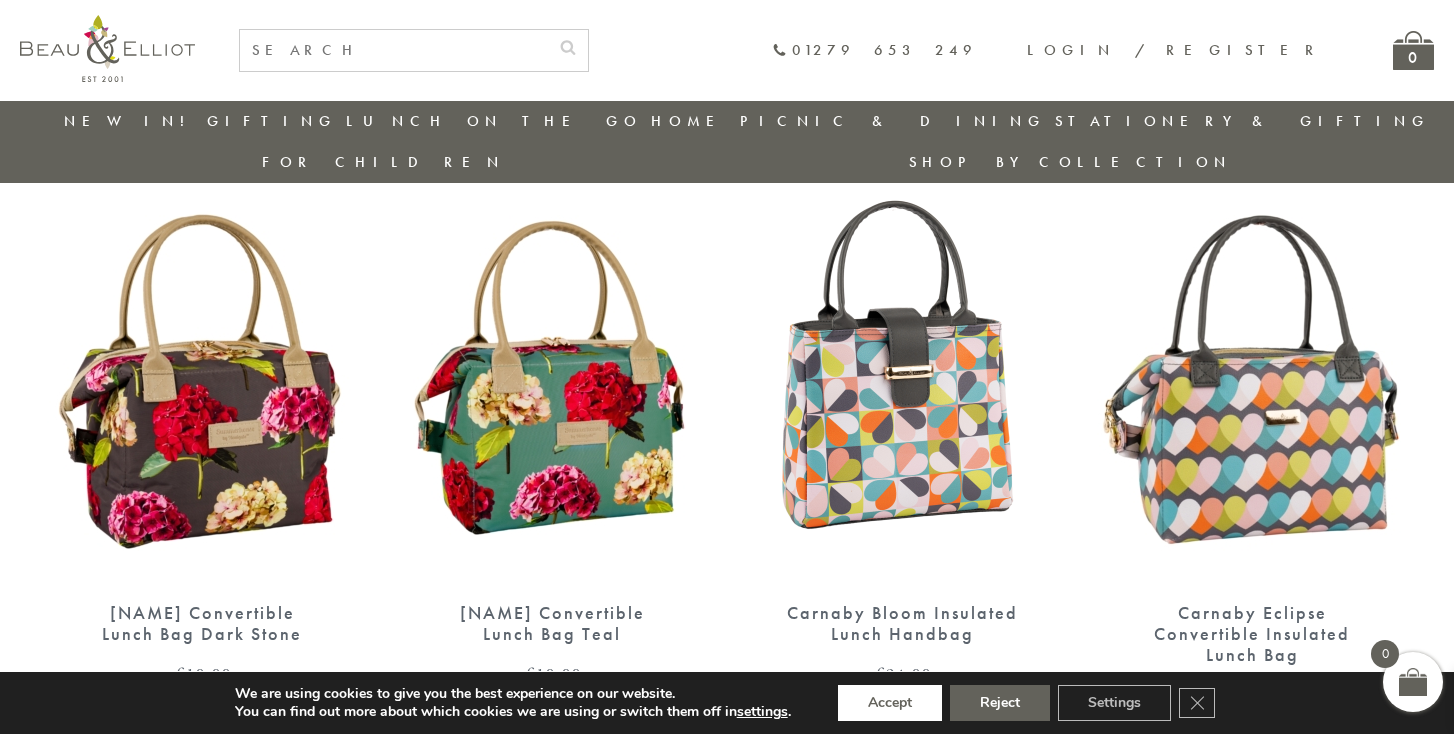 click on "Accept" at bounding box center [890, 703] 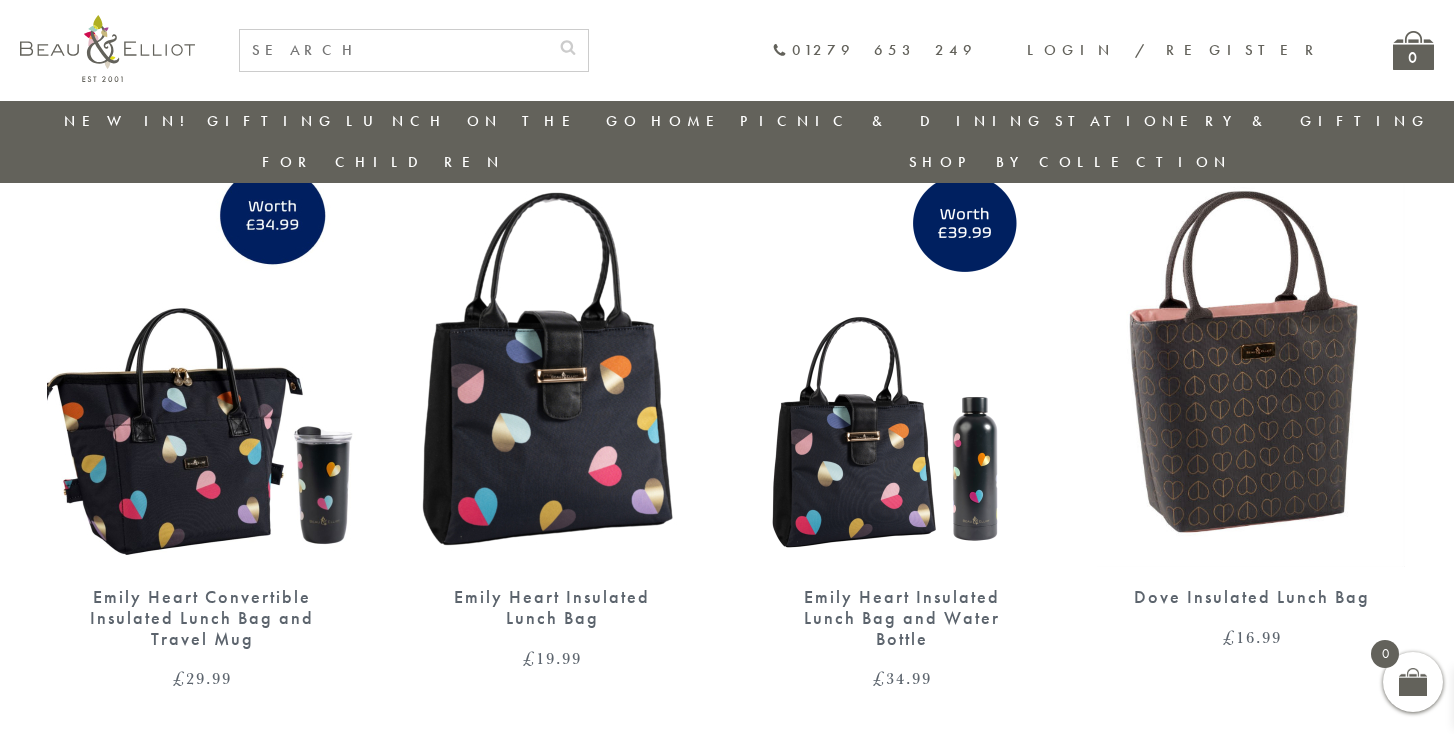 scroll, scrollTop: 3157, scrollLeft: 0, axis: vertical 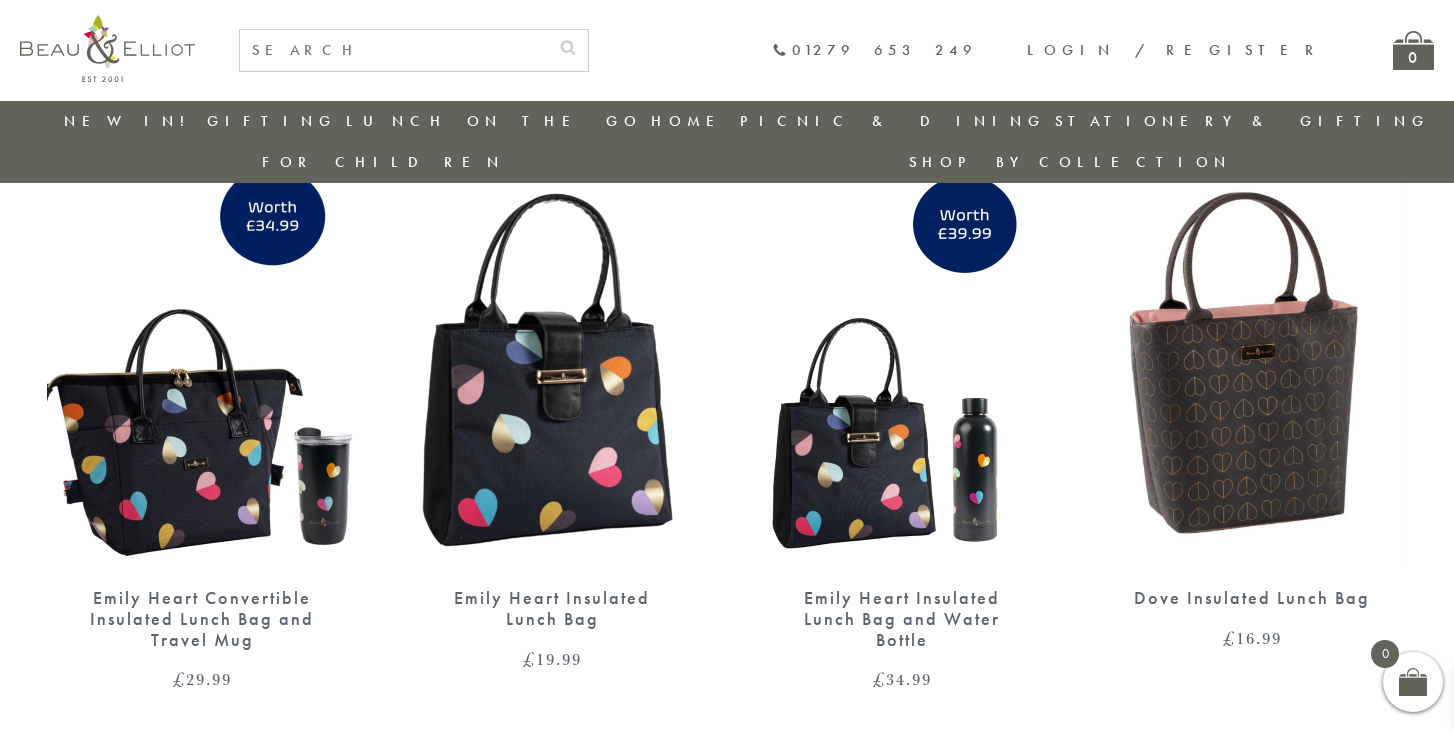 click on "2" at bounding box center (723, 767) 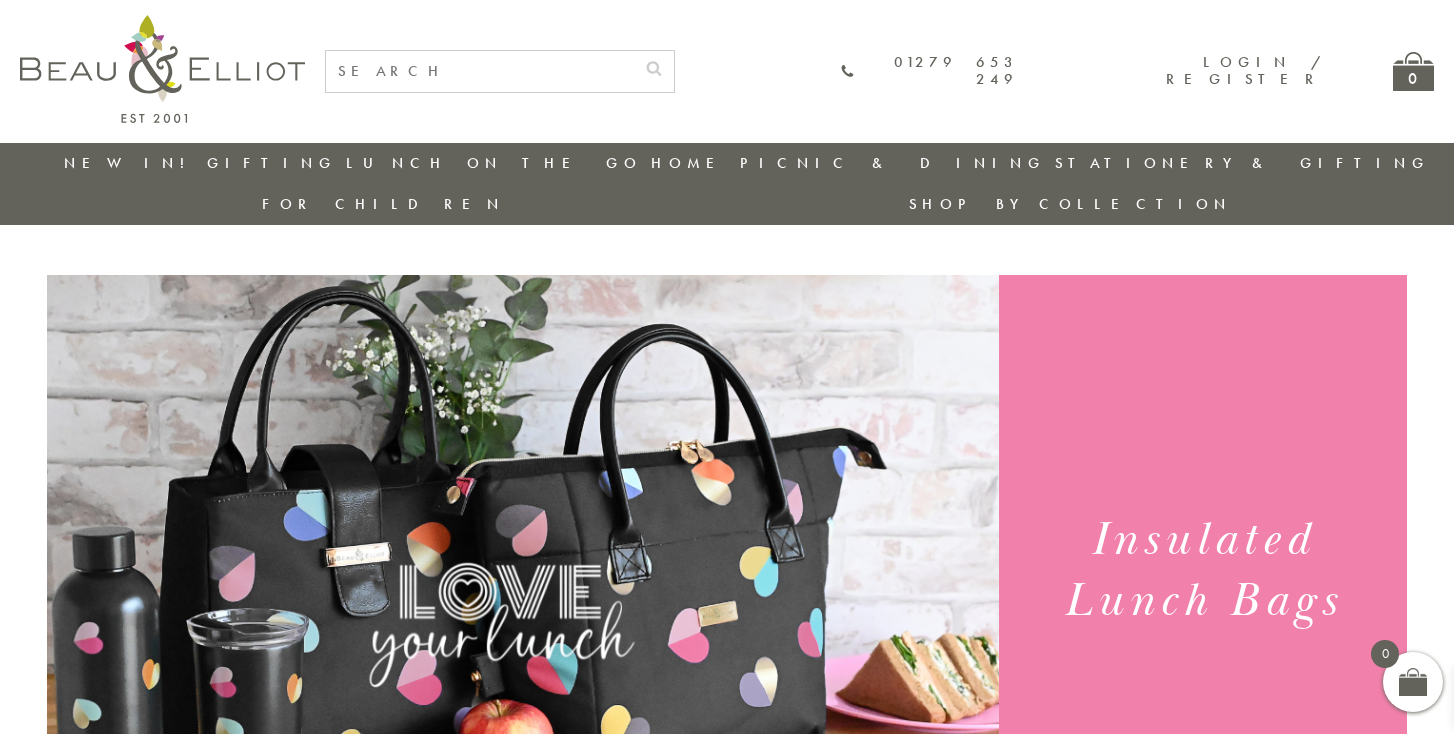 scroll, scrollTop: 0, scrollLeft: 0, axis: both 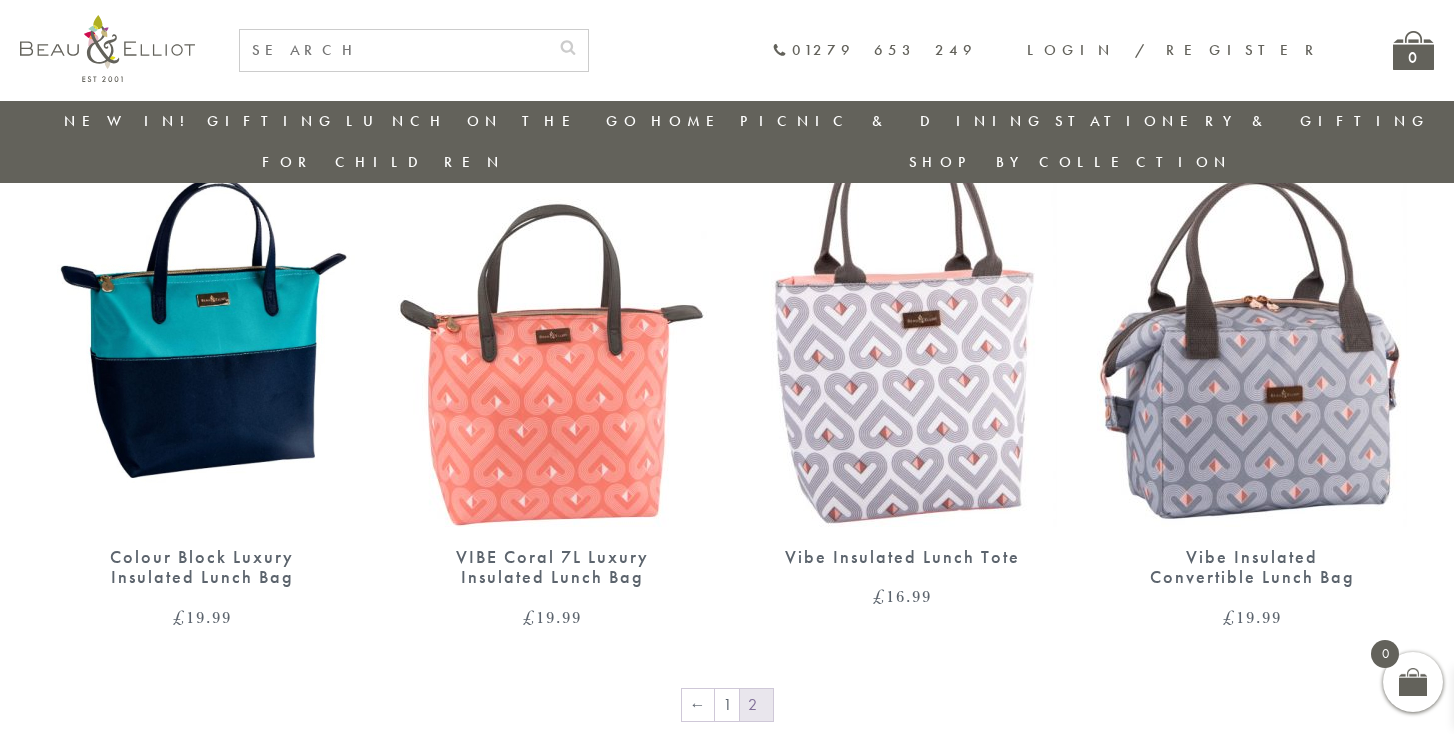 click at bounding box center [1252, 327] 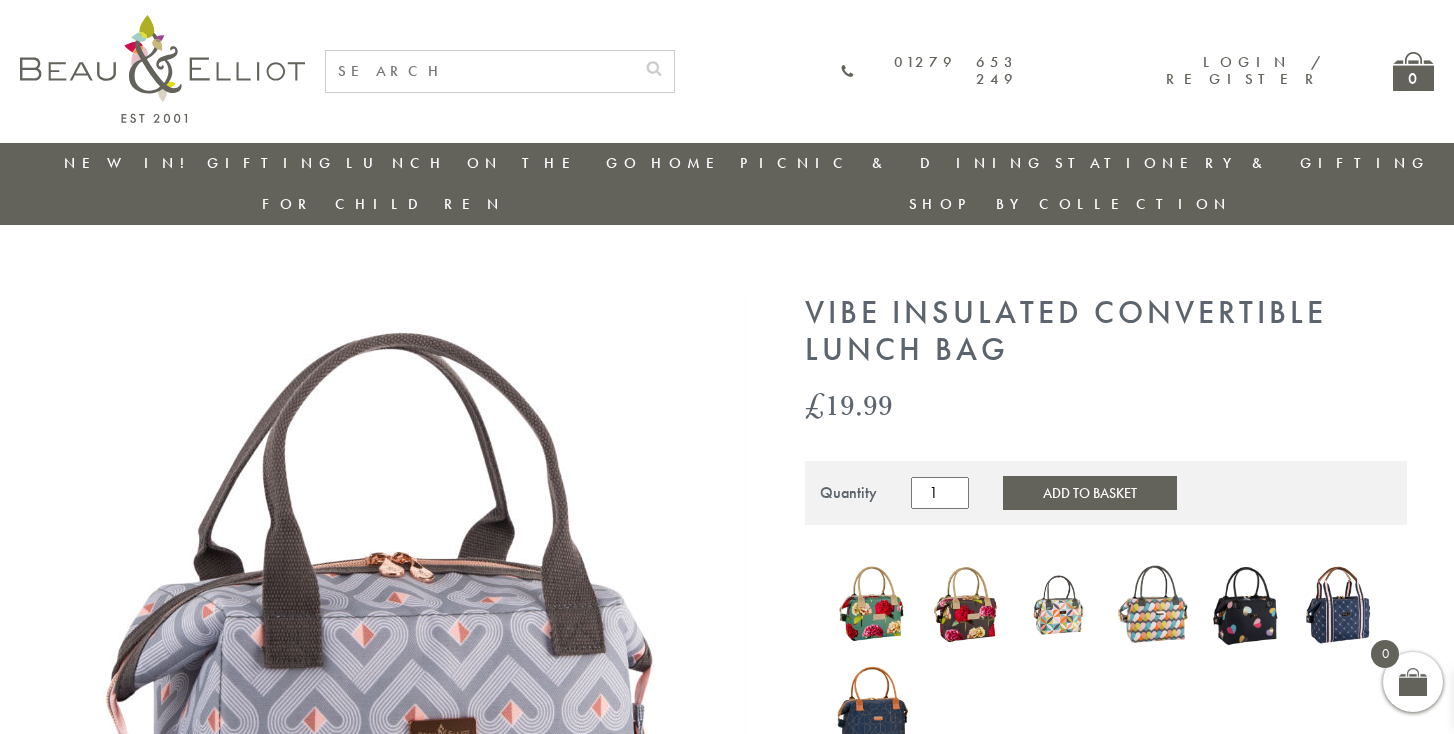 scroll, scrollTop: 0, scrollLeft: 0, axis: both 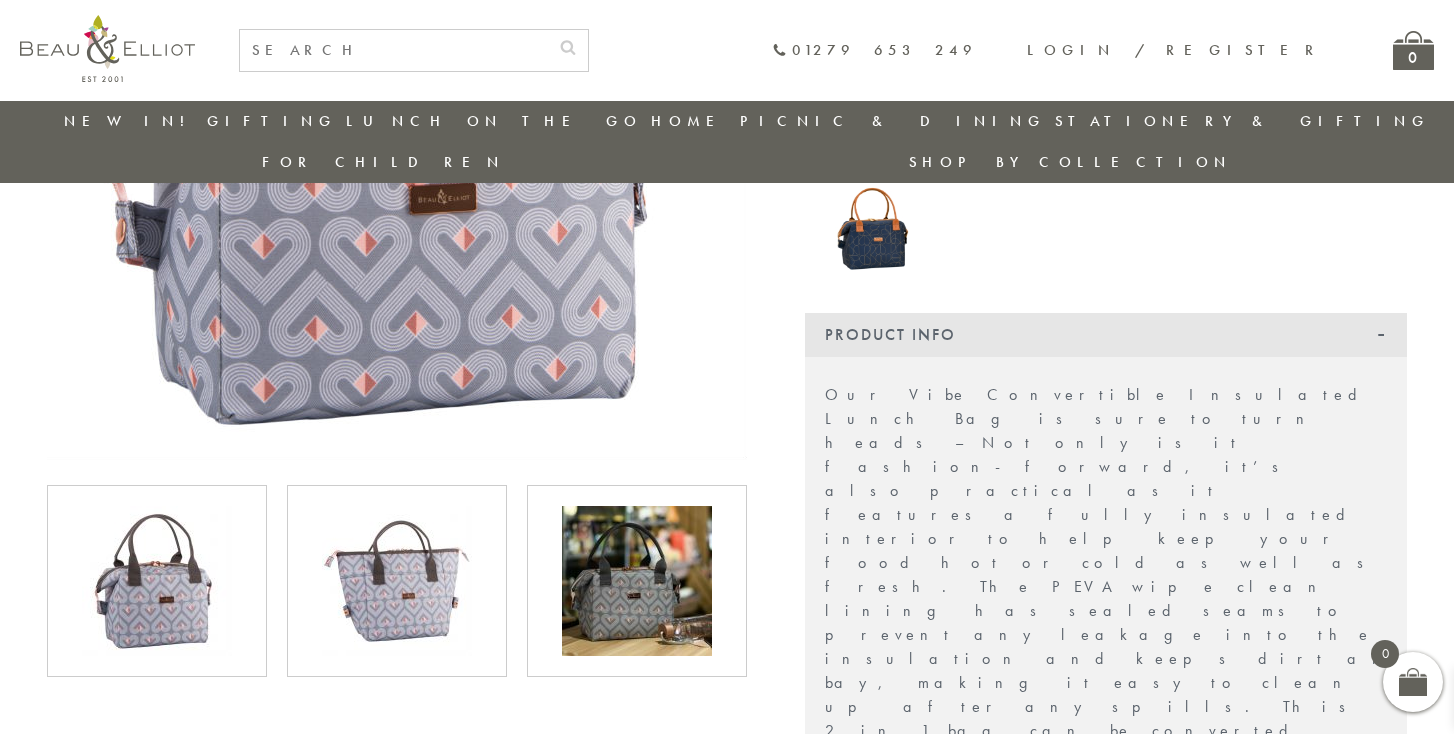 click at bounding box center (397, 581) 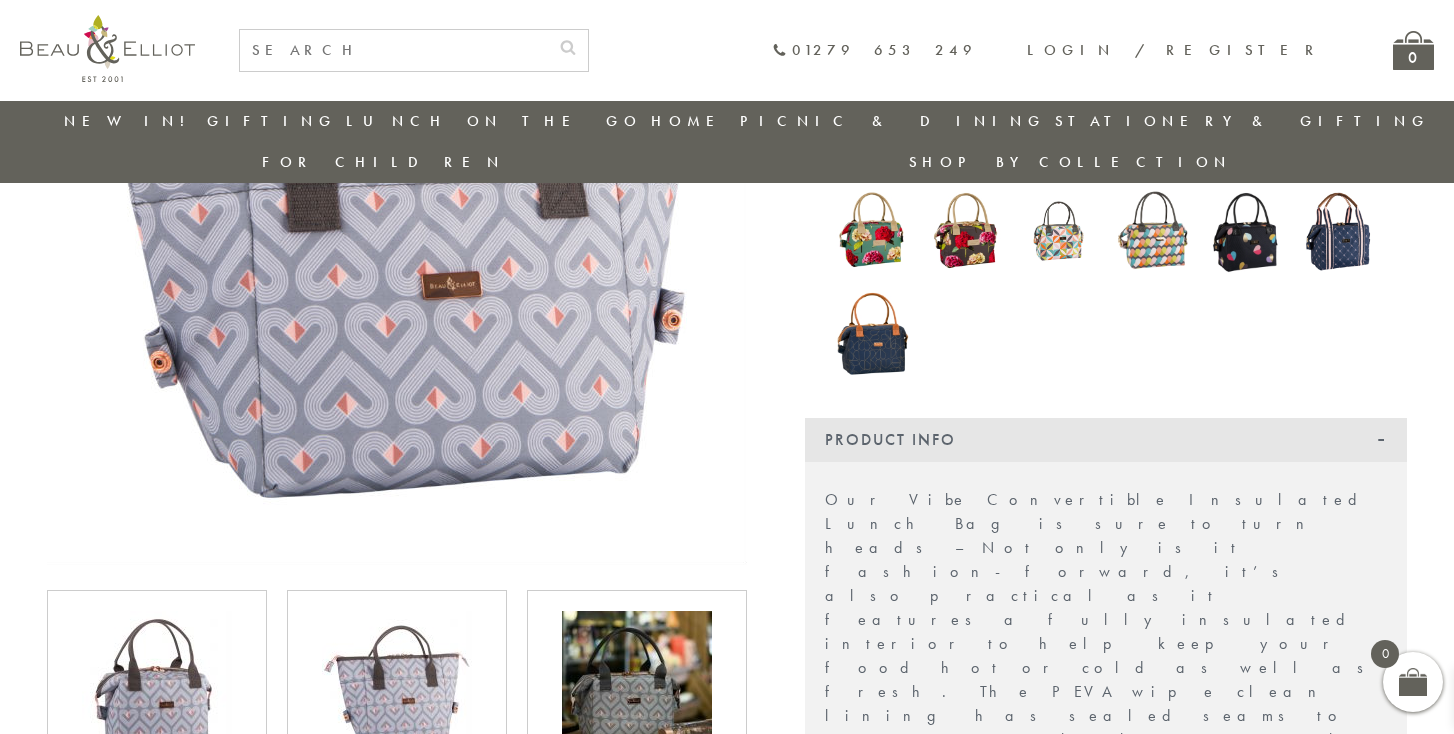 scroll, scrollTop: 400, scrollLeft: 0, axis: vertical 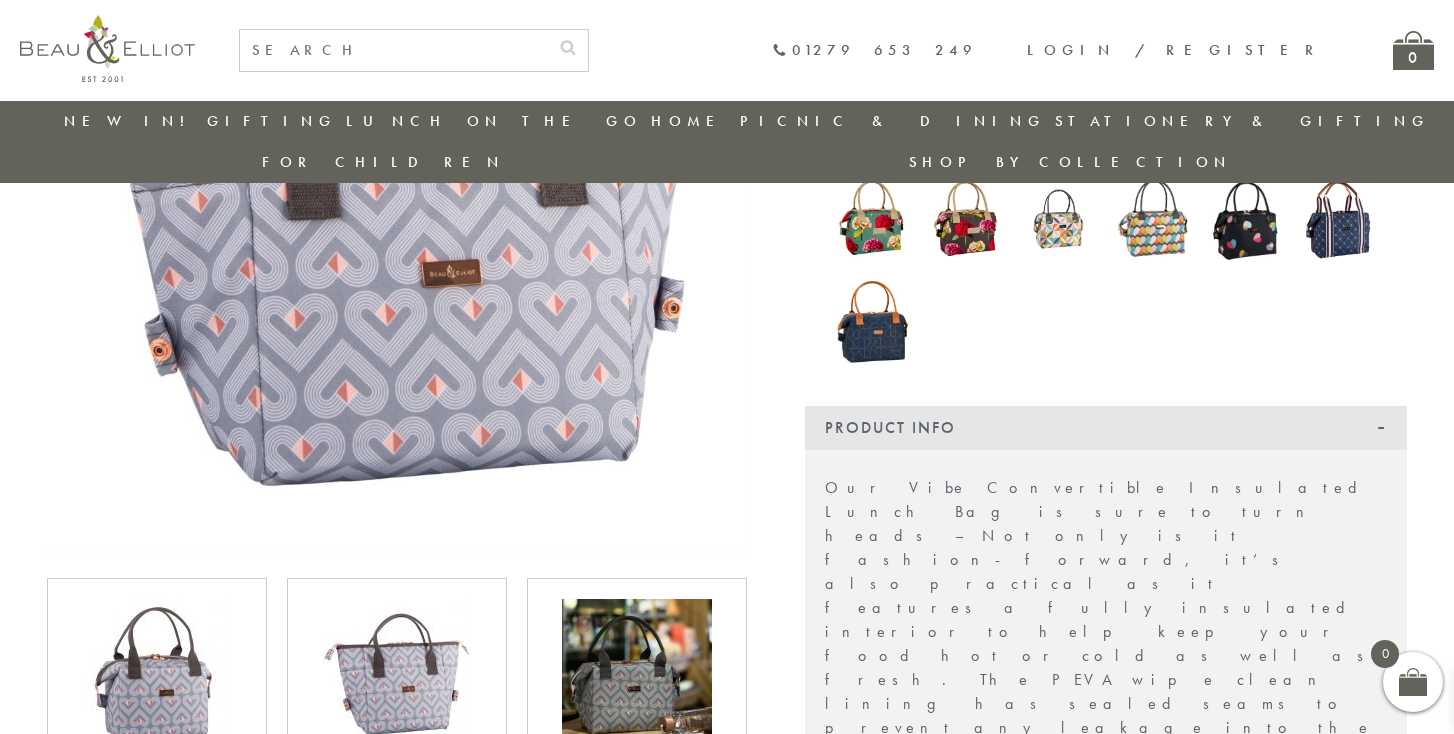 click at bounding box center (637, 674) 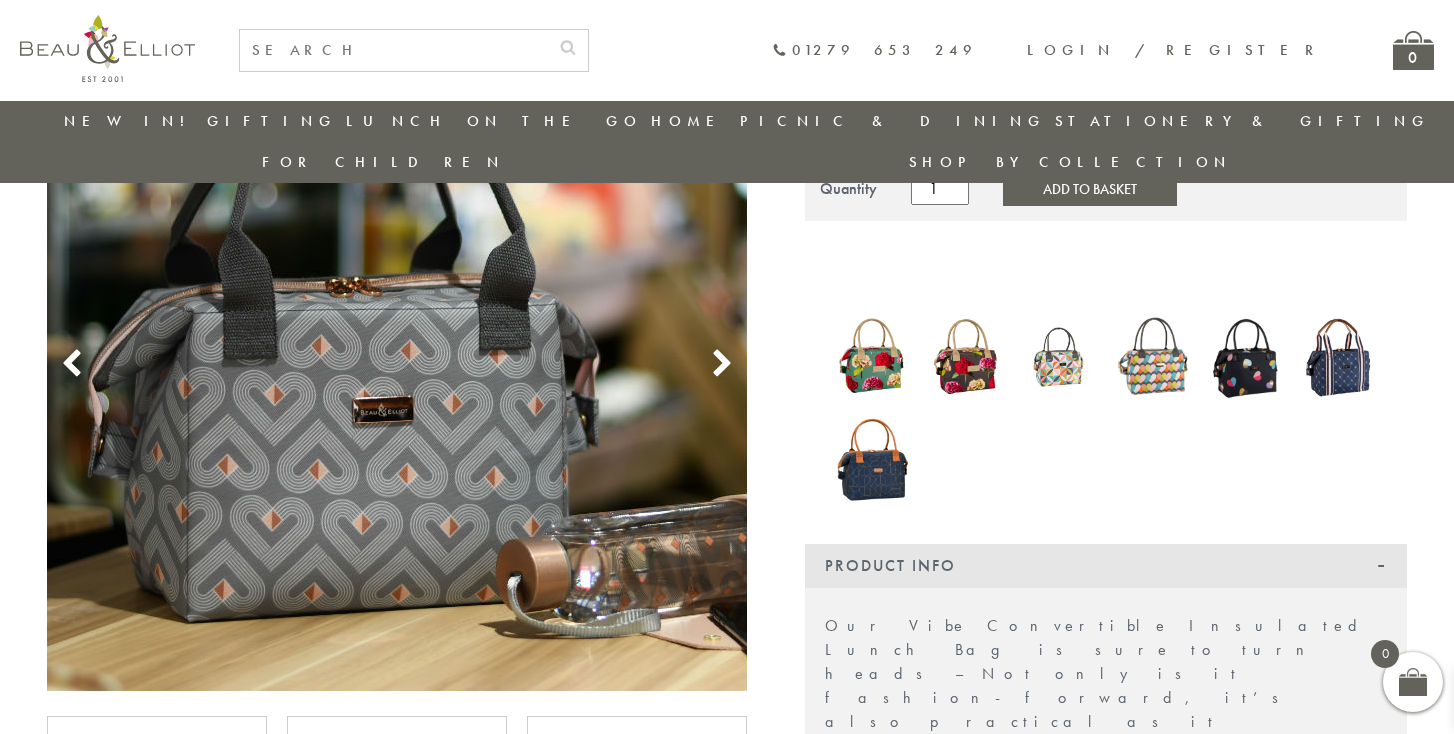 scroll, scrollTop: 248, scrollLeft: 0, axis: vertical 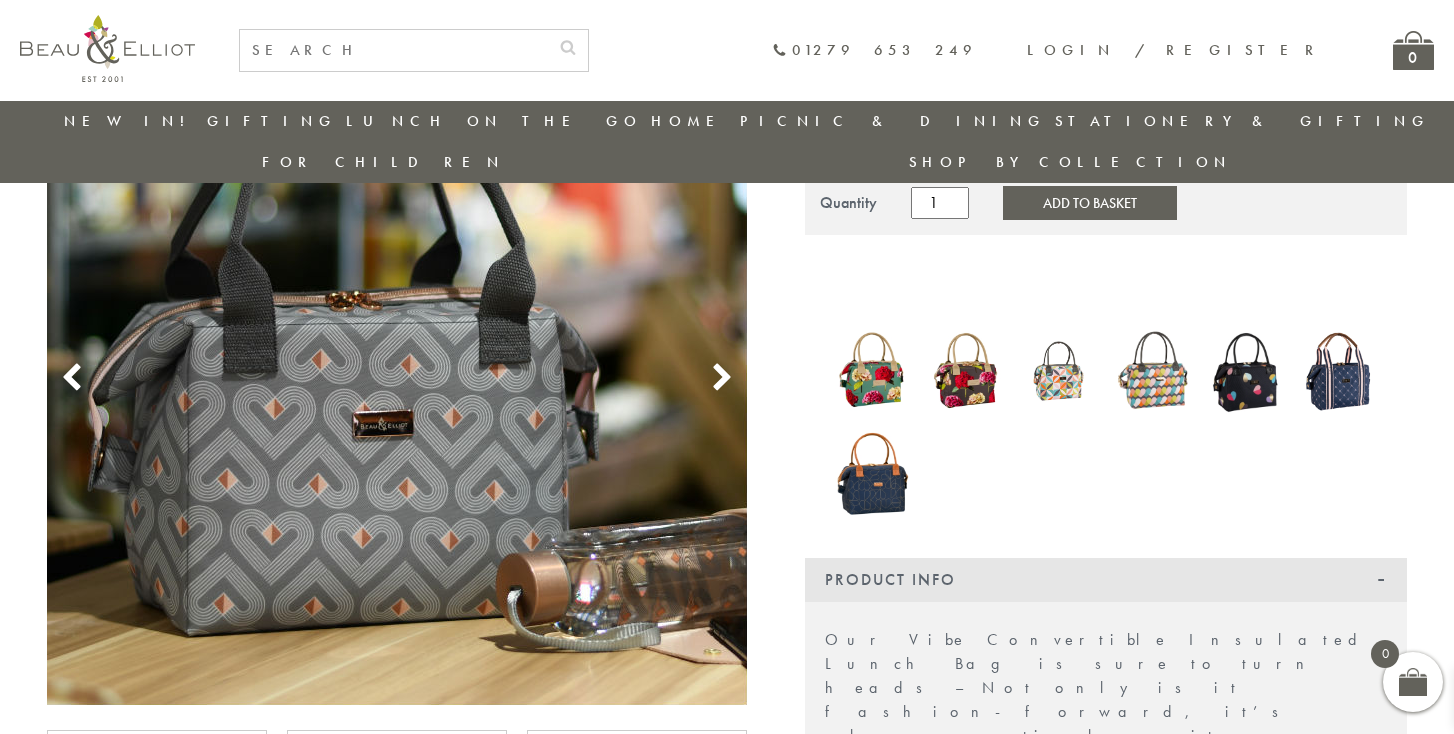 click at bounding box center [872, 371] 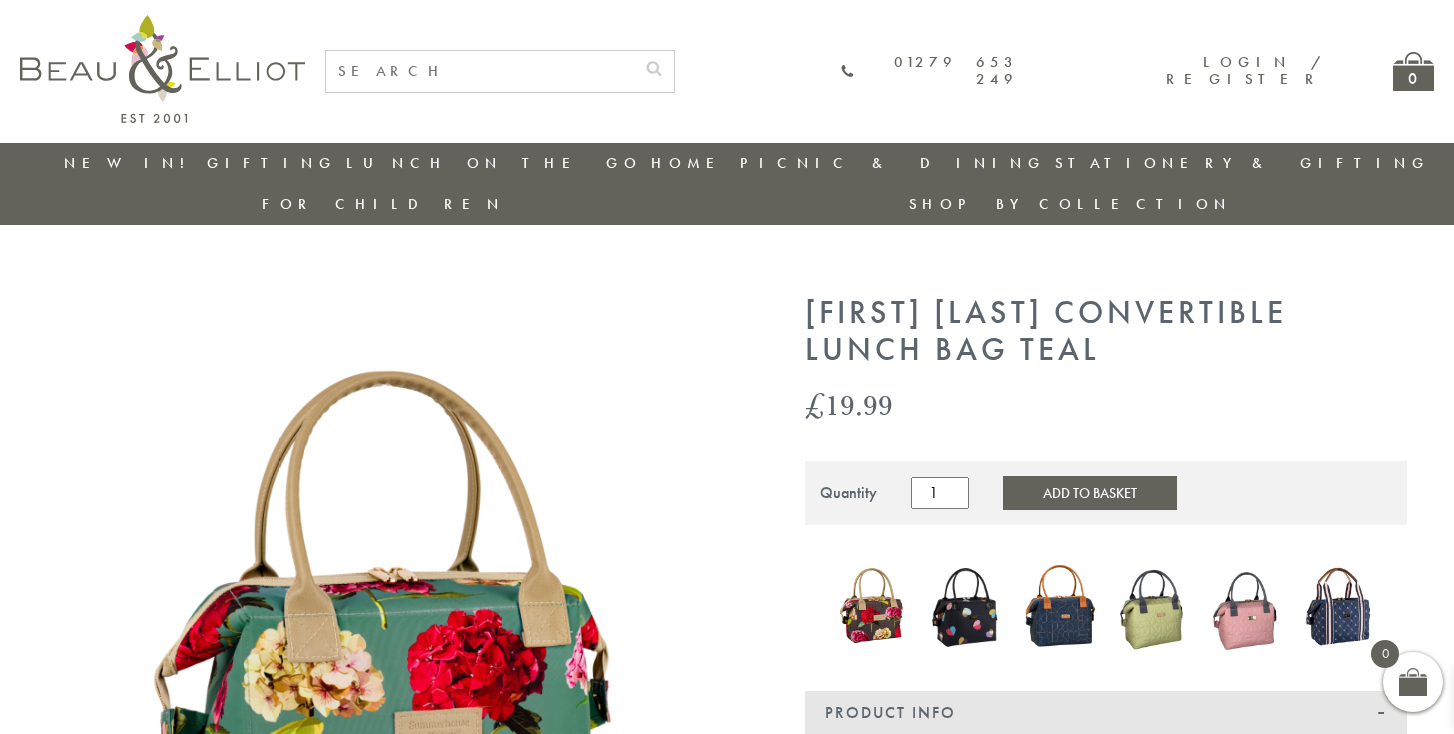 scroll, scrollTop: 0, scrollLeft: 0, axis: both 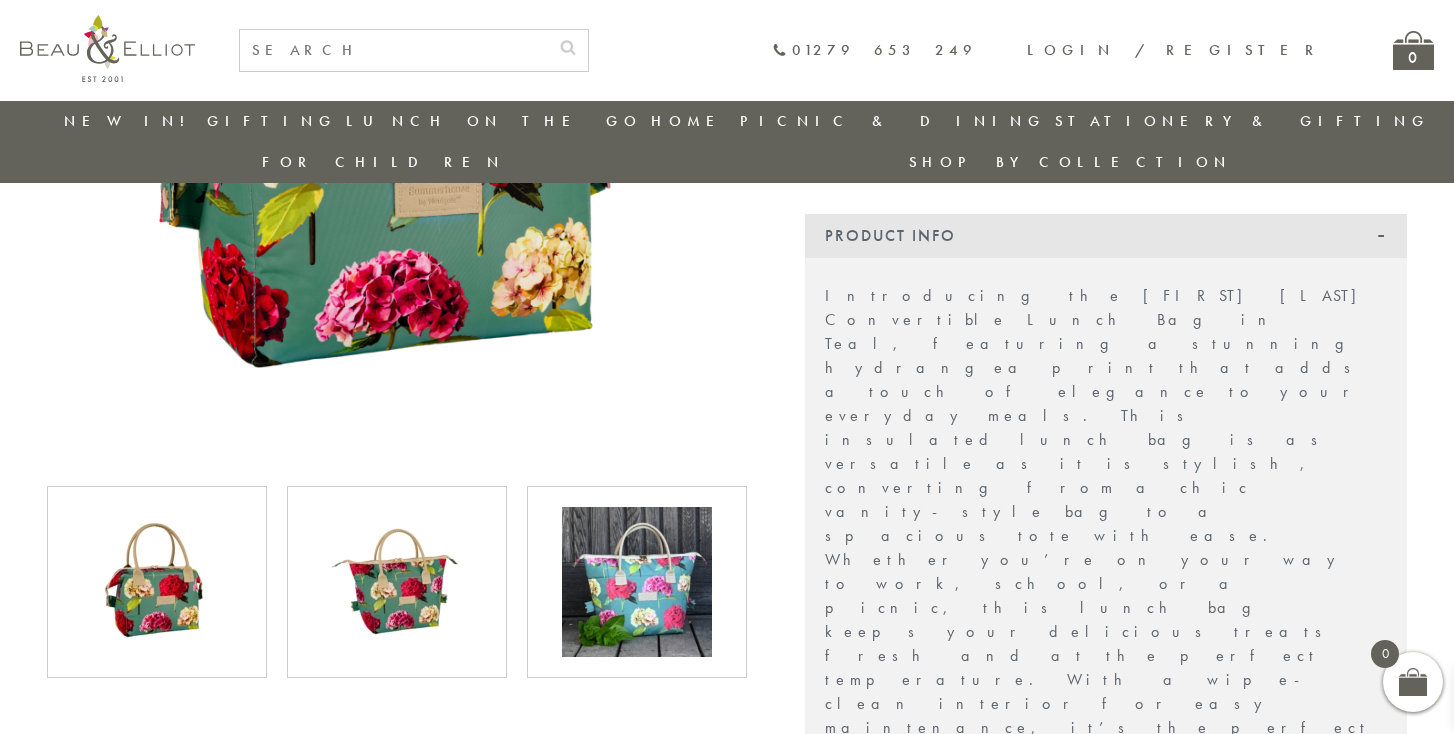 click at bounding box center [637, 582] 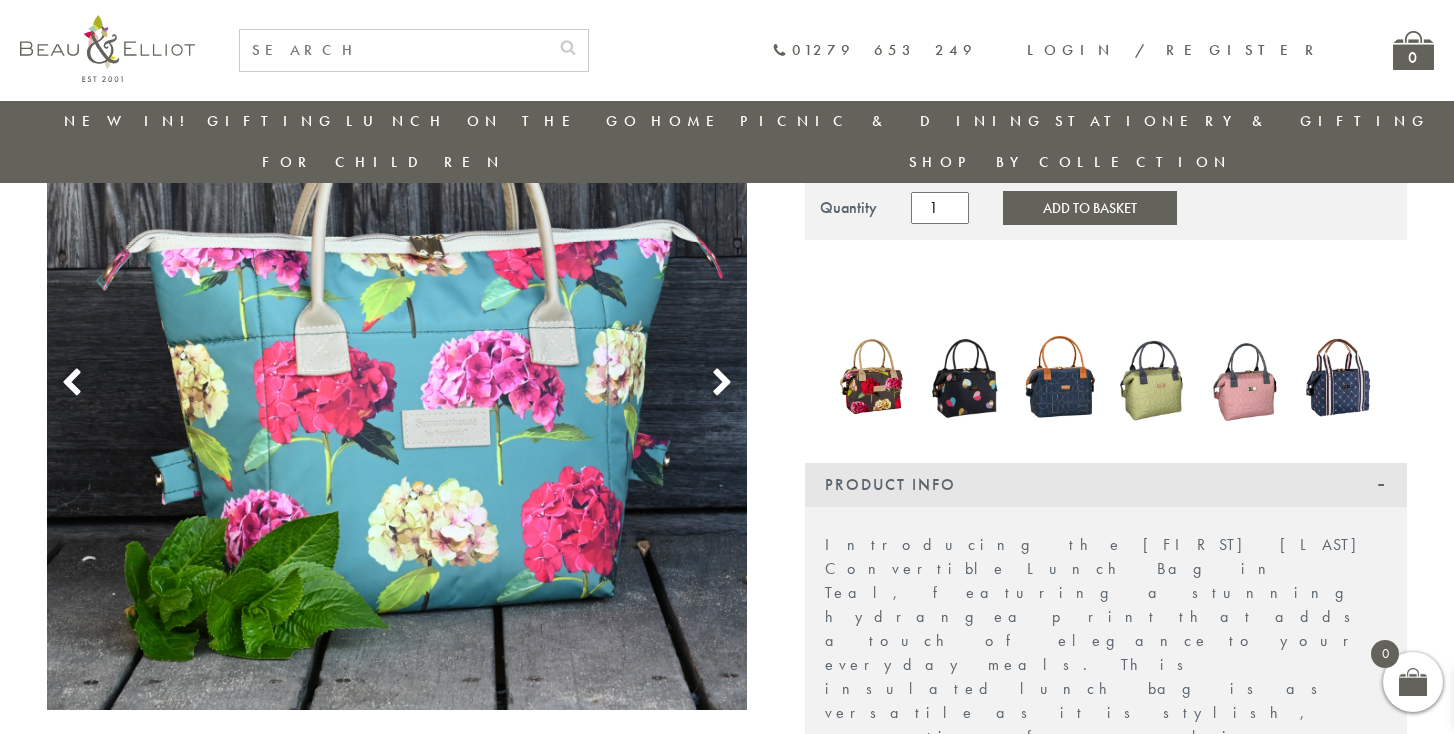 scroll, scrollTop: 241, scrollLeft: 0, axis: vertical 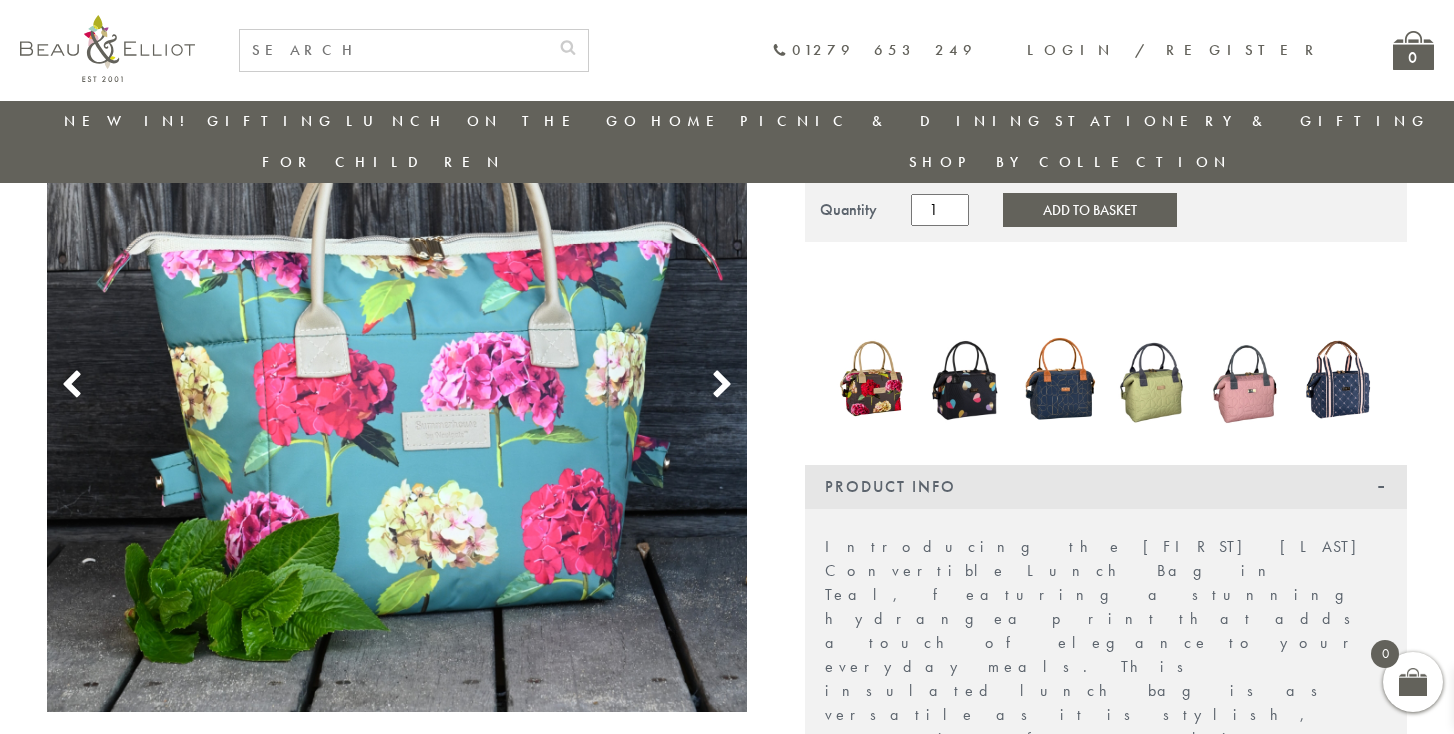 click at bounding box center [966, 379] 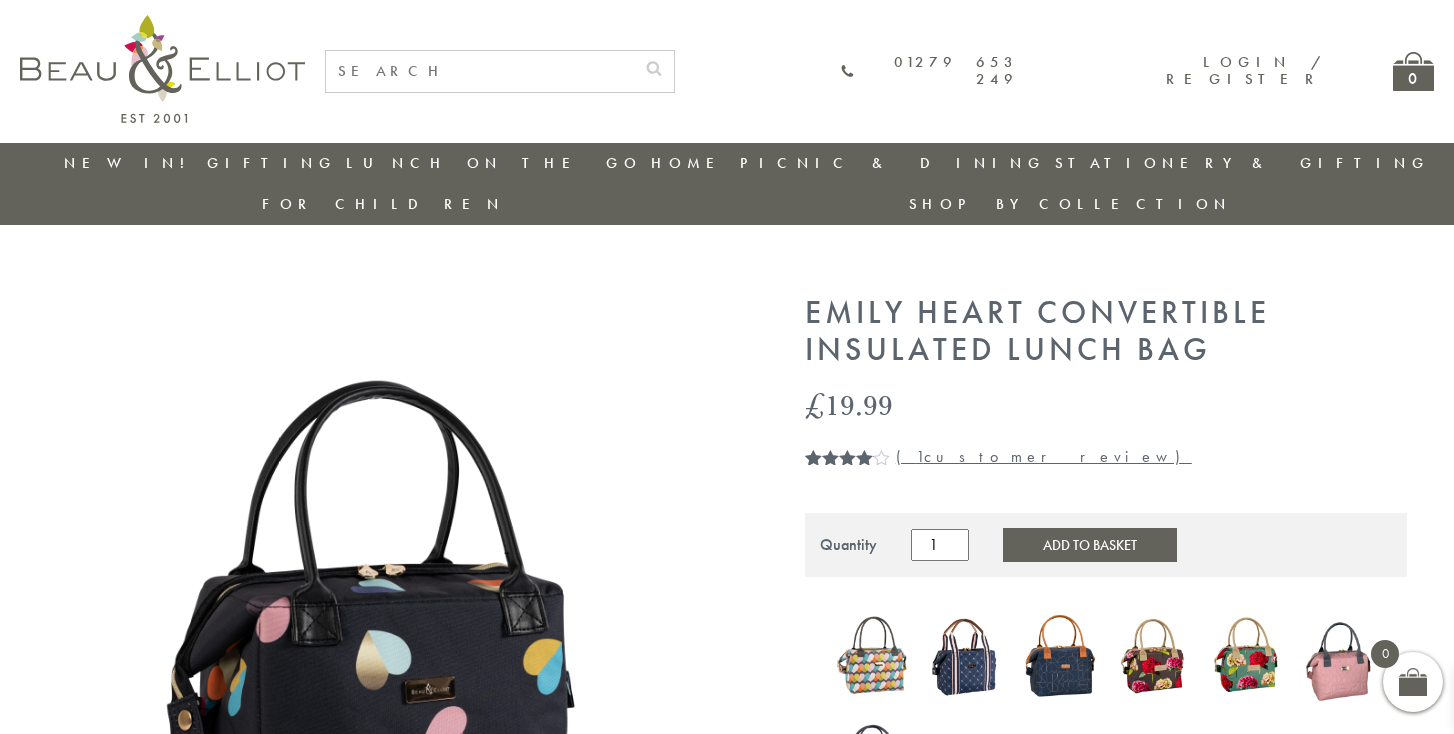 scroll, scrollTop: 0, scrollLeft: 0, axis: both 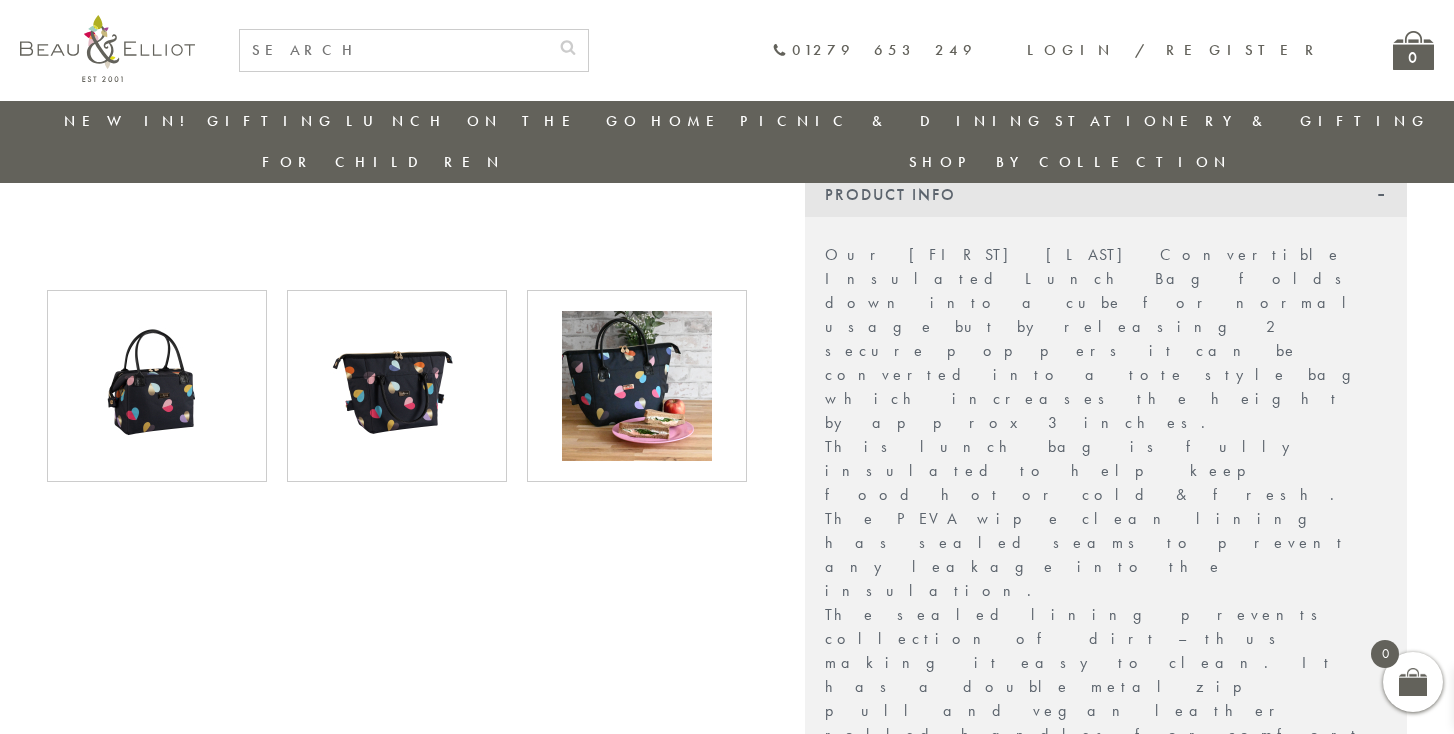click at bounding box center [397, 386] 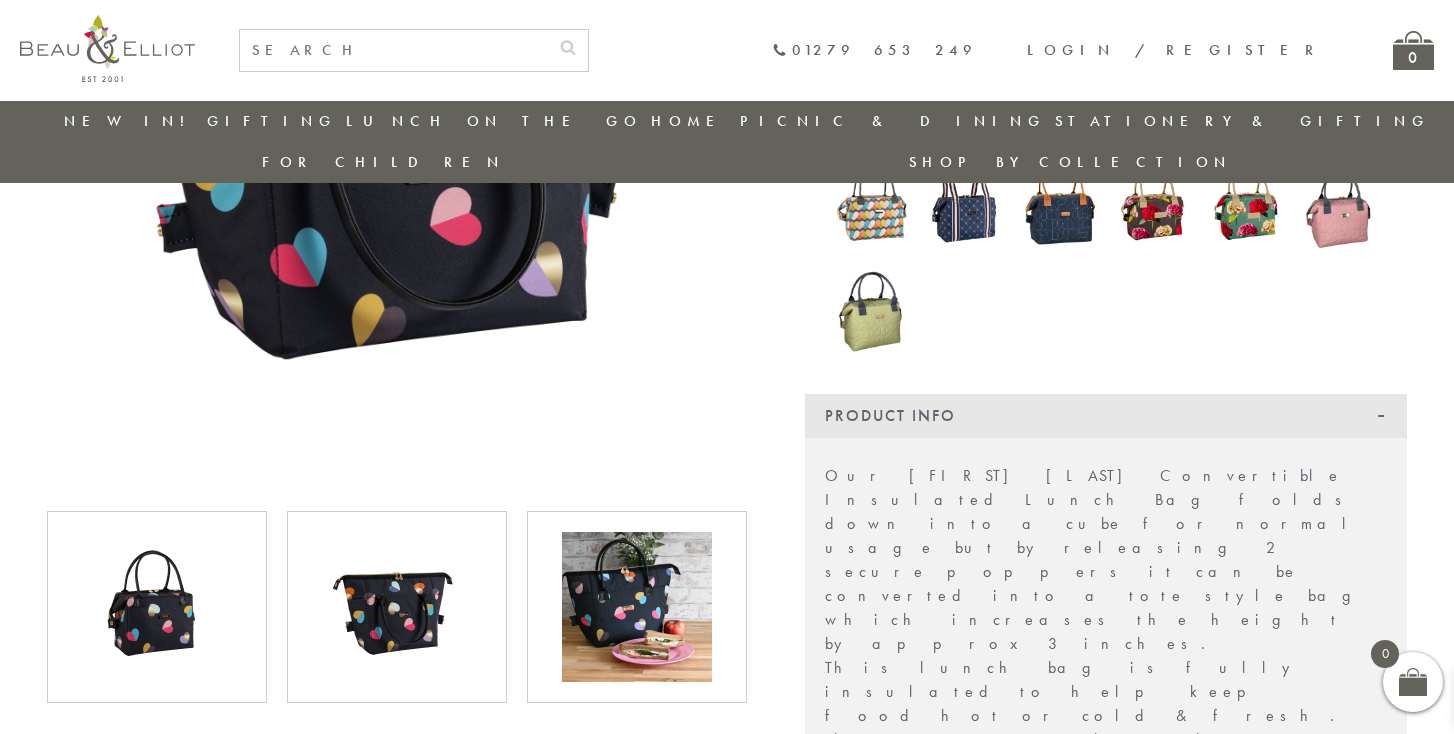 scroll, scrollTop: 468, scrollLeft: 0, axis: vertical 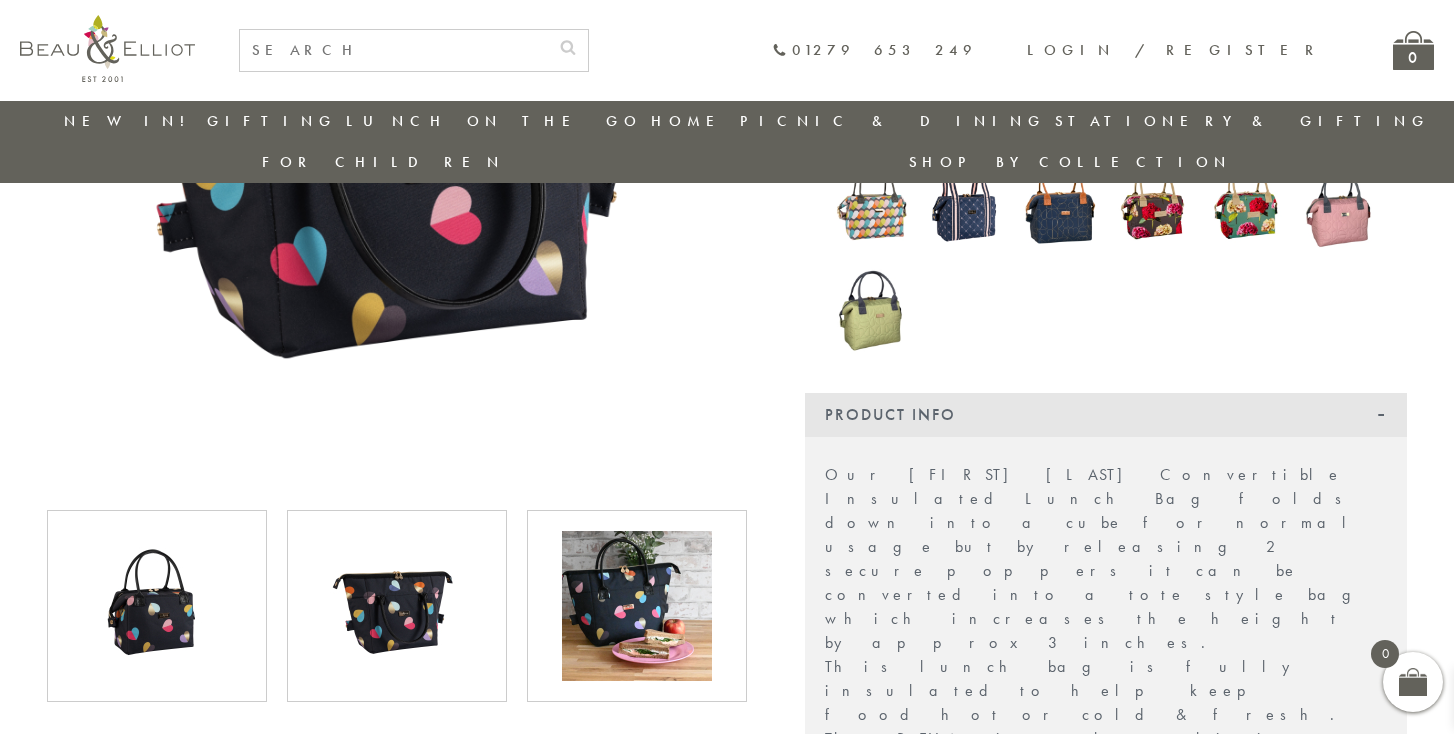click at bounding box center (637, 606) 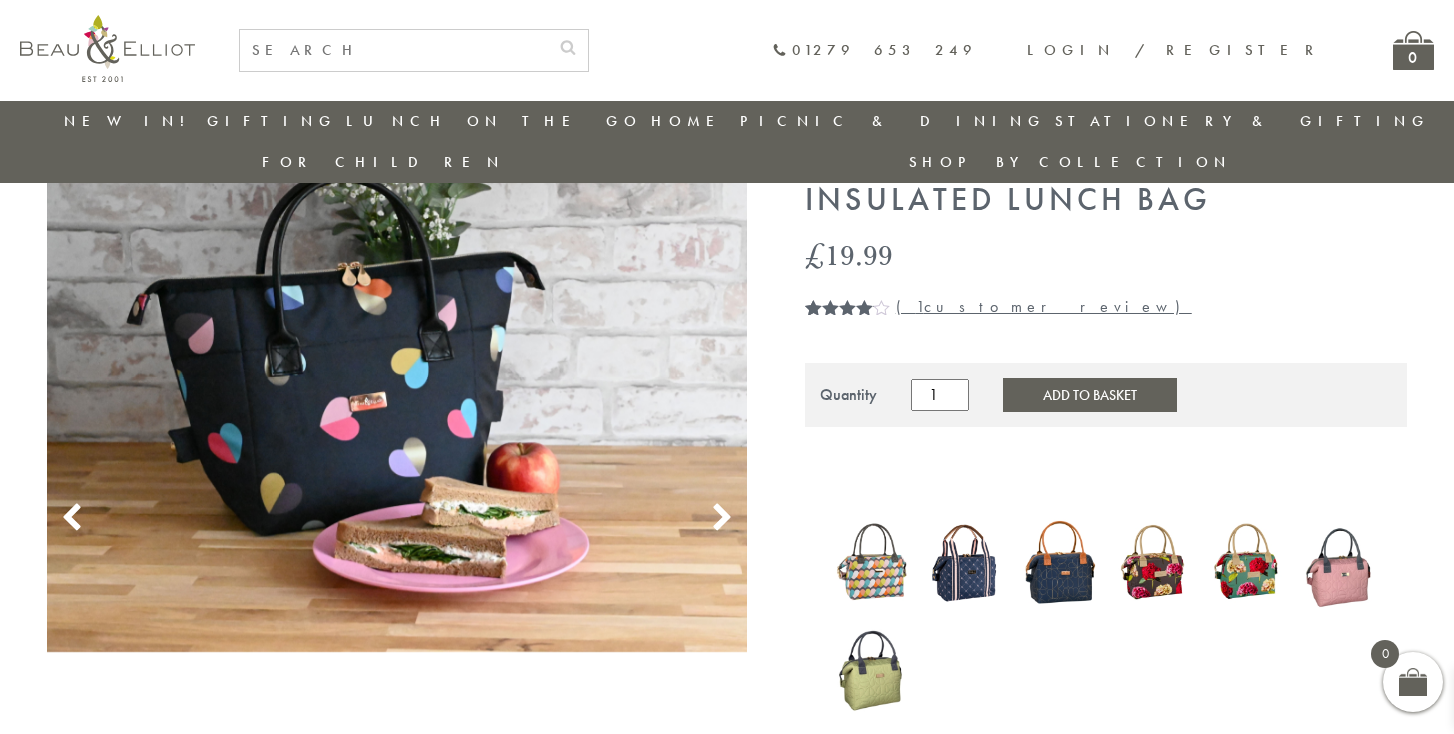 scroll, scrollTop: 106, scrollLeft: 0, axis: vertical 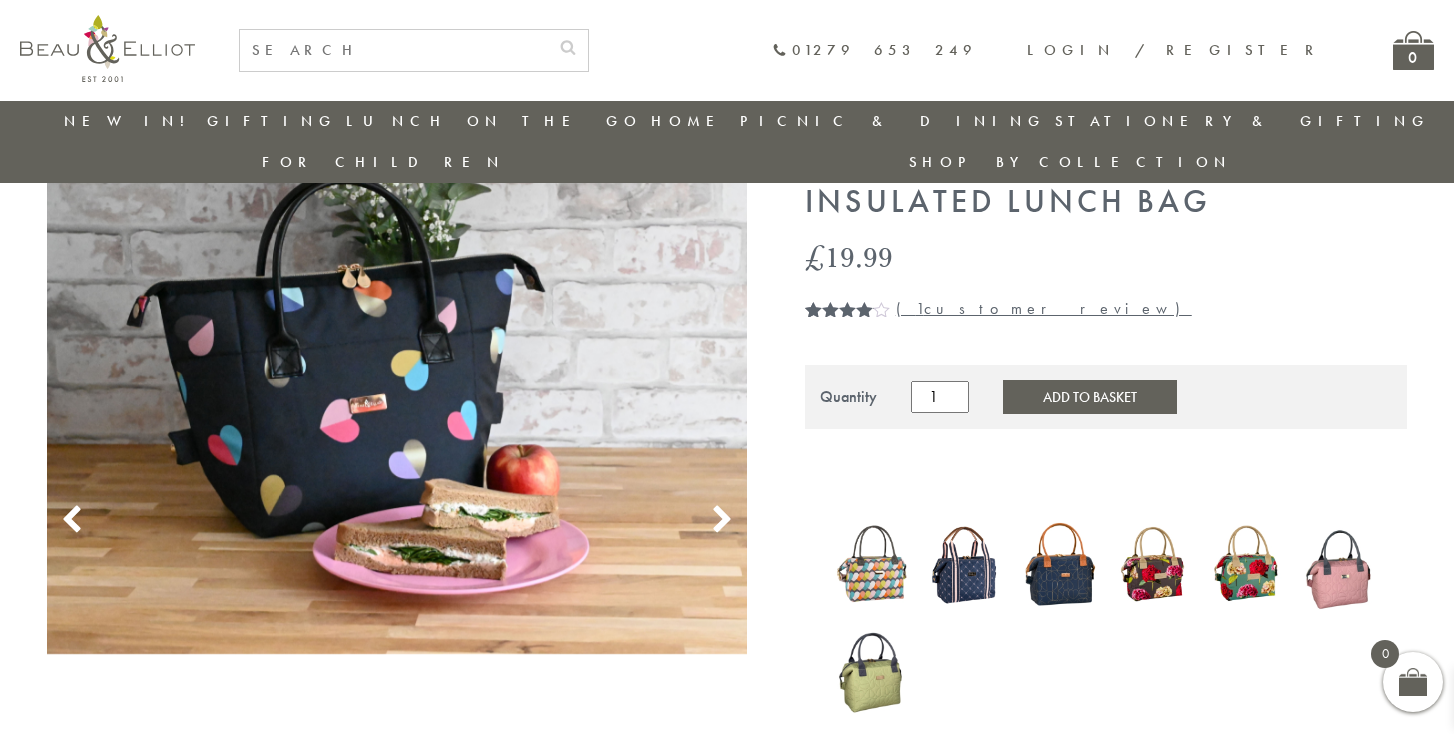 click at bounding box center [966, 564] 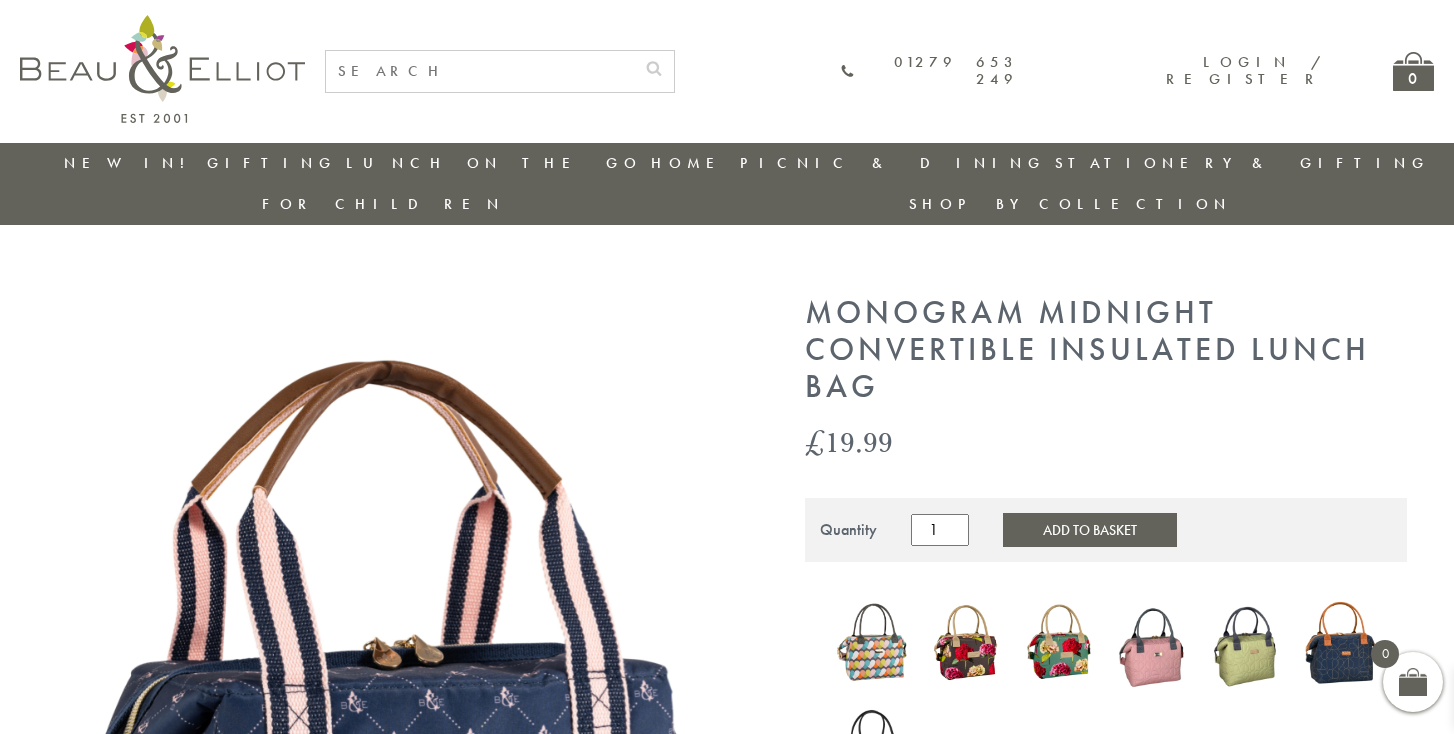 scroll, scrollTop: 0, scrollLeft: 0, axis: both 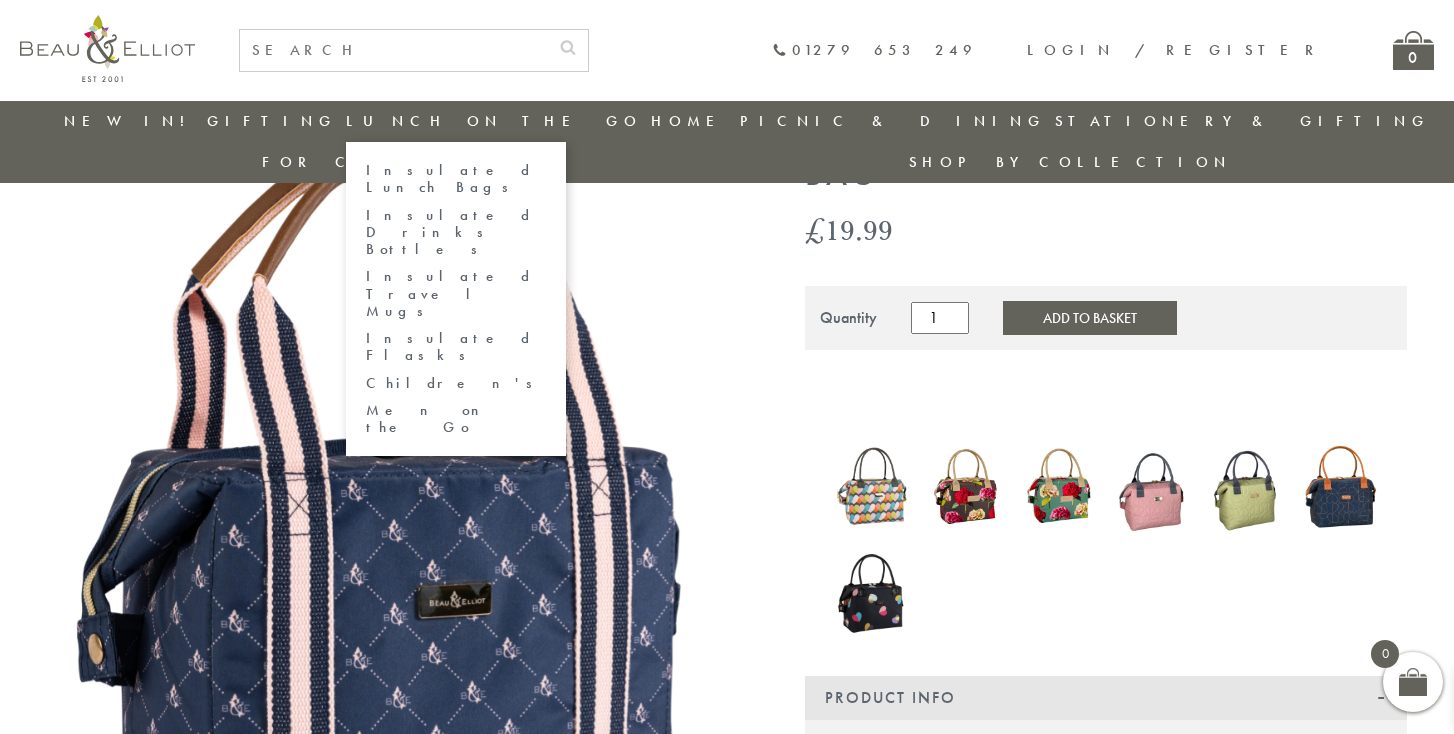 click on "Insulated Lunch Bags" at bounding box center [456, 179] 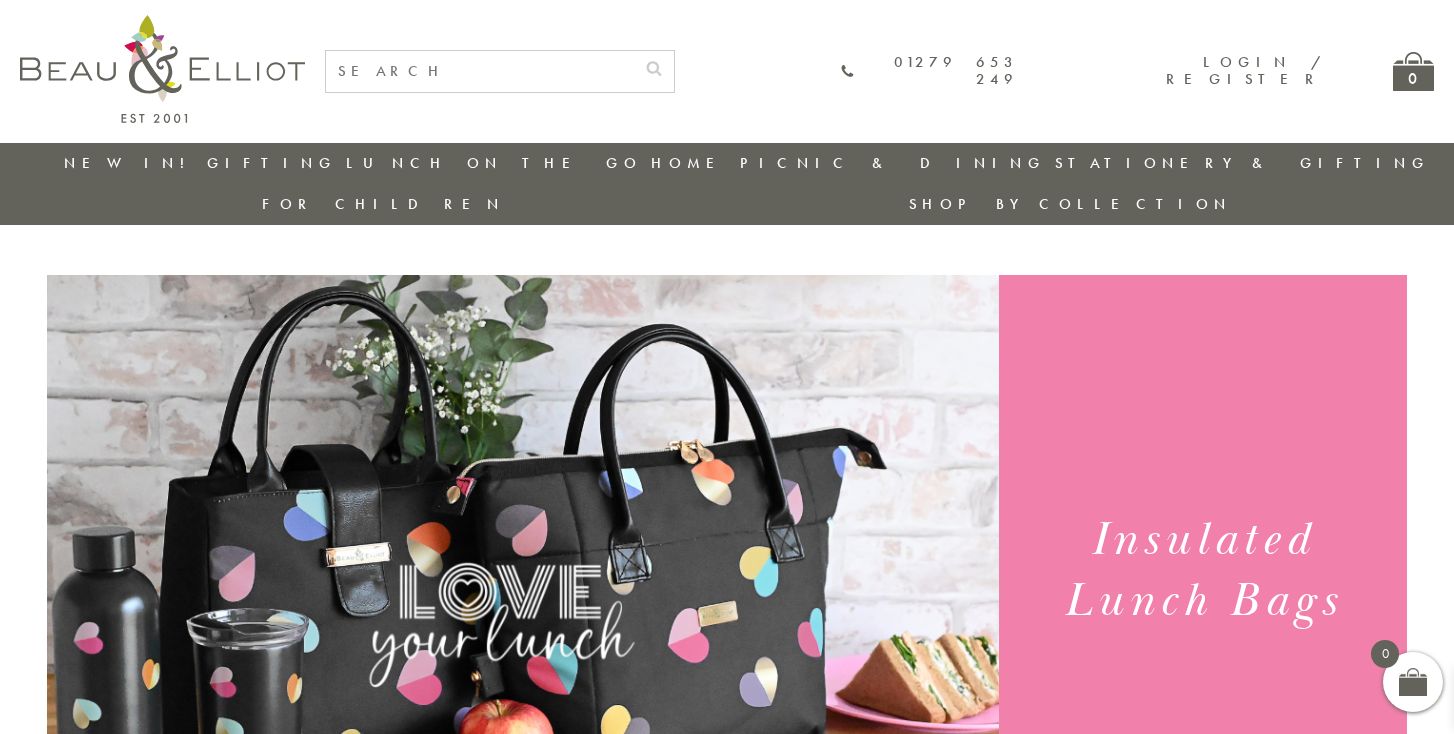 scroll, scrollTop: 0, scrollLeft: 0, axis: both 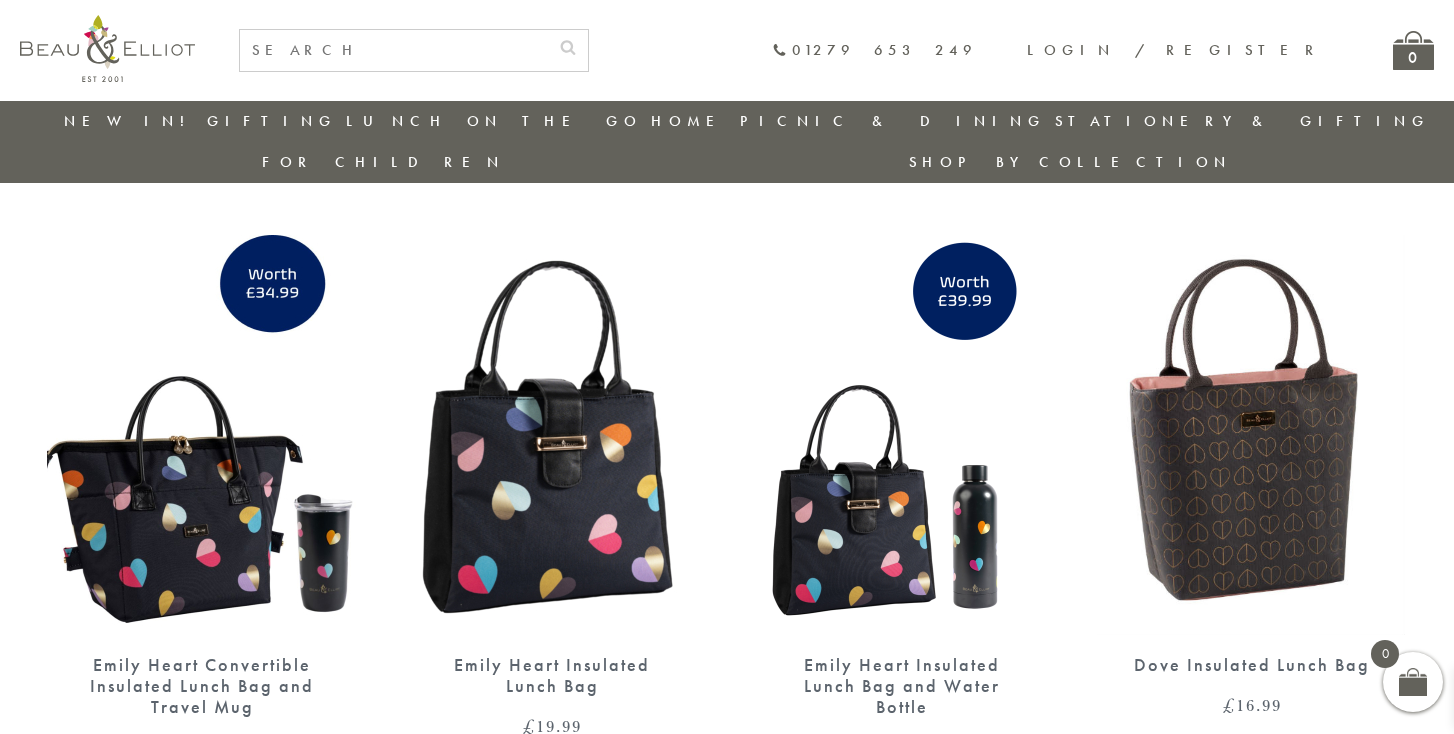 click at bounding box center (552, 435) 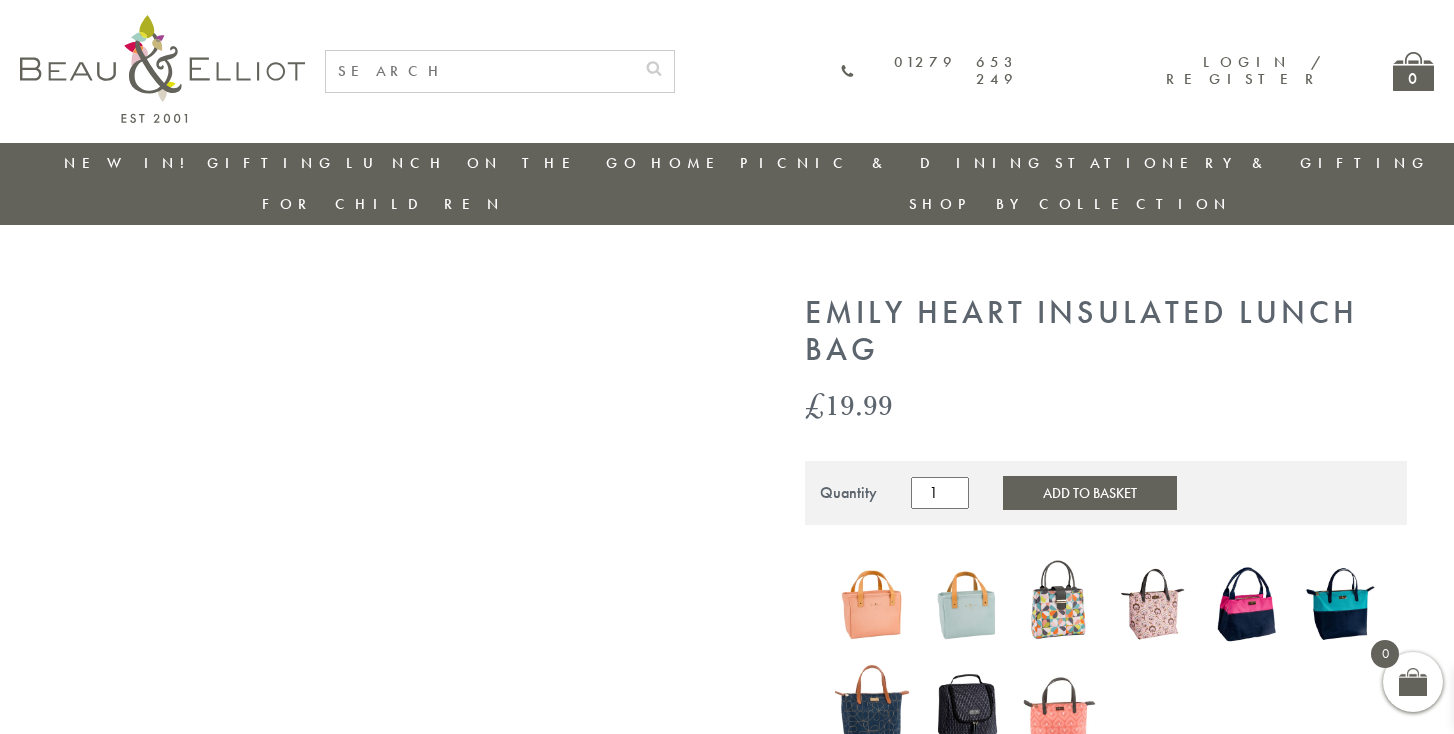 scroll, scrollTop: 0, scrollLeft: 0, axis: both 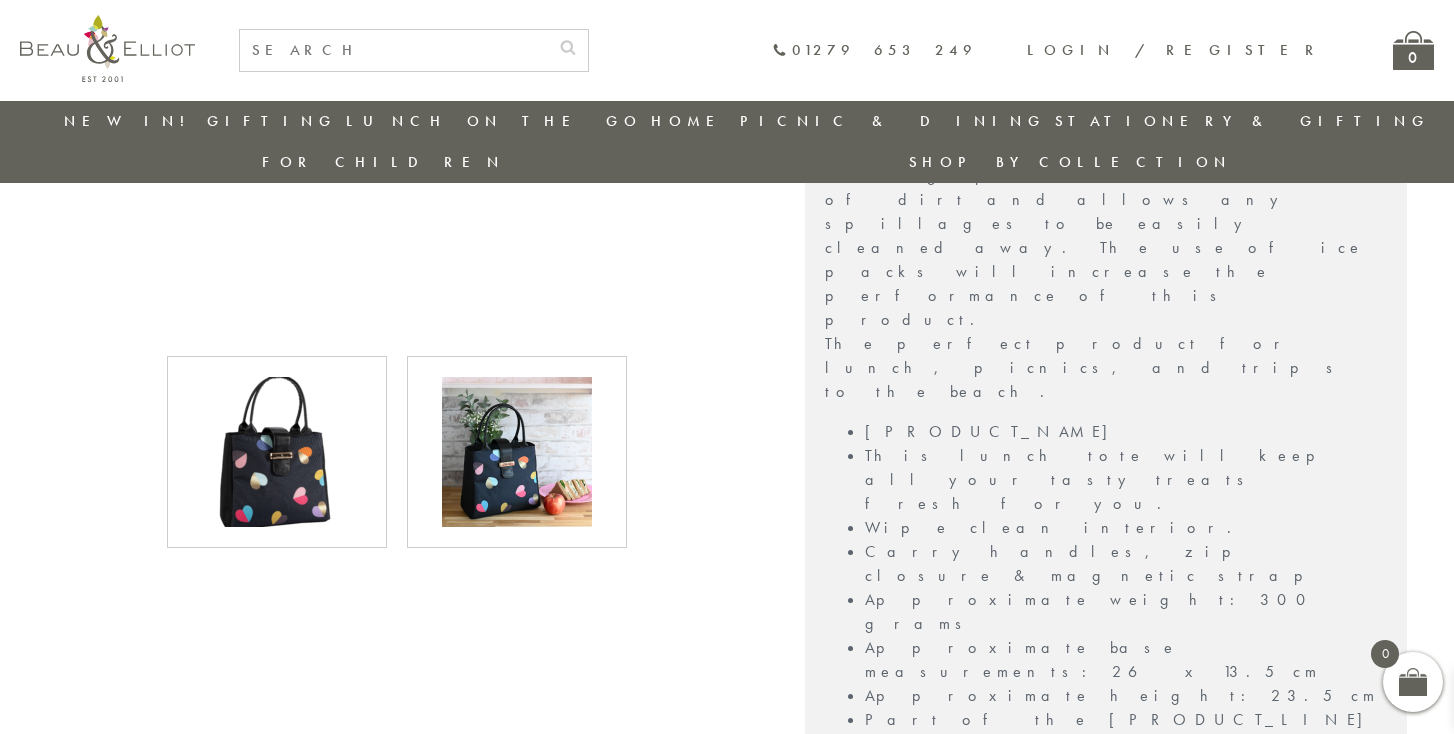 click at bounding box center (517, 452) 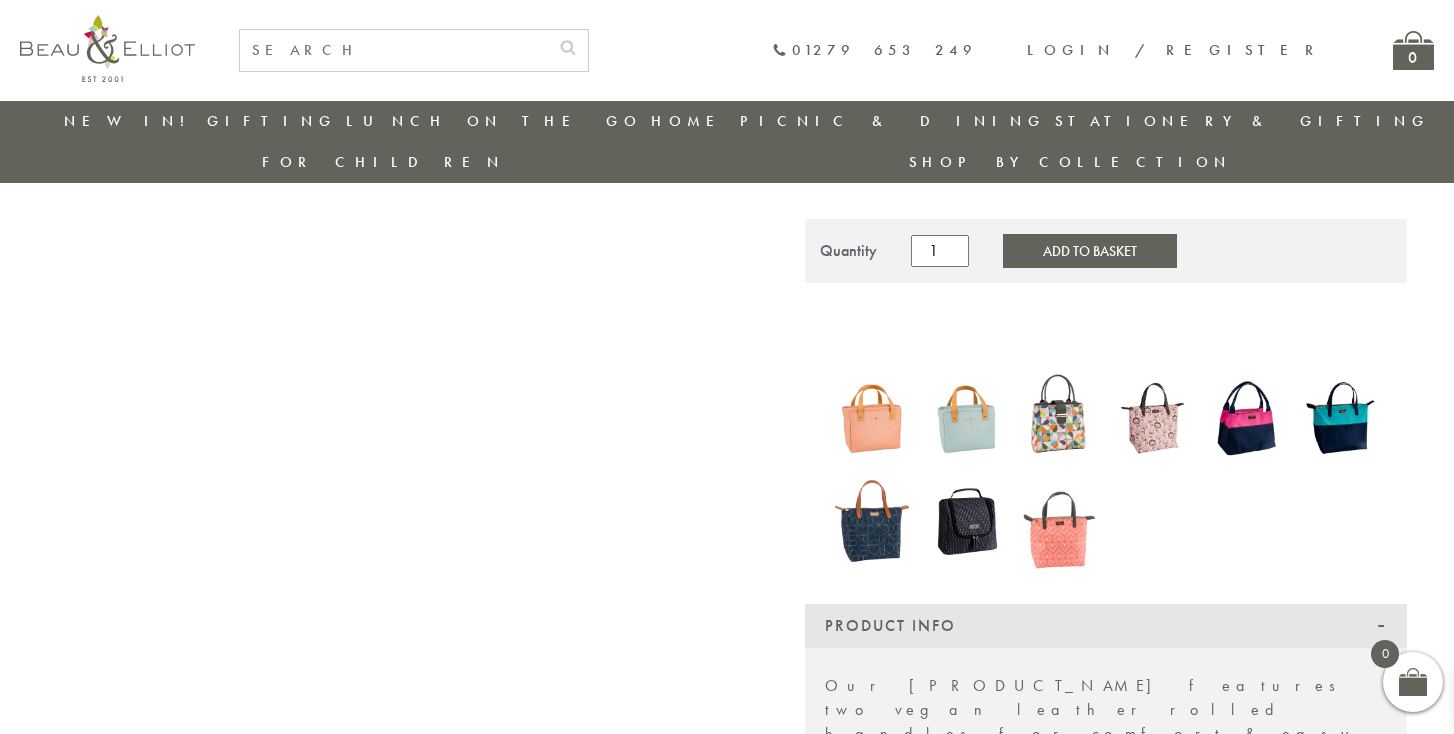 scroll, scrollTop: 198, scrollLeft: 0, axis: vertical 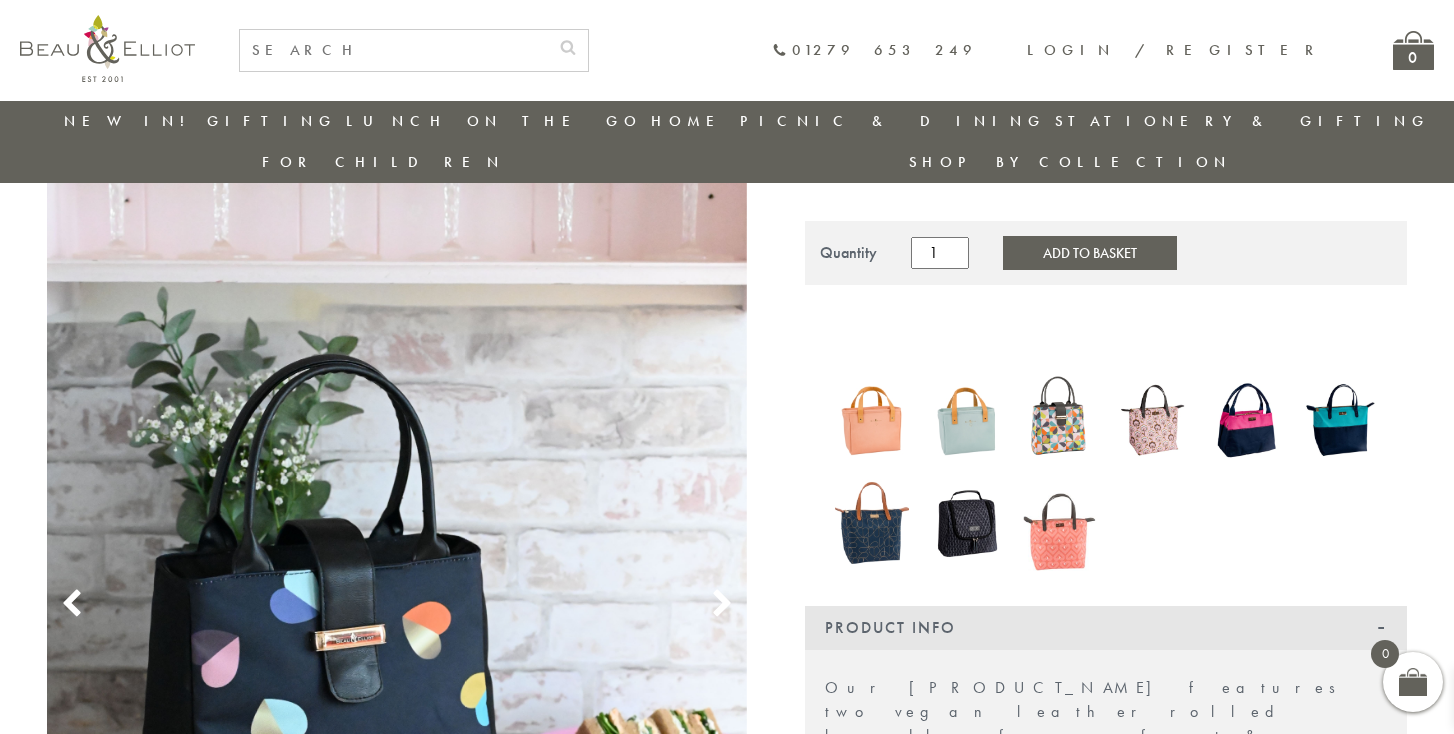 click at bounding box center [1060, 523] 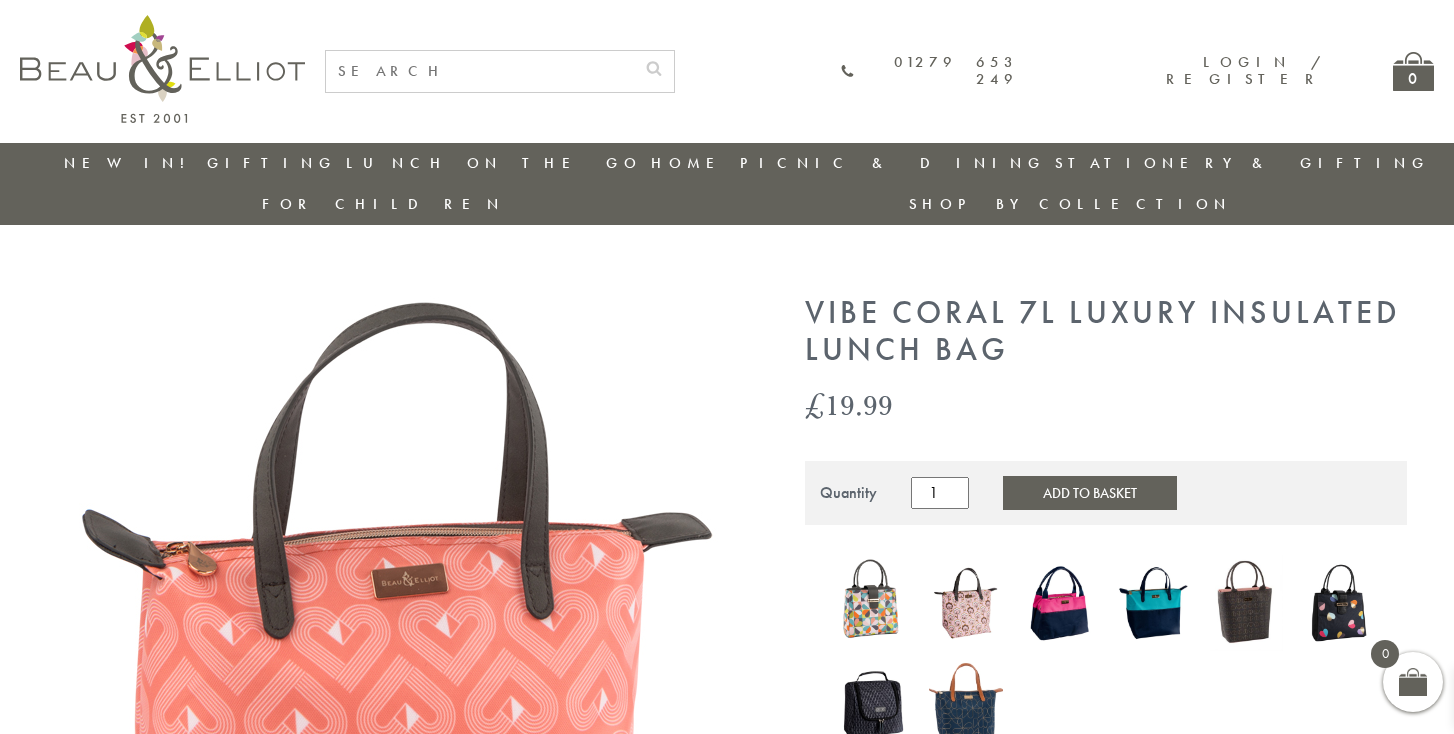 scroll, scrollTop: 0, scrollLeft: 0, axis: both 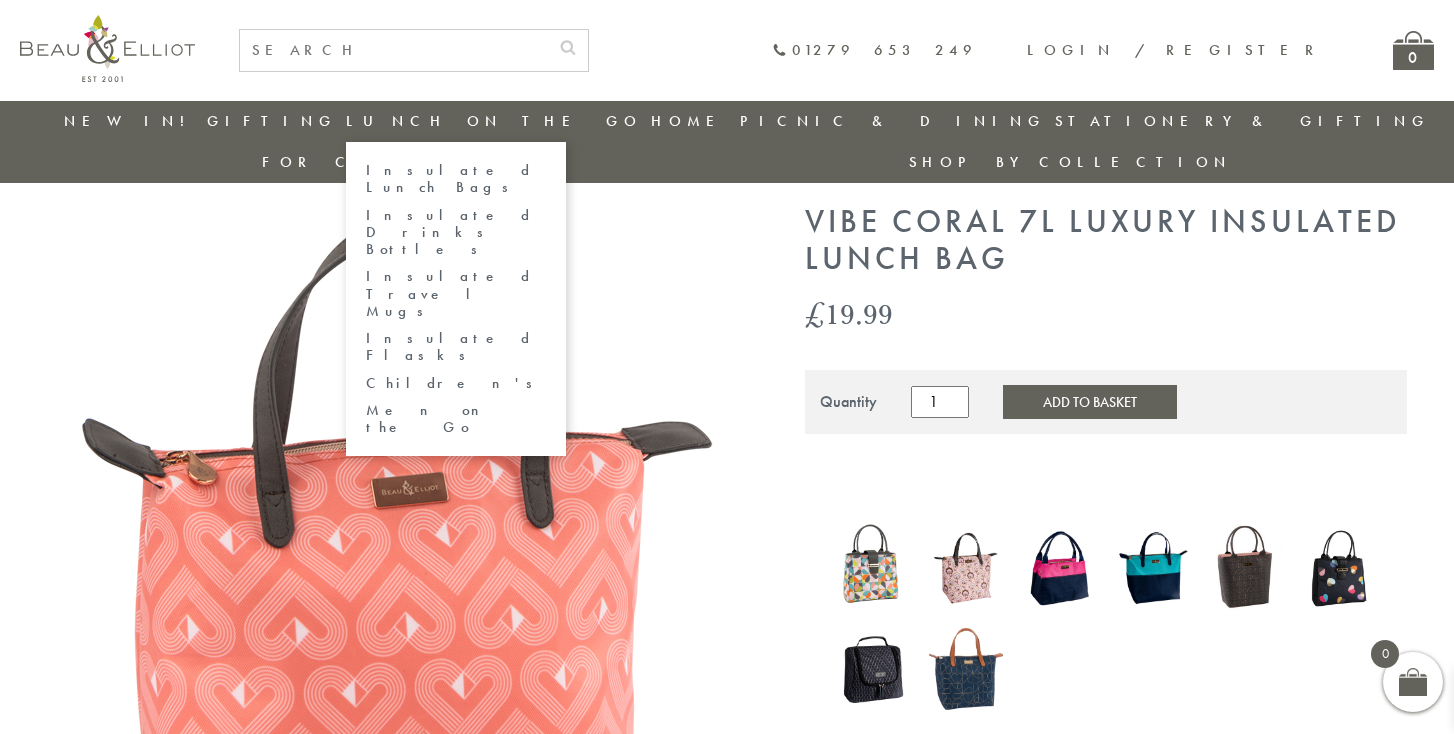 click on "Insulated Lunch Bags" at bounding box center (456, 179) 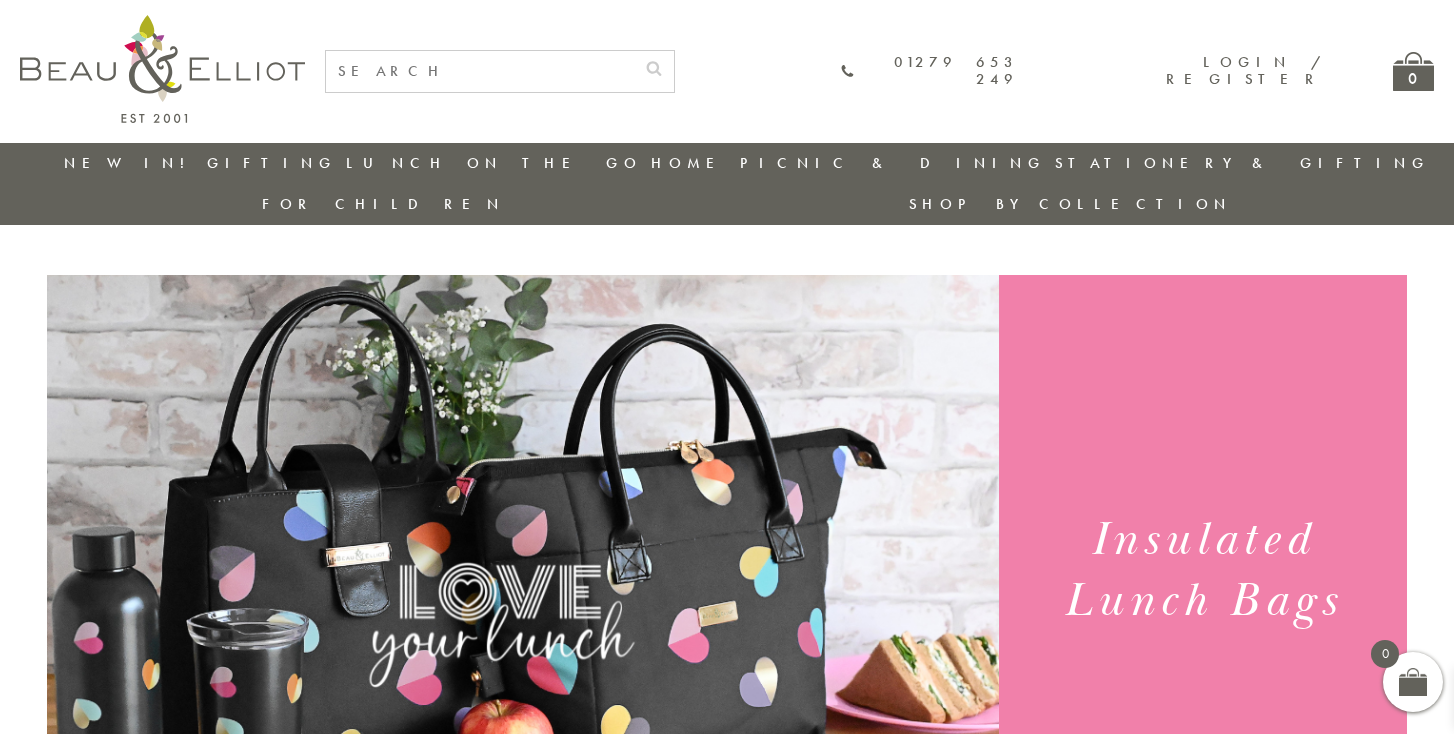 scroll, scrollTop: 0, scrollLeft: 0, axis: both 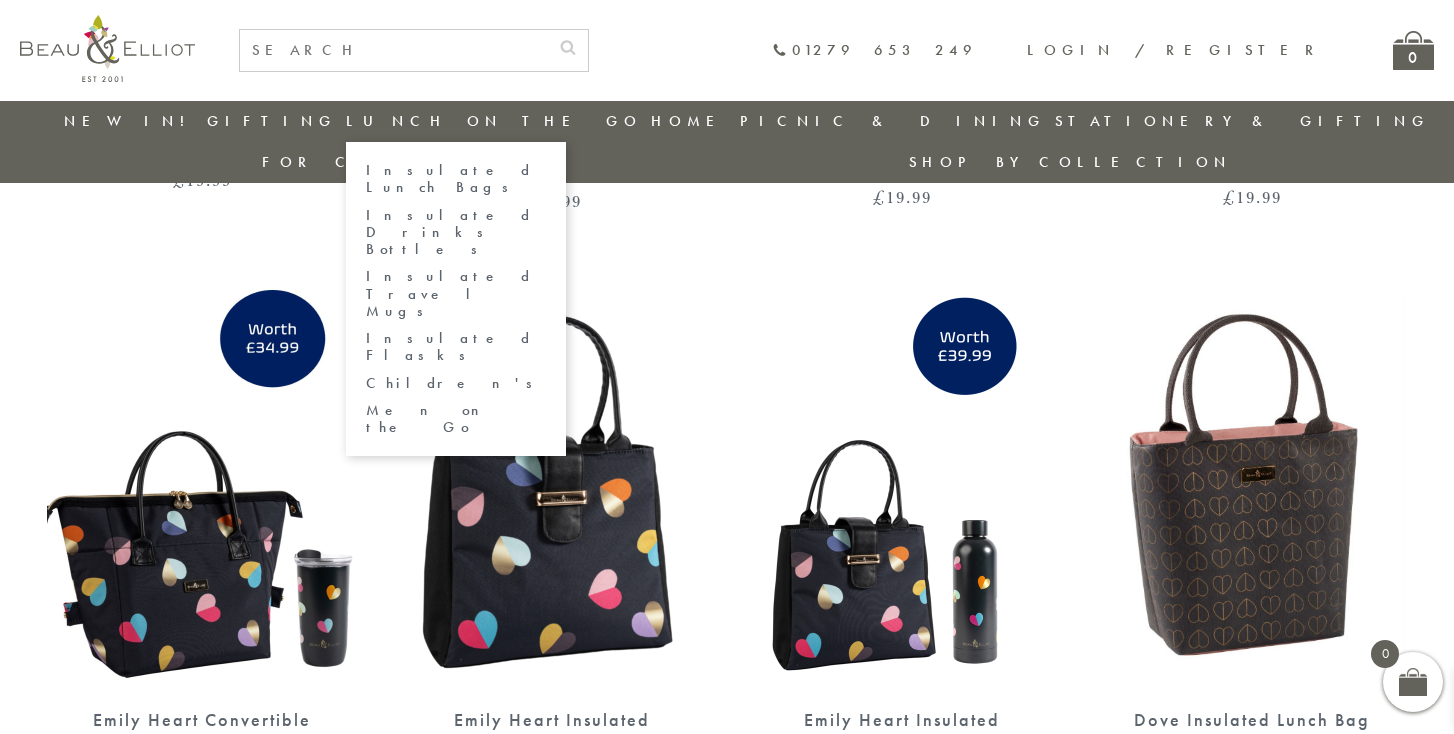 click on "Insulated Lunch Bags" at bounding box center (456, 179) 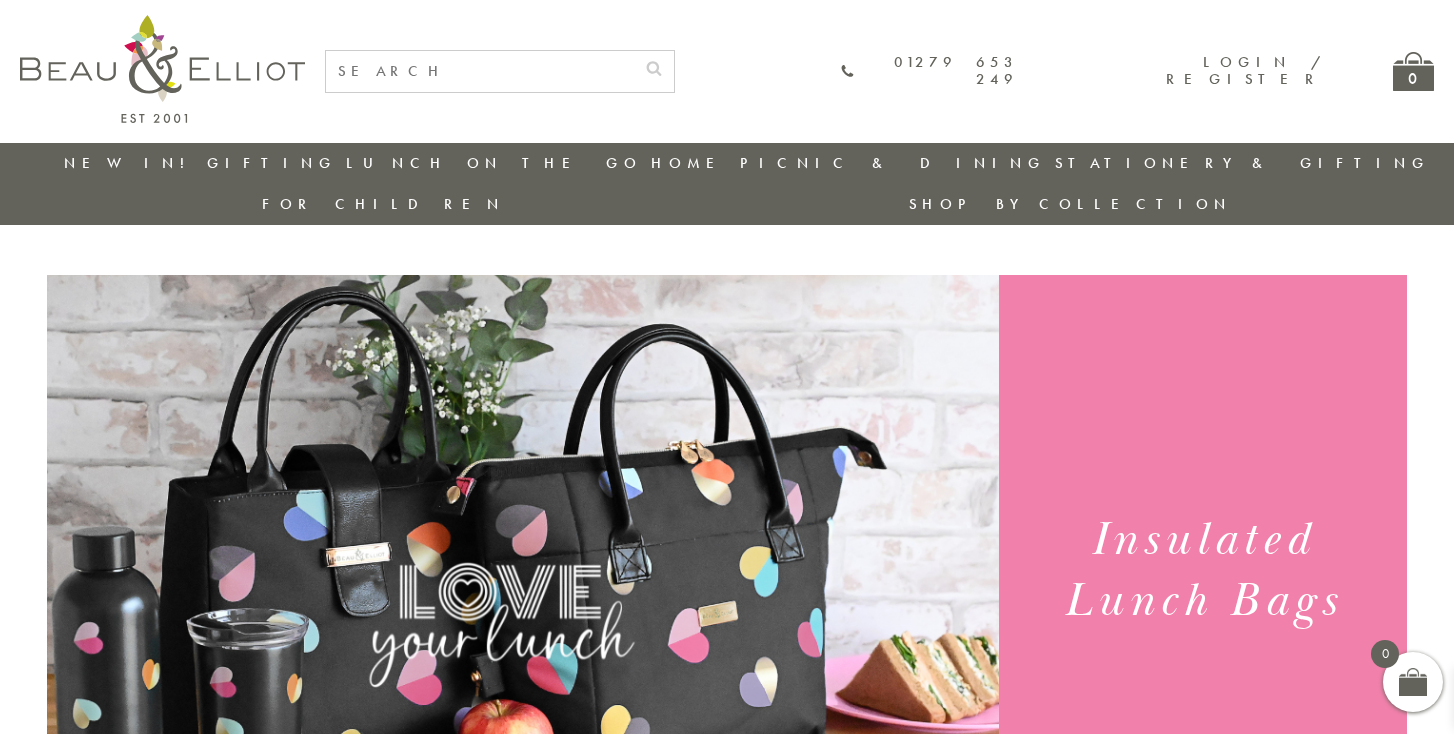 scroll, scrollTop: 0, scrollLeft: 0, axis: both 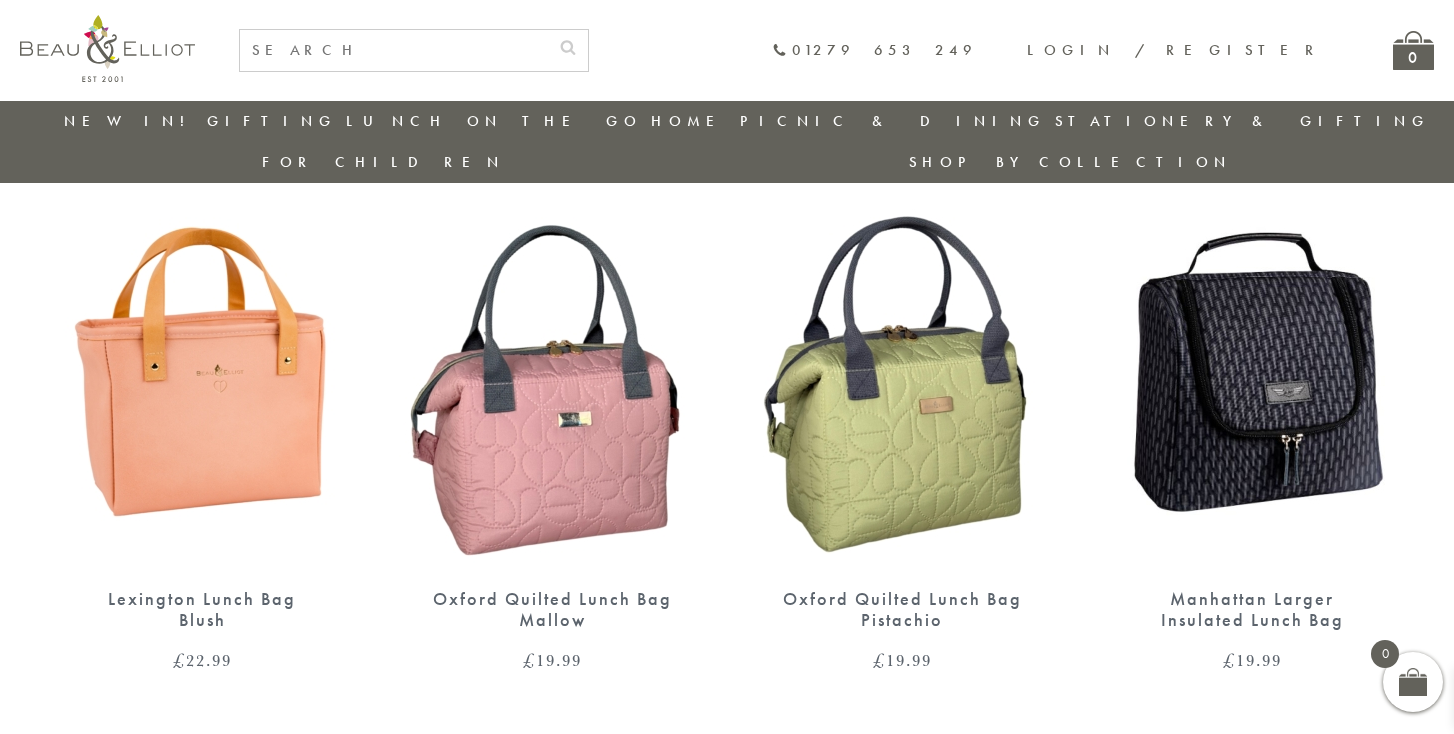 click at bounding box center [902, 369] 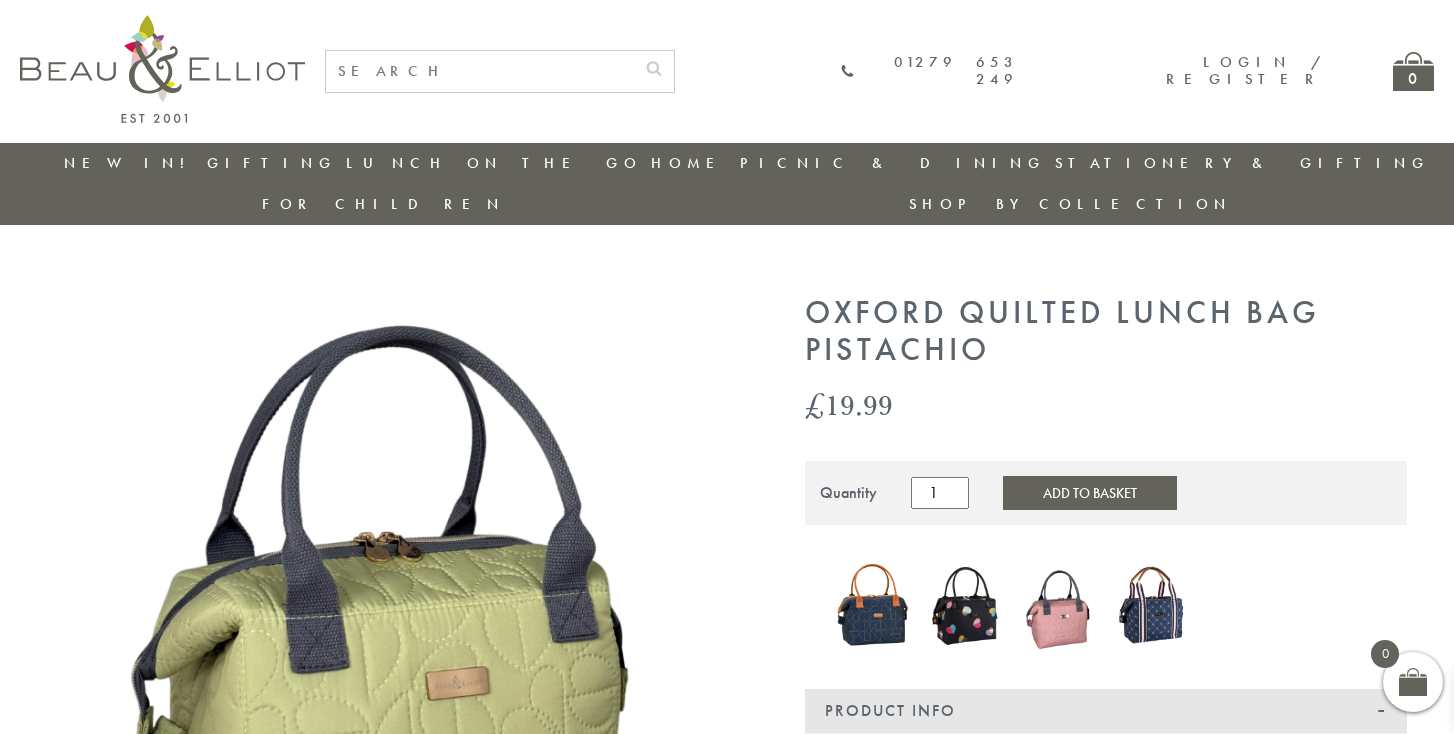 scroll, scrollTop: 0, scrollLeft: 0, axis: both 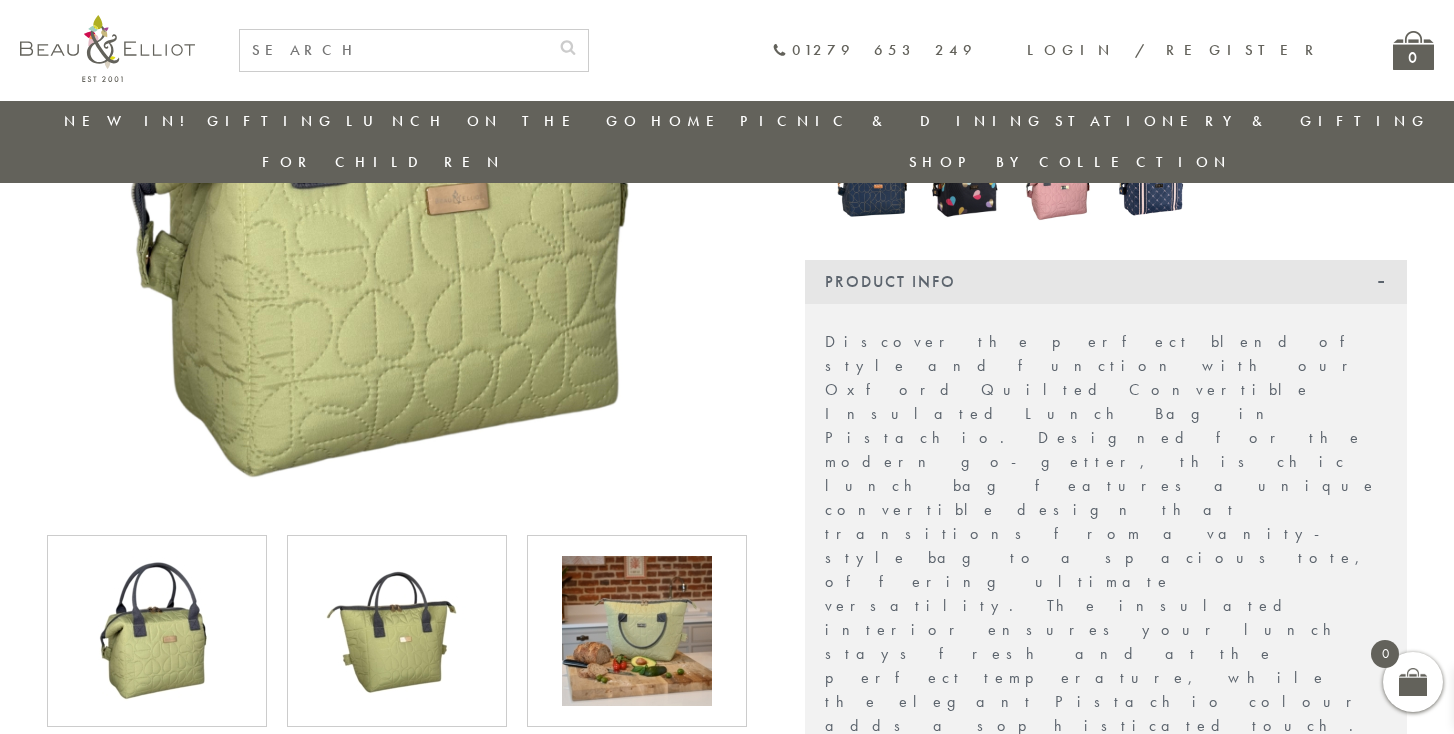 click at bounding box center (397, 631) 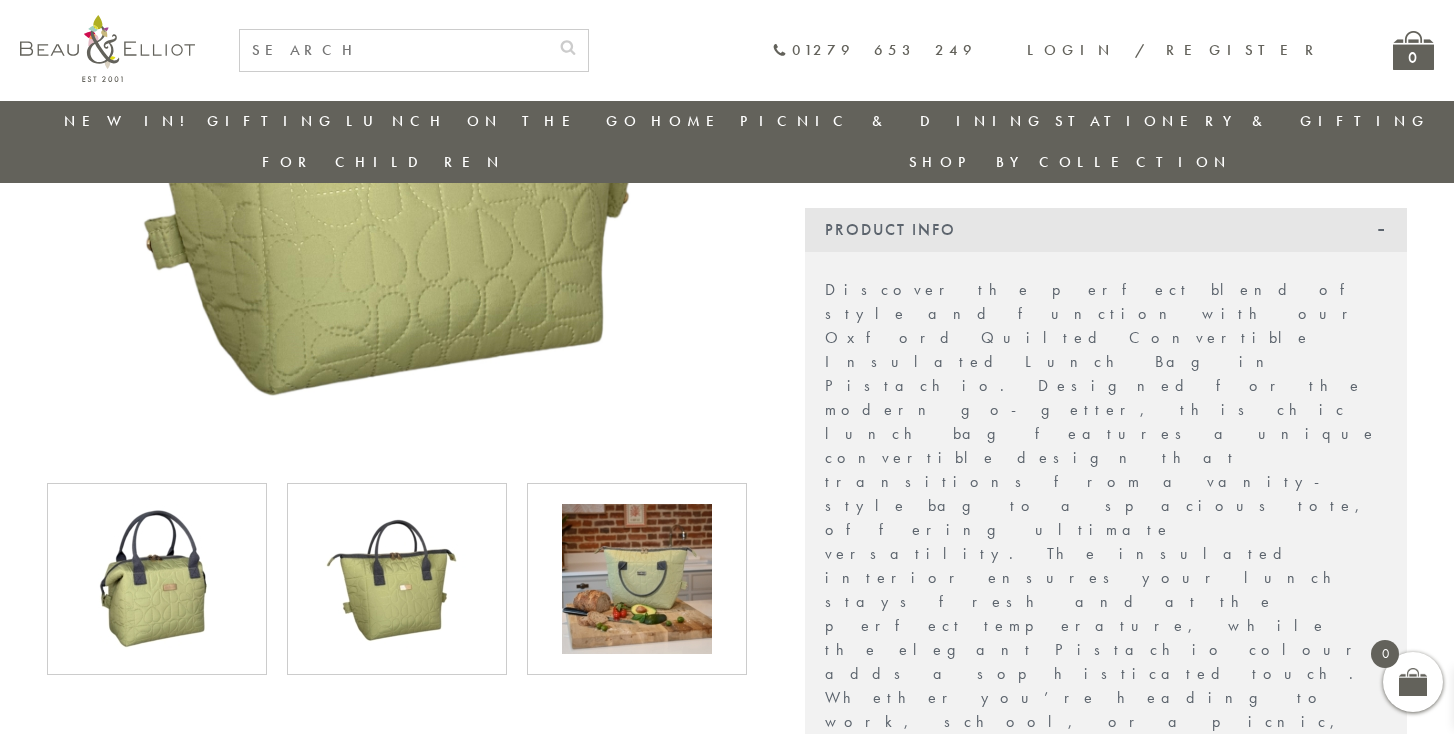 scroll, scrollTop: 495, scrollLeft: 0, axis: vertical 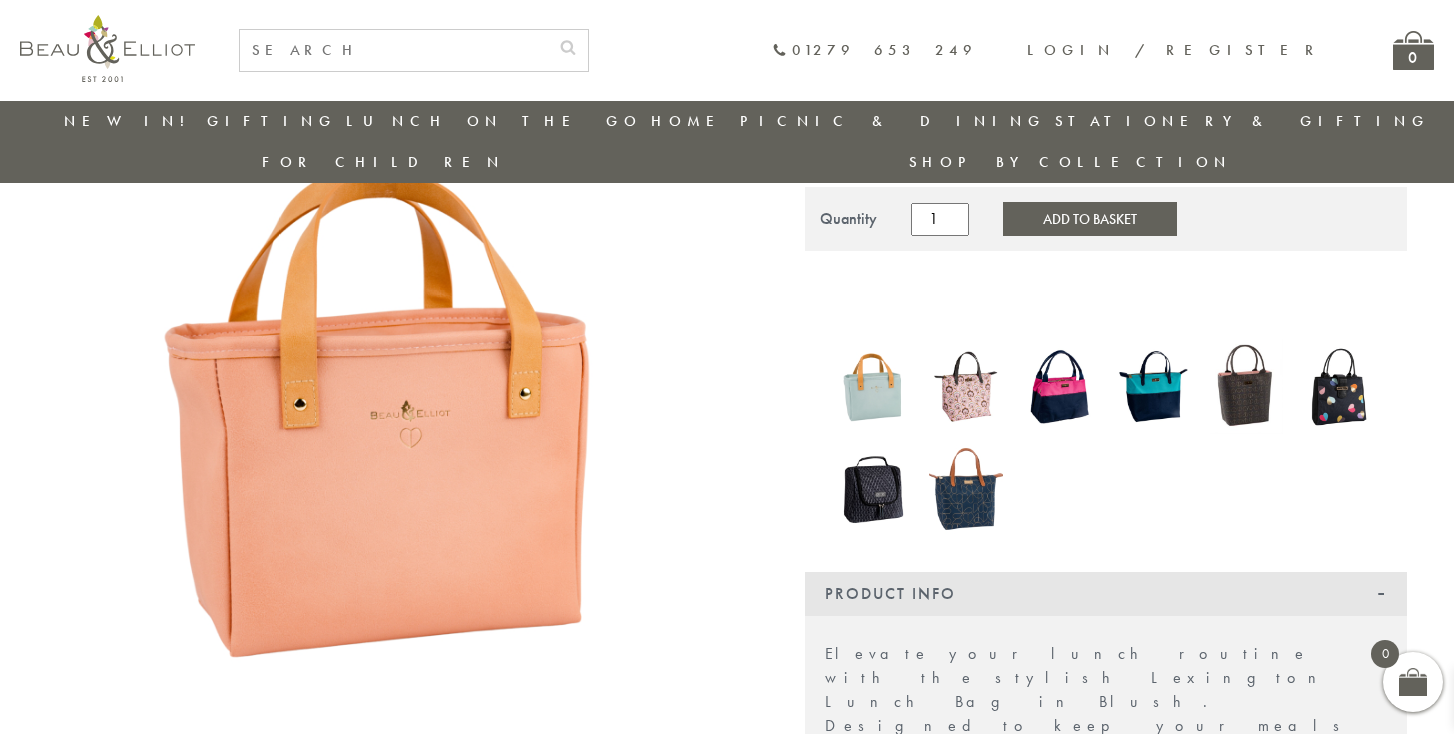 click at bounding box center (1060, 387) 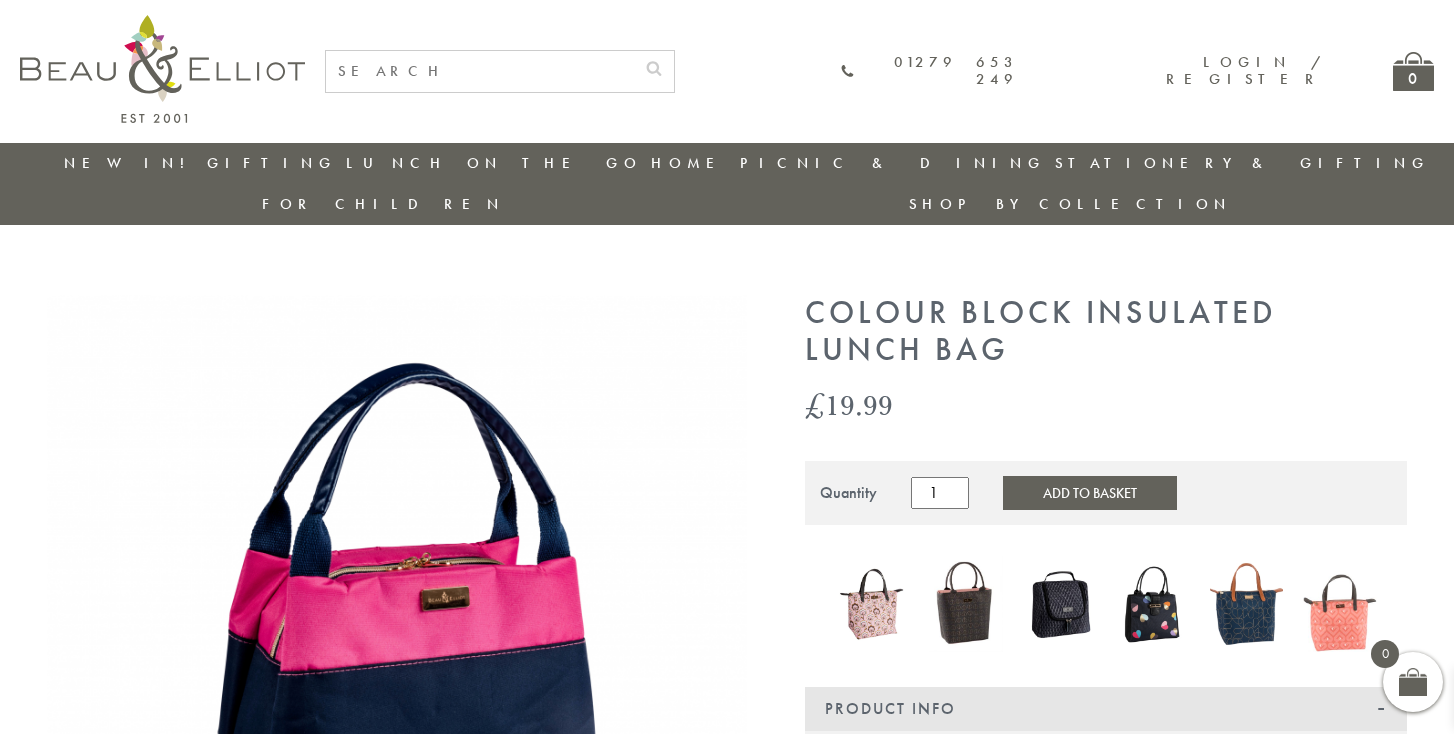 scroll, scrollTop: 0, scrollLeft: 0, axis: both 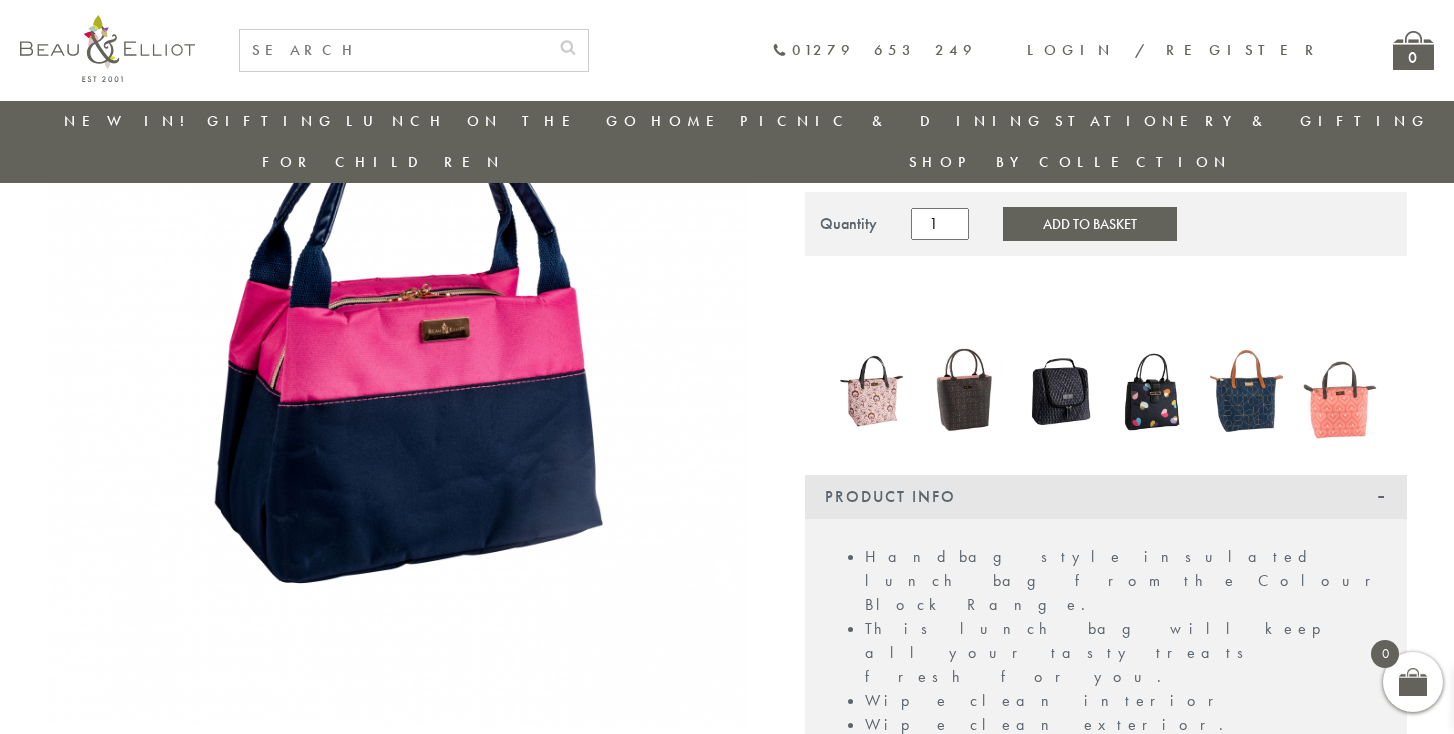 click at bounding box center (1153, 391) 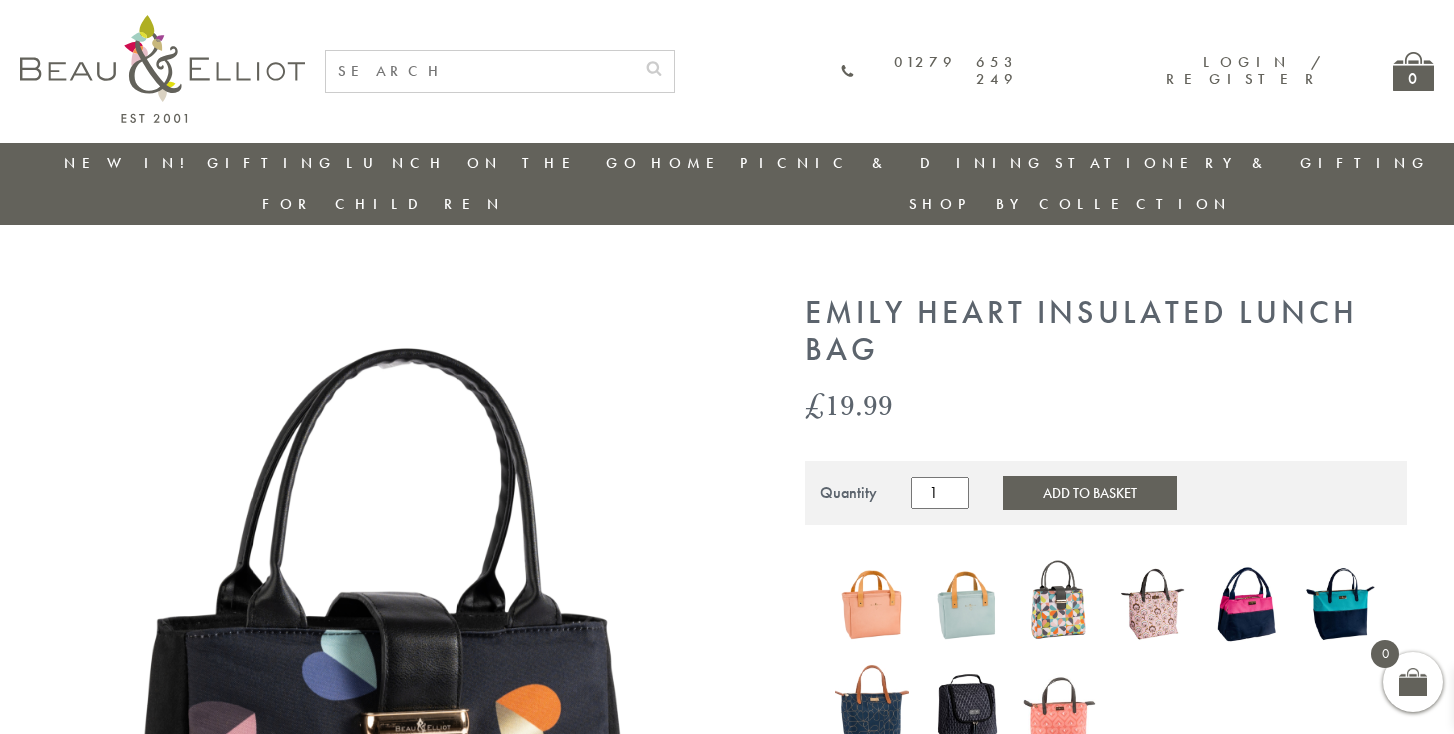 scroll, scrollTop: 0, scrollLeft: 0, axis: both 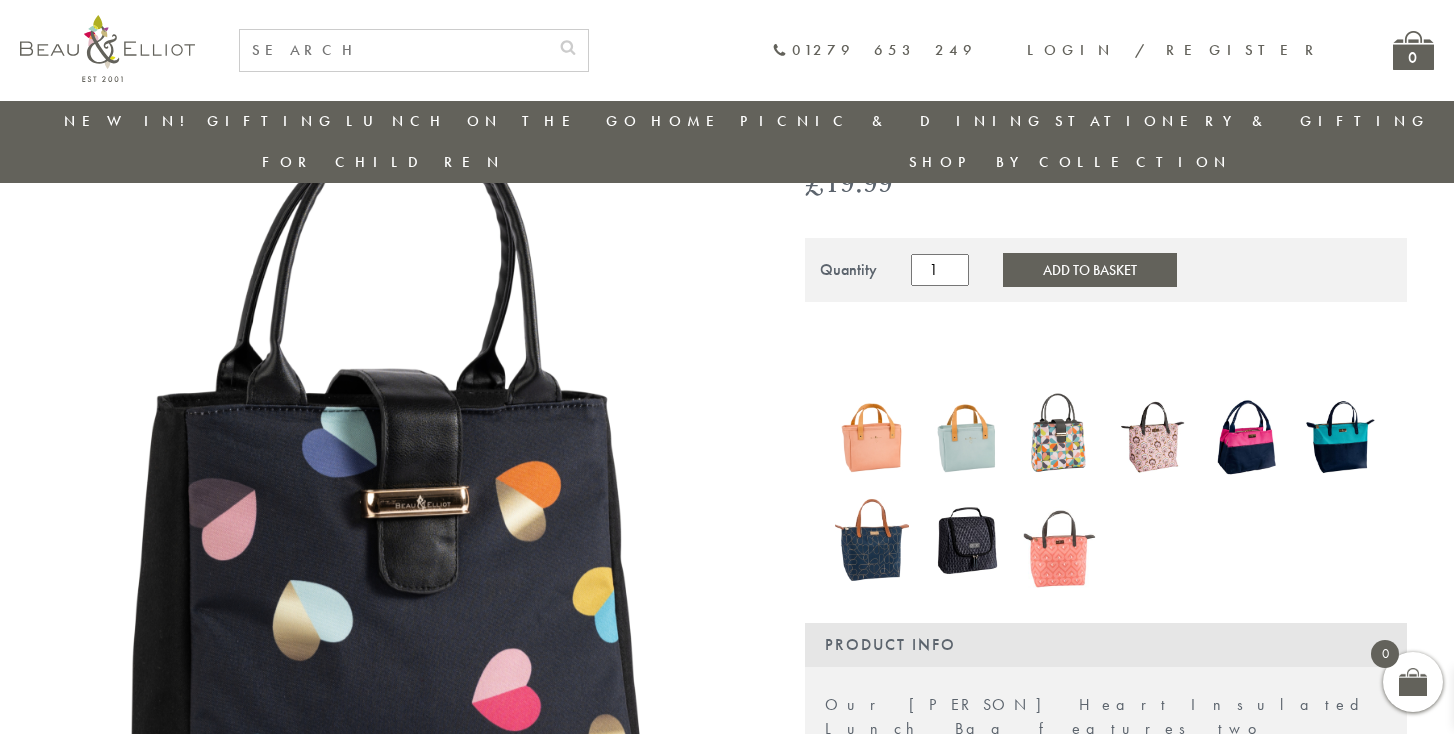 click at bounding box center (1060, 437) 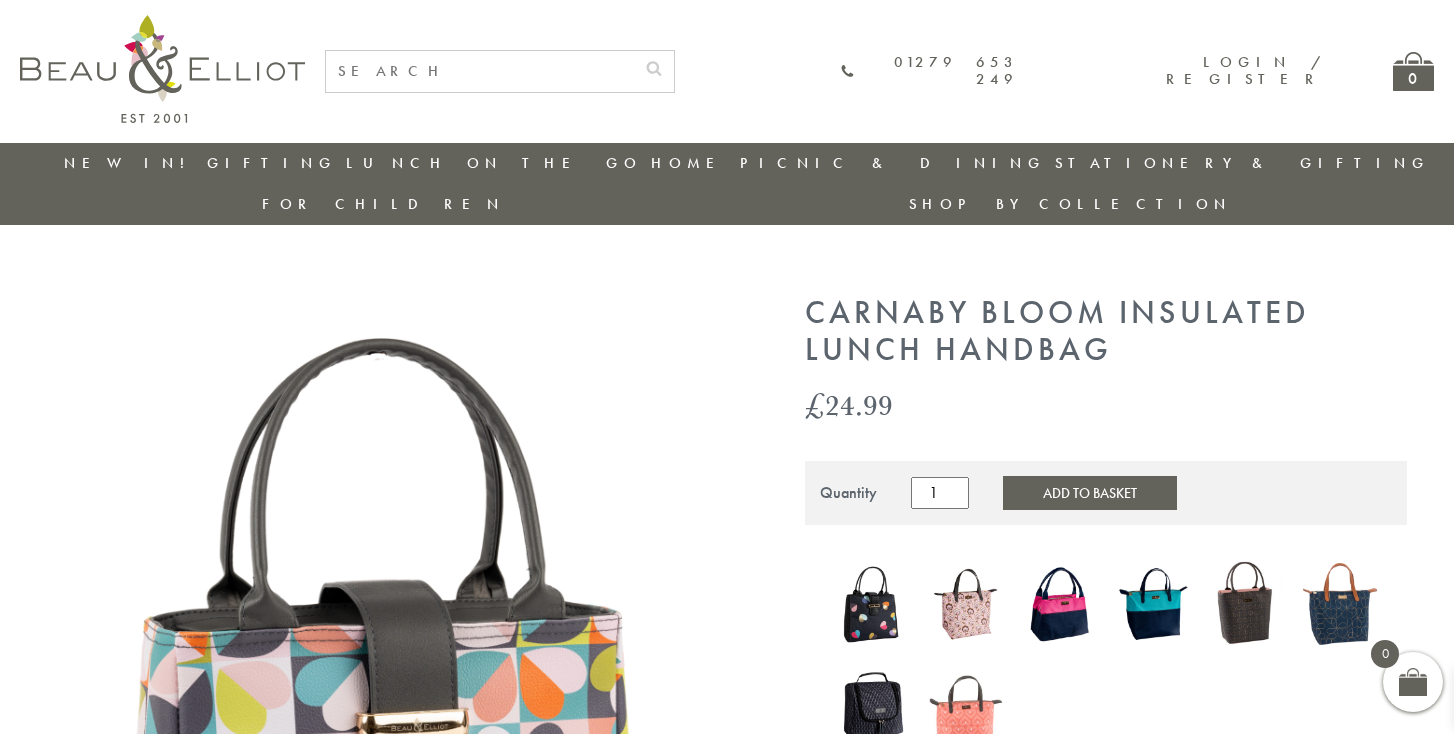 scroll, scrollTop: 0, scrollLeft: 0, axis: both 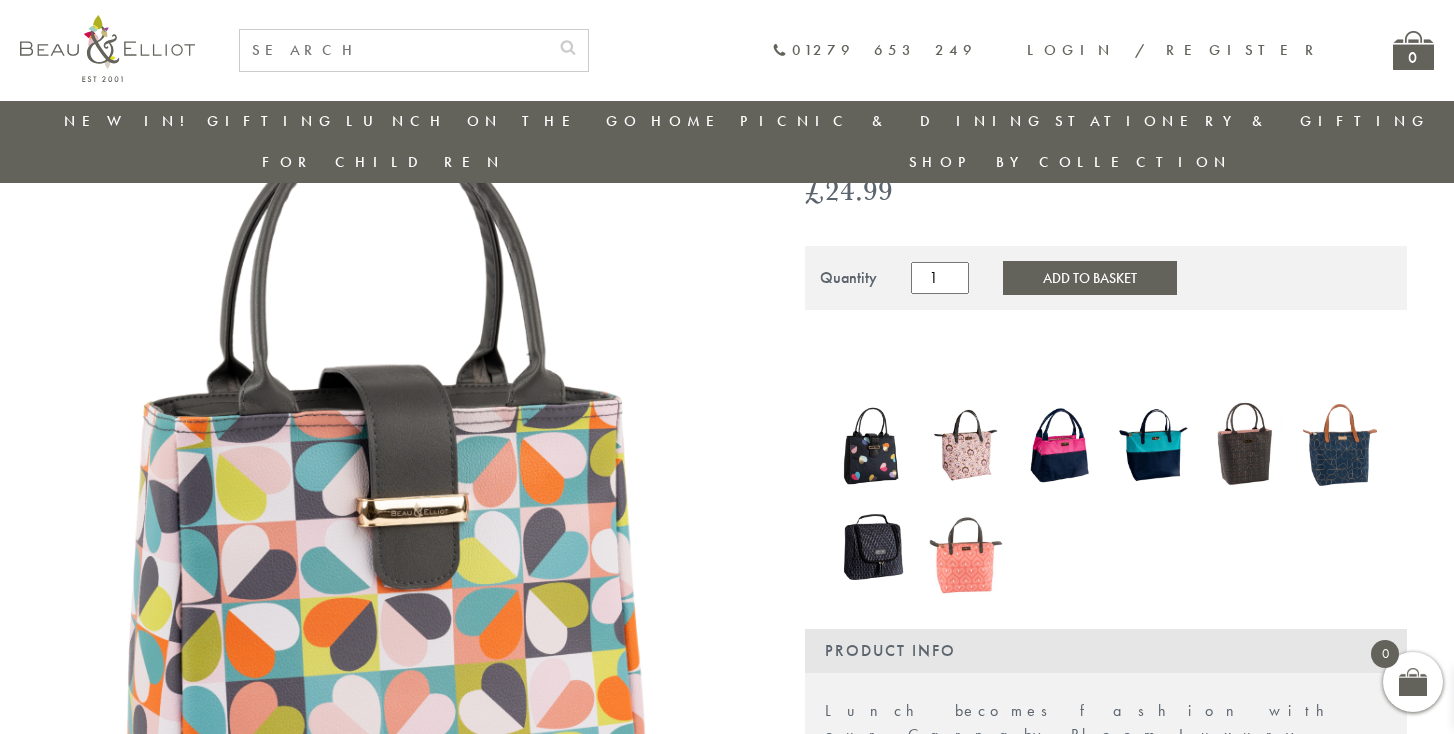 click at bounding box center (872, 445) 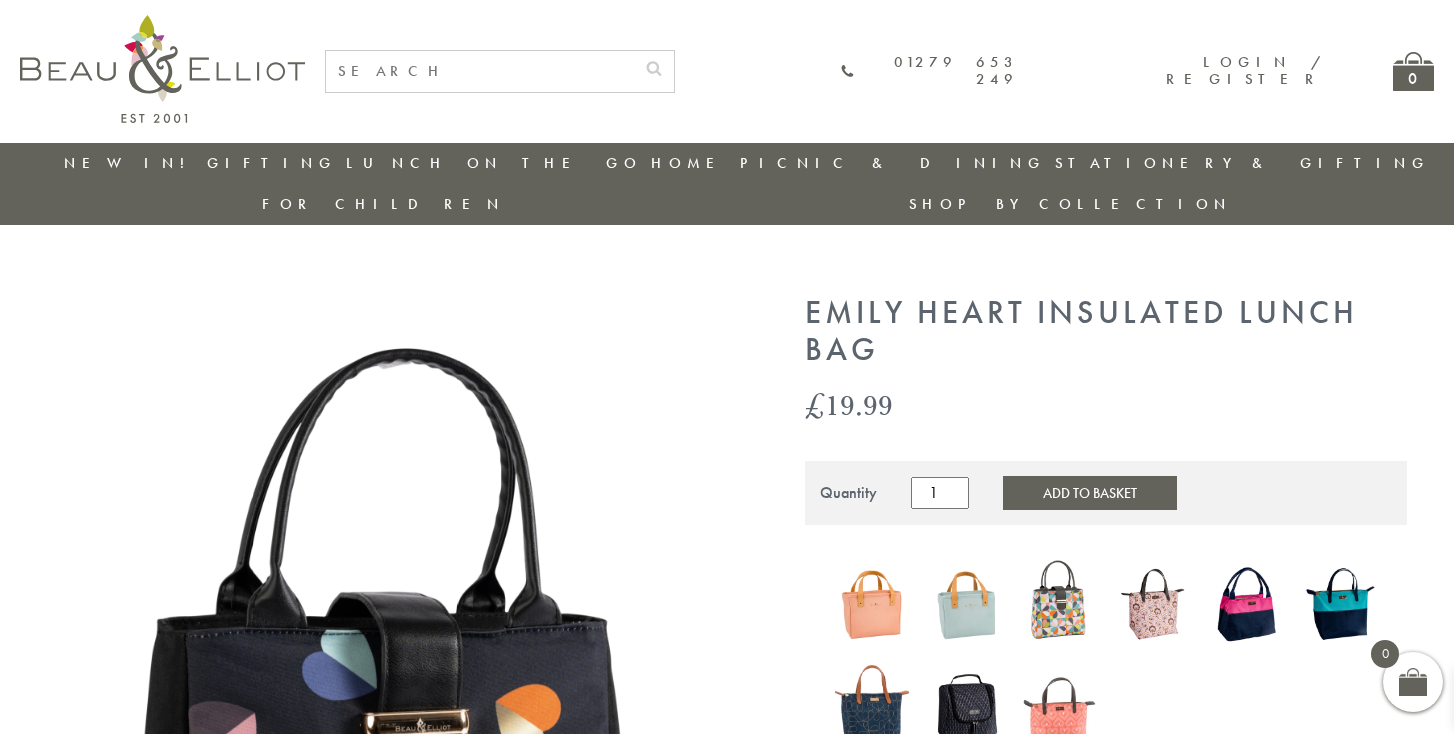 scroll, scrollTop: 0, scrollLeft: 0, axis: both 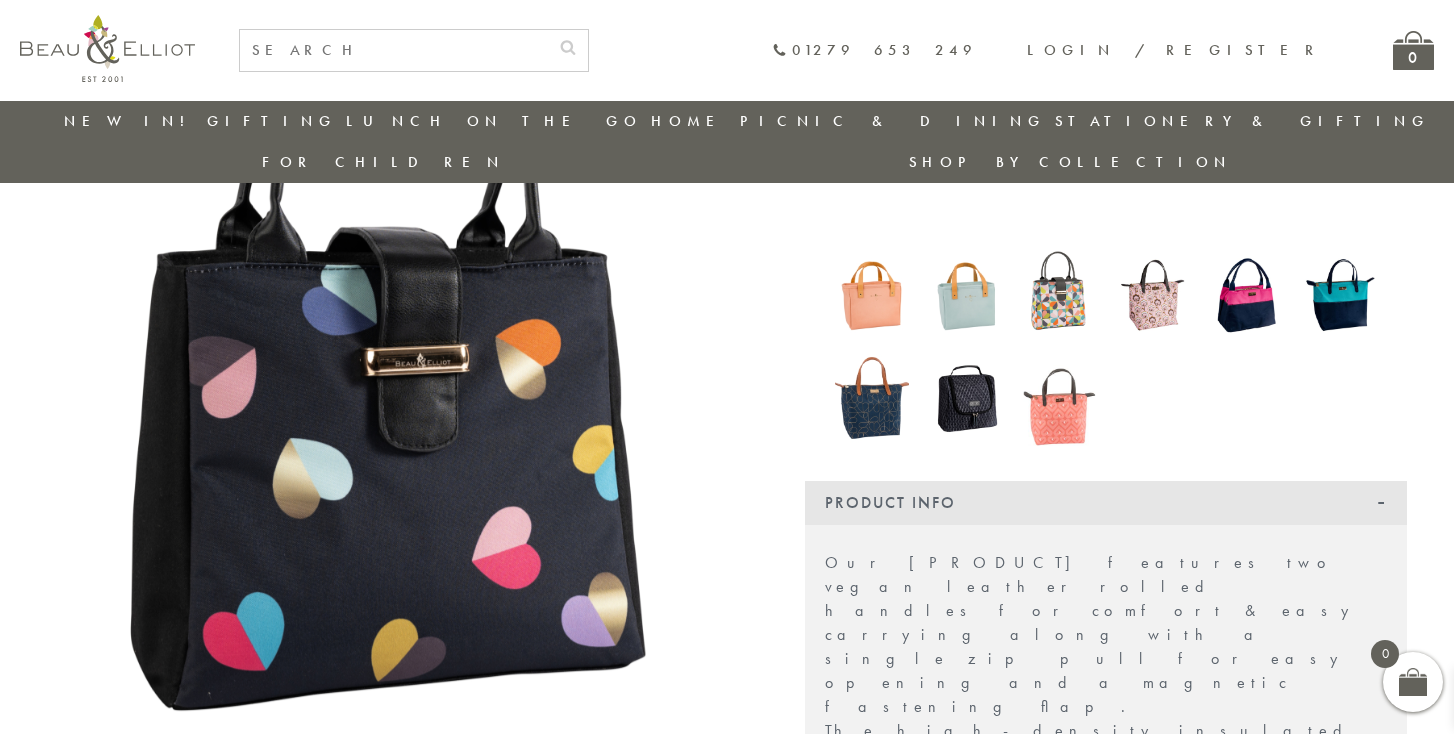 click at bounding box center (397, 343) 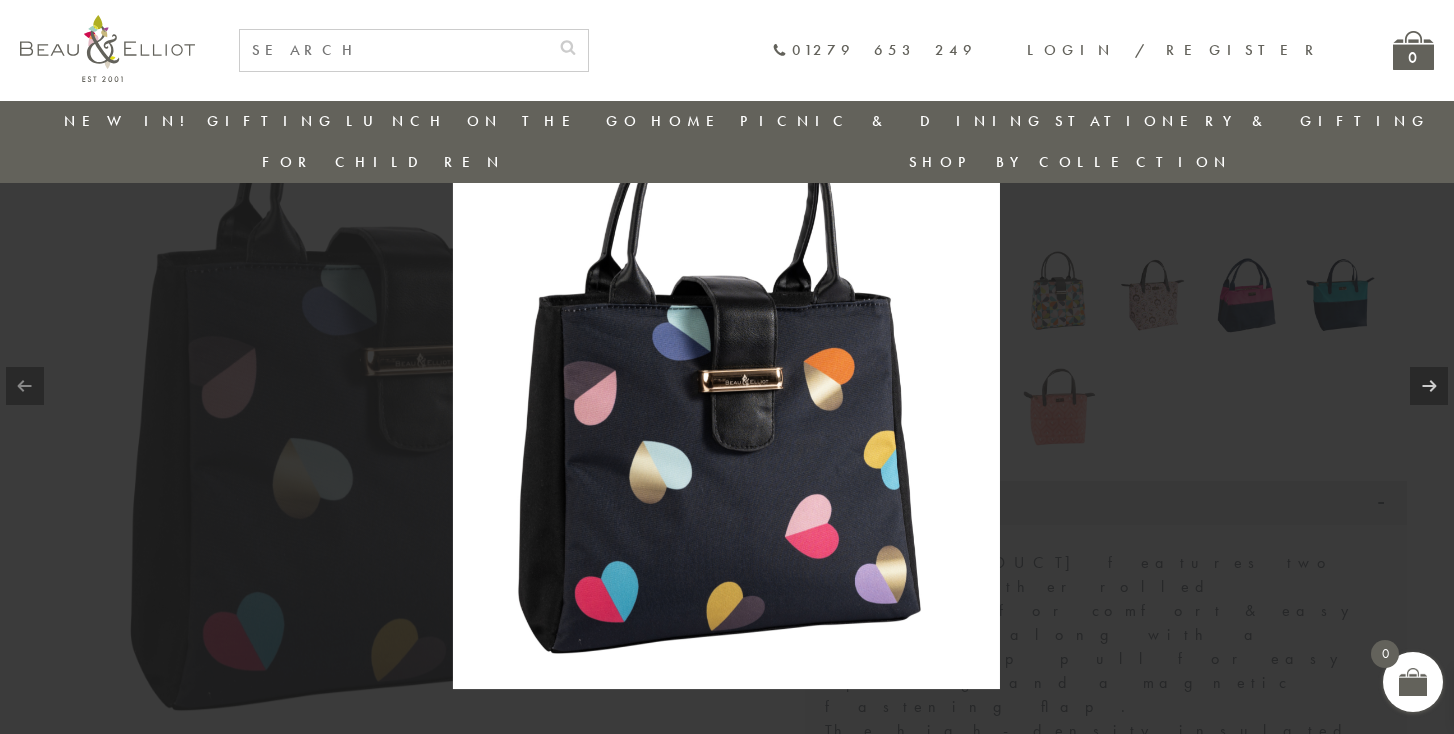 click at bounding box center (727, 367) 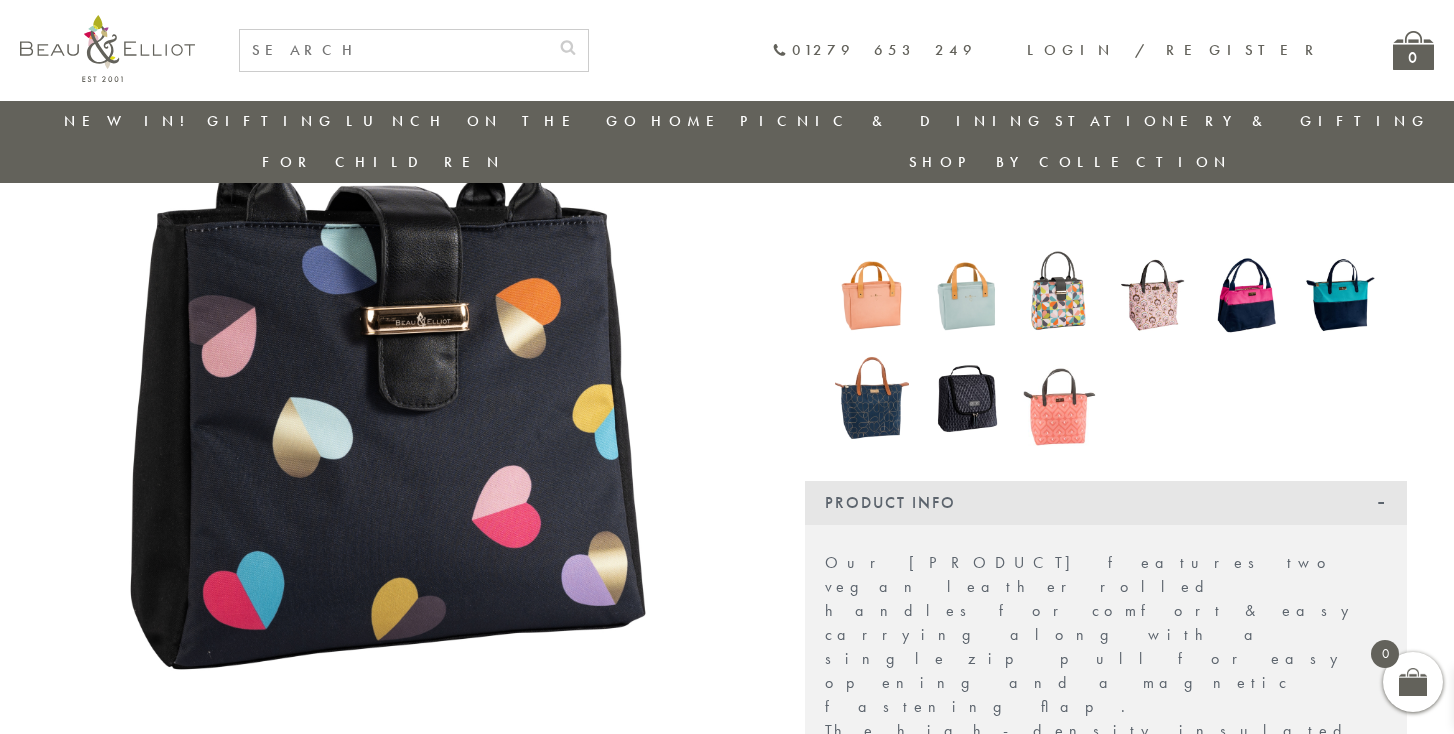 scroll, scrollTop: 212, scrollLeft: 0, axis: vertical 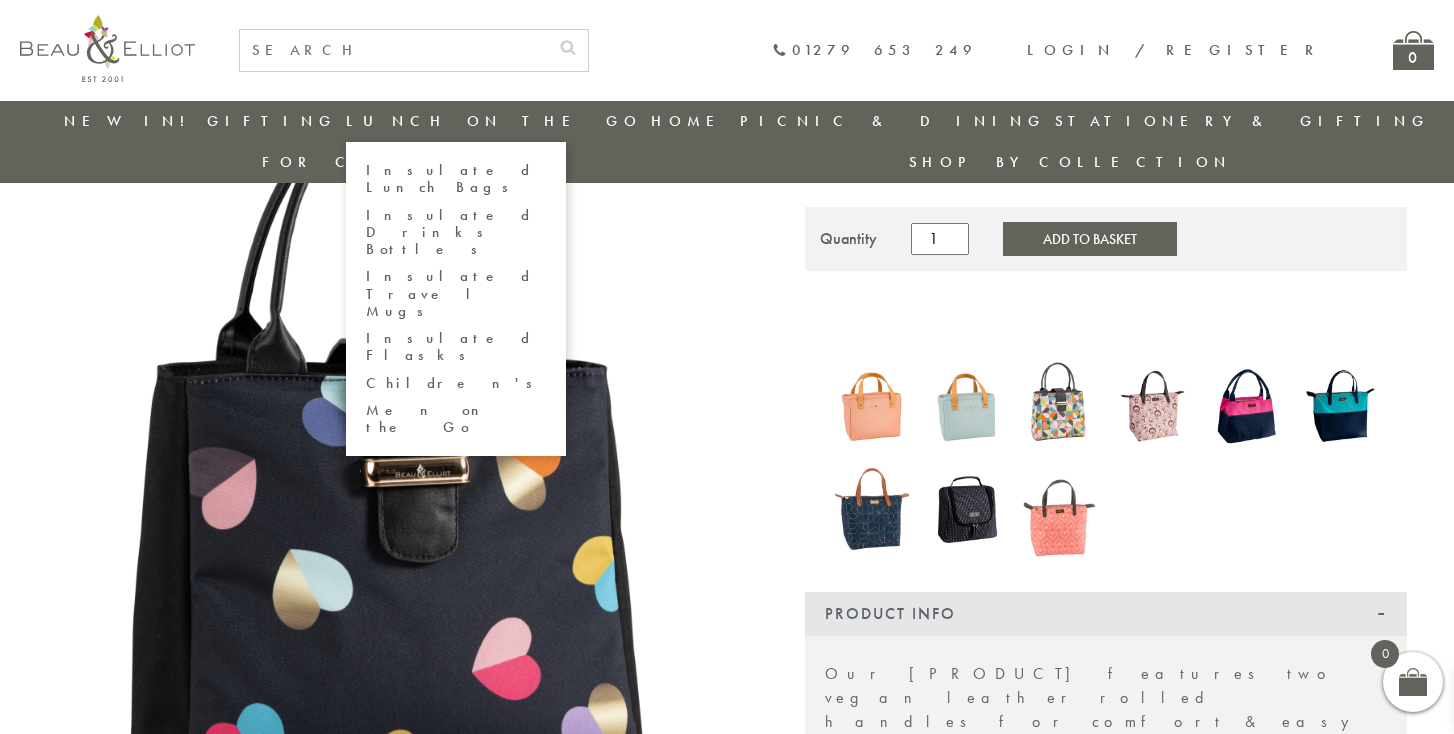 click on "Insulated Lunch Bags" at bounding box center (456, 179) 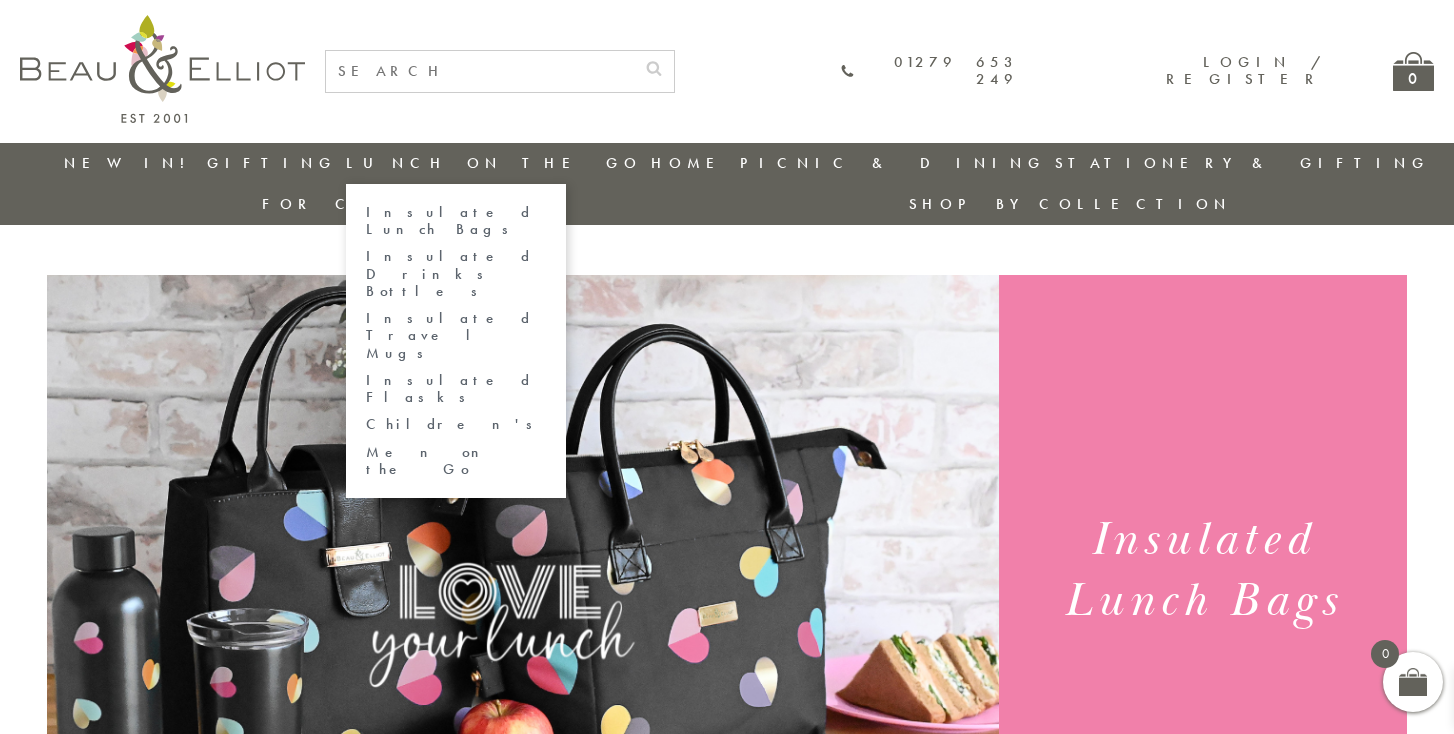 scroll, scrollTop: 0, scrollLeft: 0, axis: both 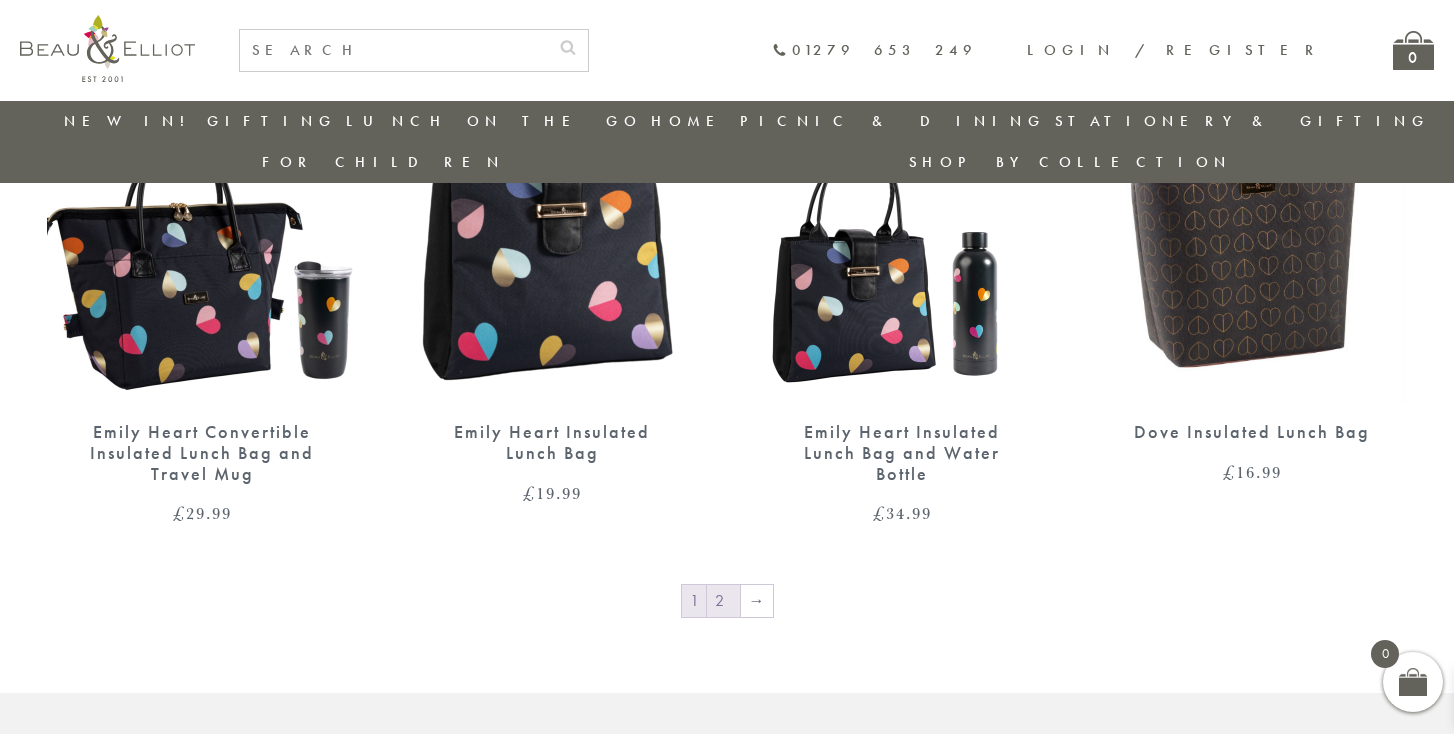 click on "2" at bounding box center (723, 601) 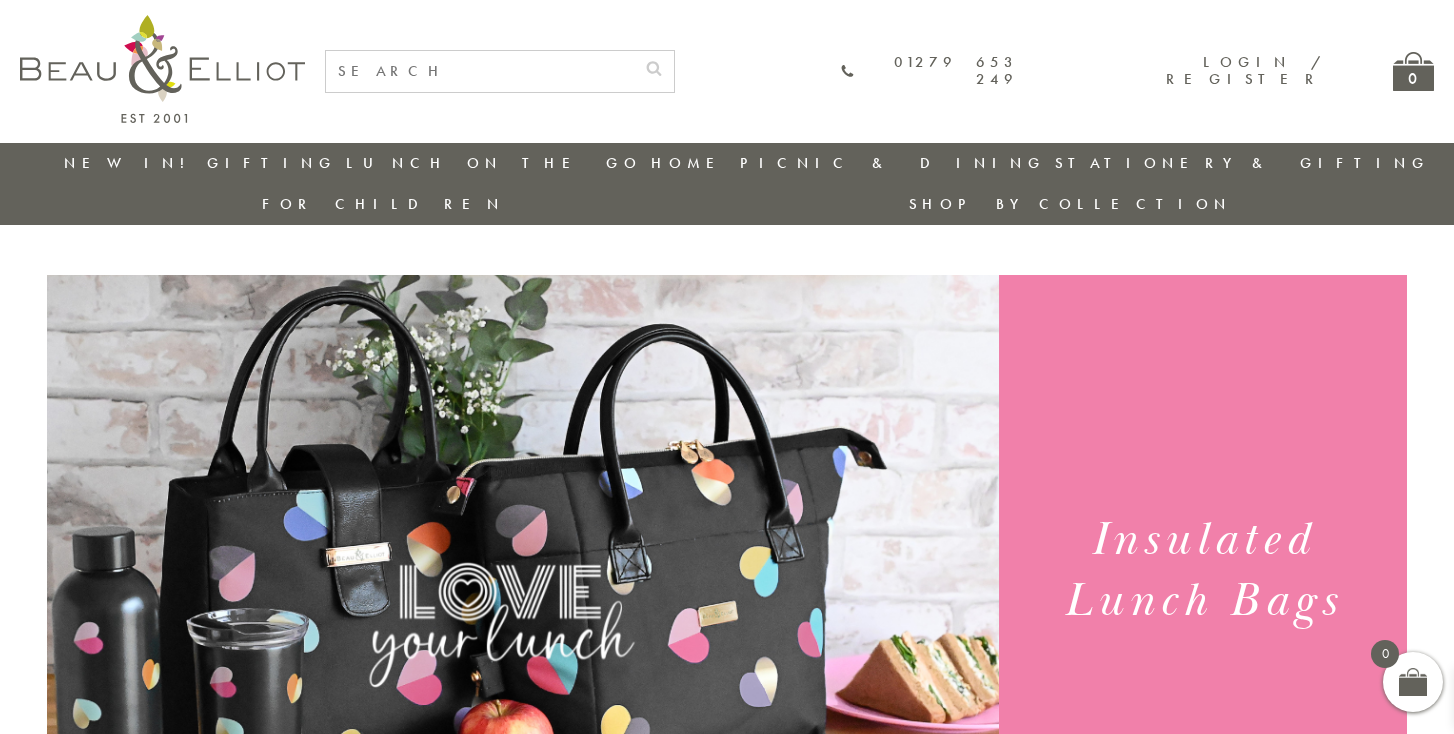 scroll, scrollTop: 0, scrollLeft: 0, axis: both 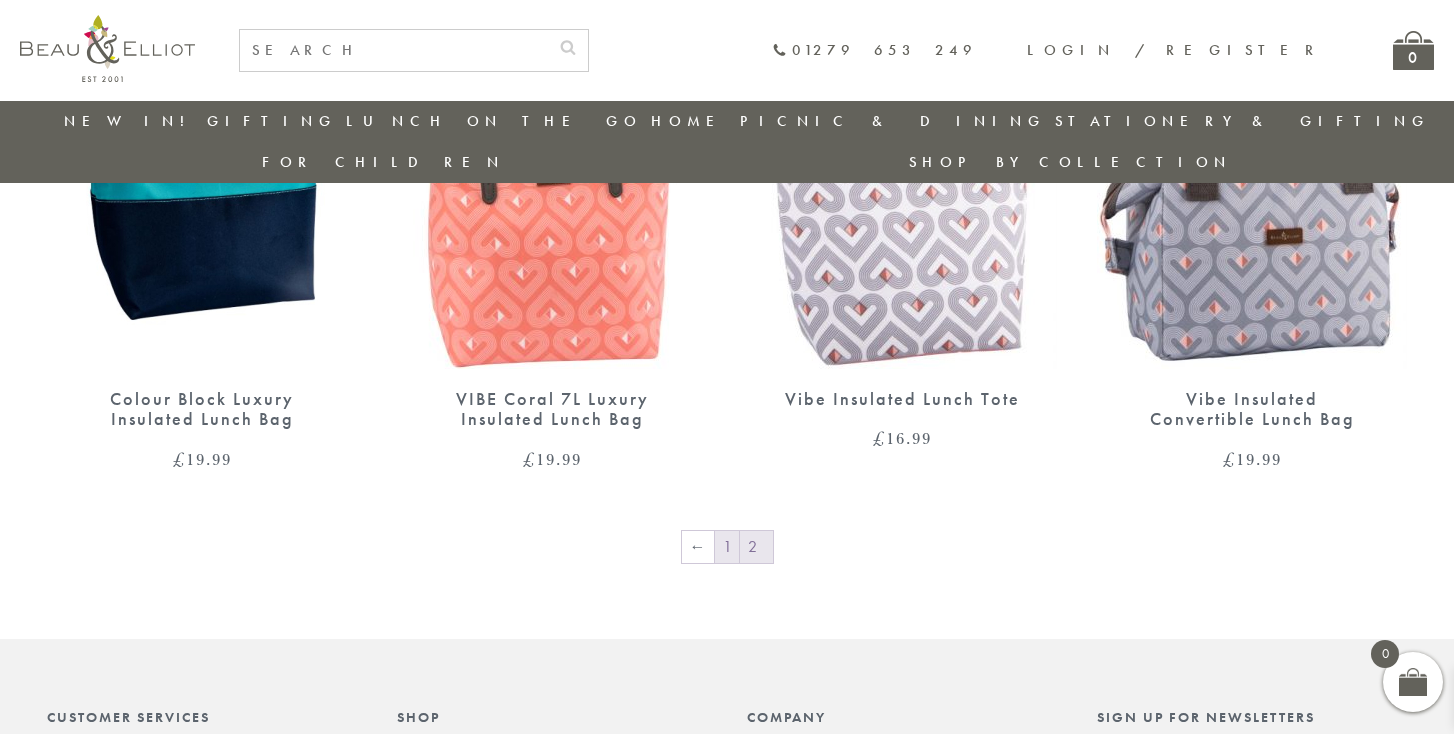 click on "1" at bounding box center (727, 547) 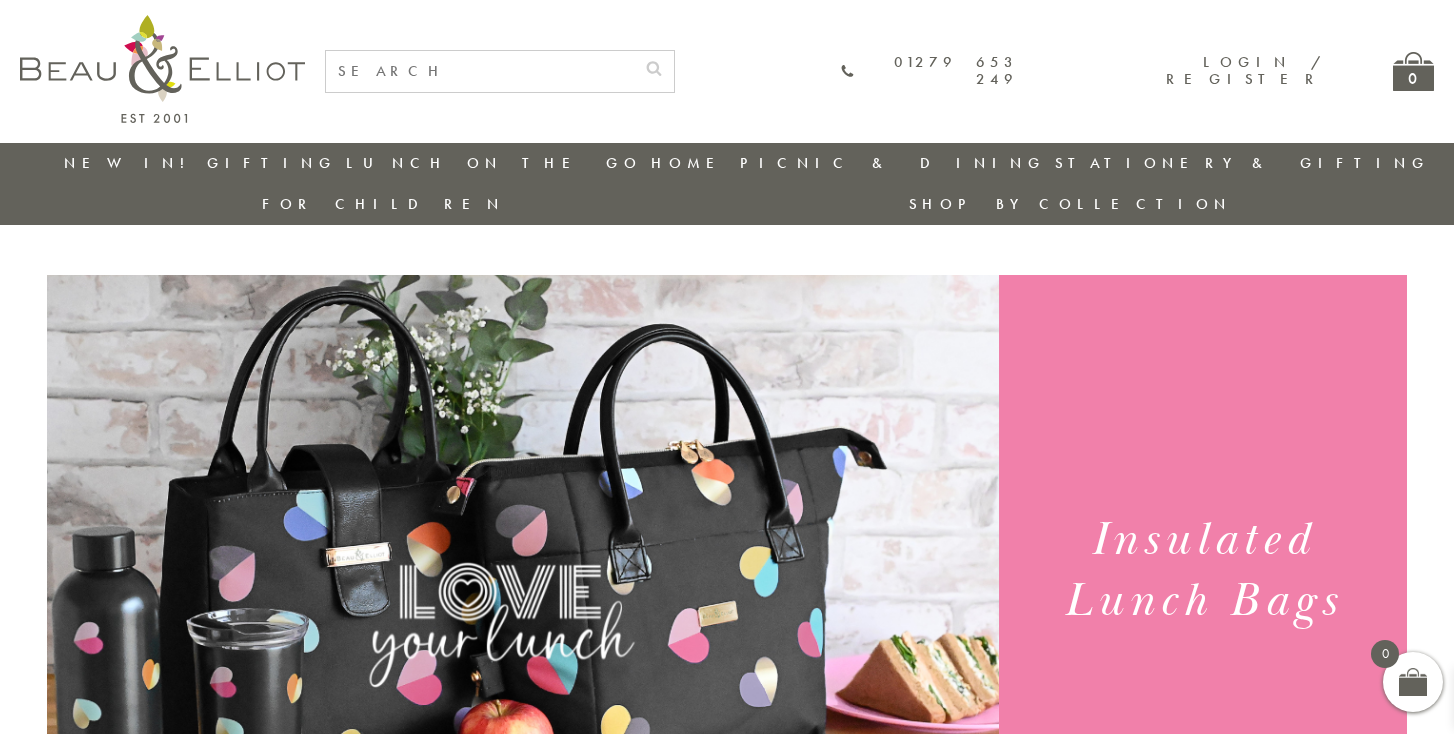 scroll, scrollTop: 0, scrollLeft: 0, axis: both 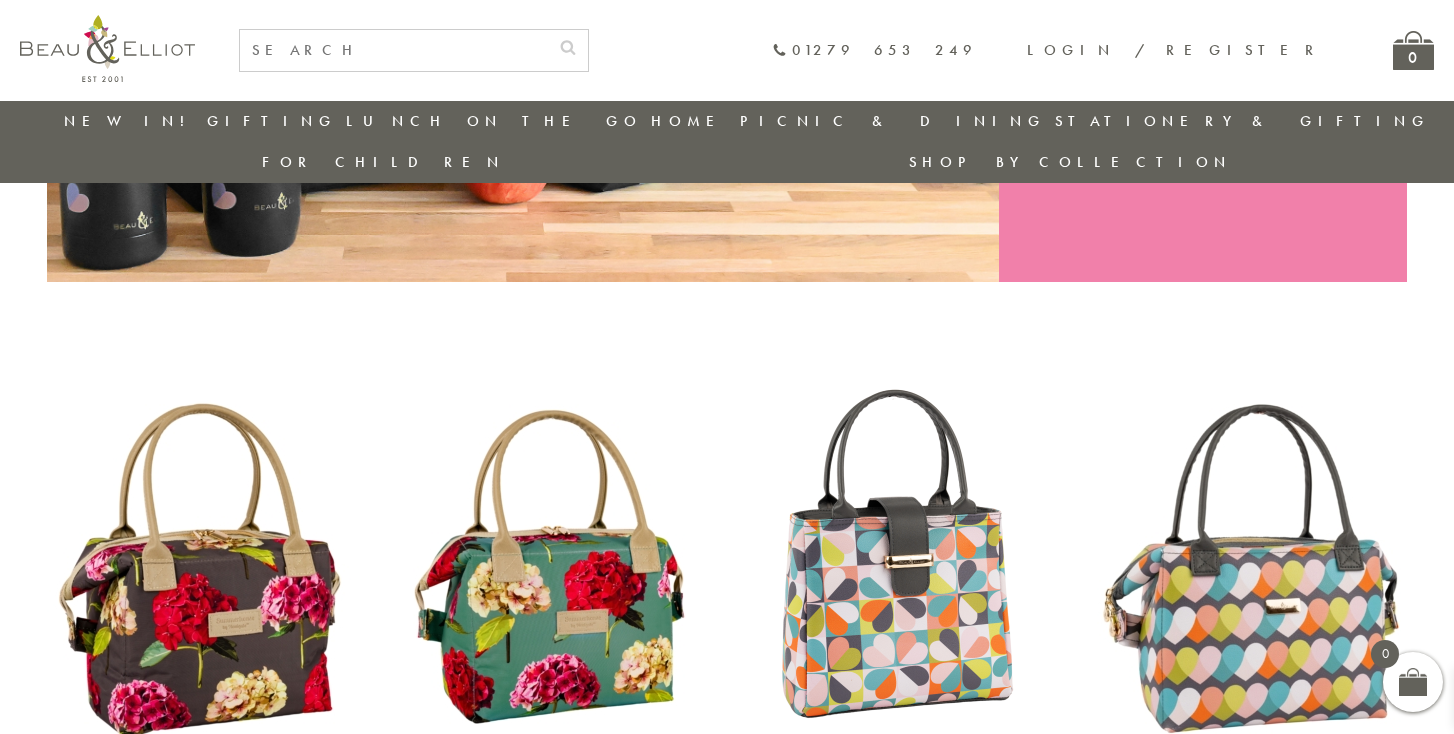 click at bounding box center (552, 572) 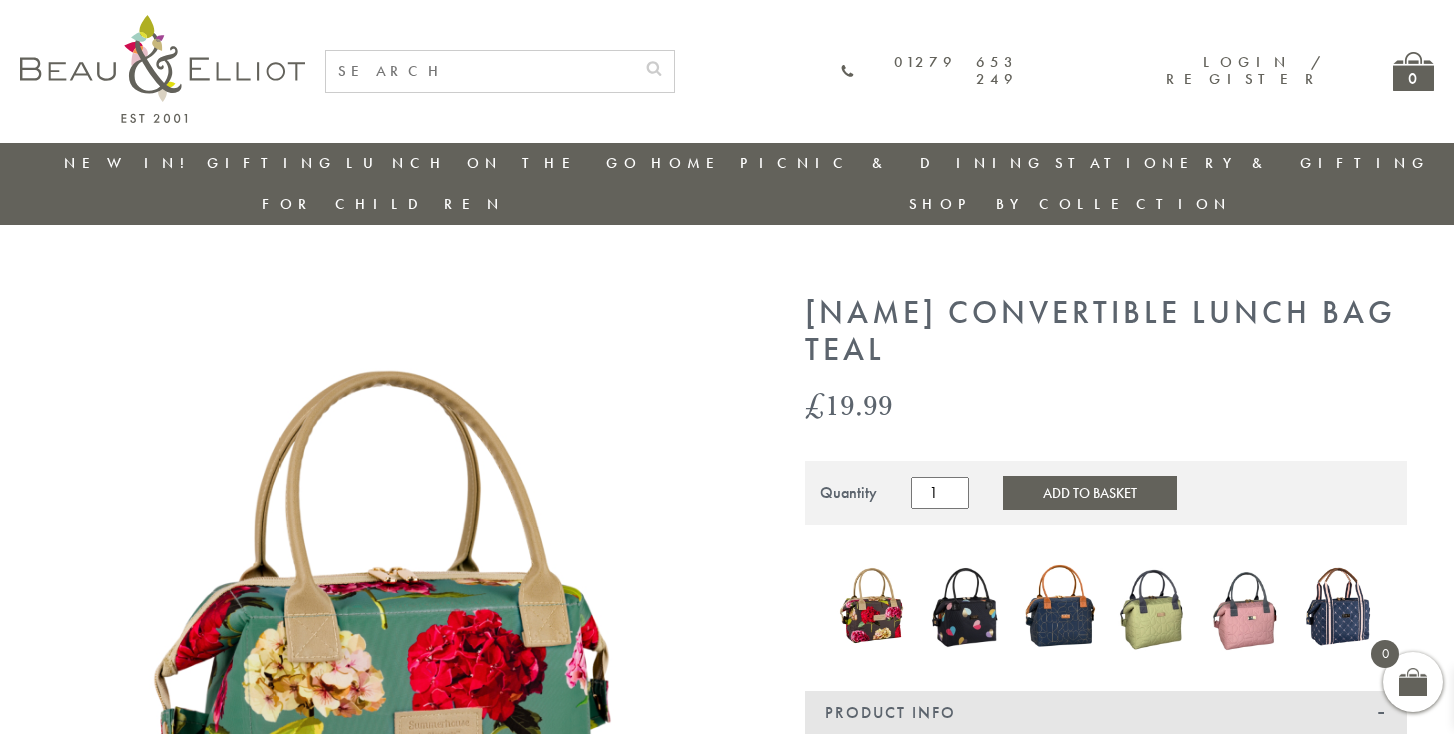scroll, scrollTop: 0, scrollLeft: 0, axis: both 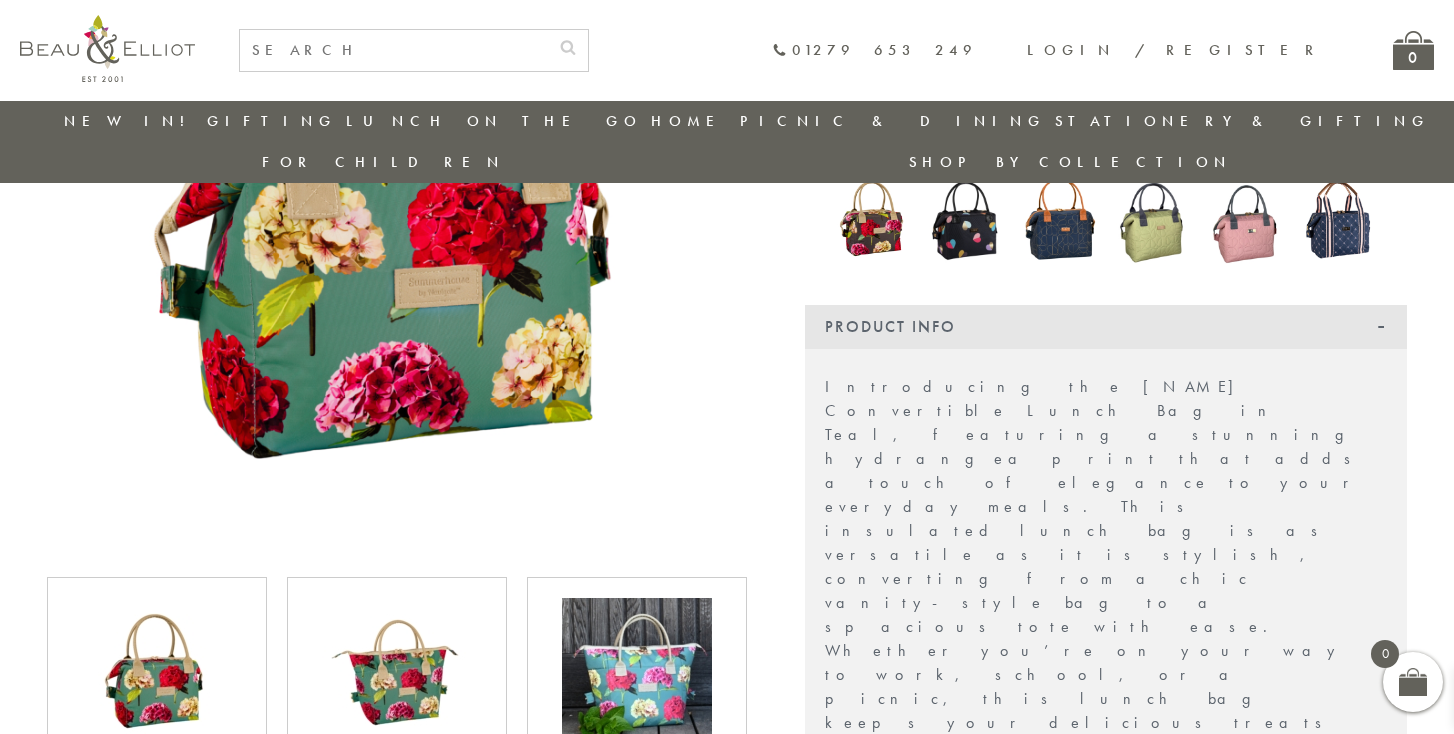 click at bounding box center [637, 673] 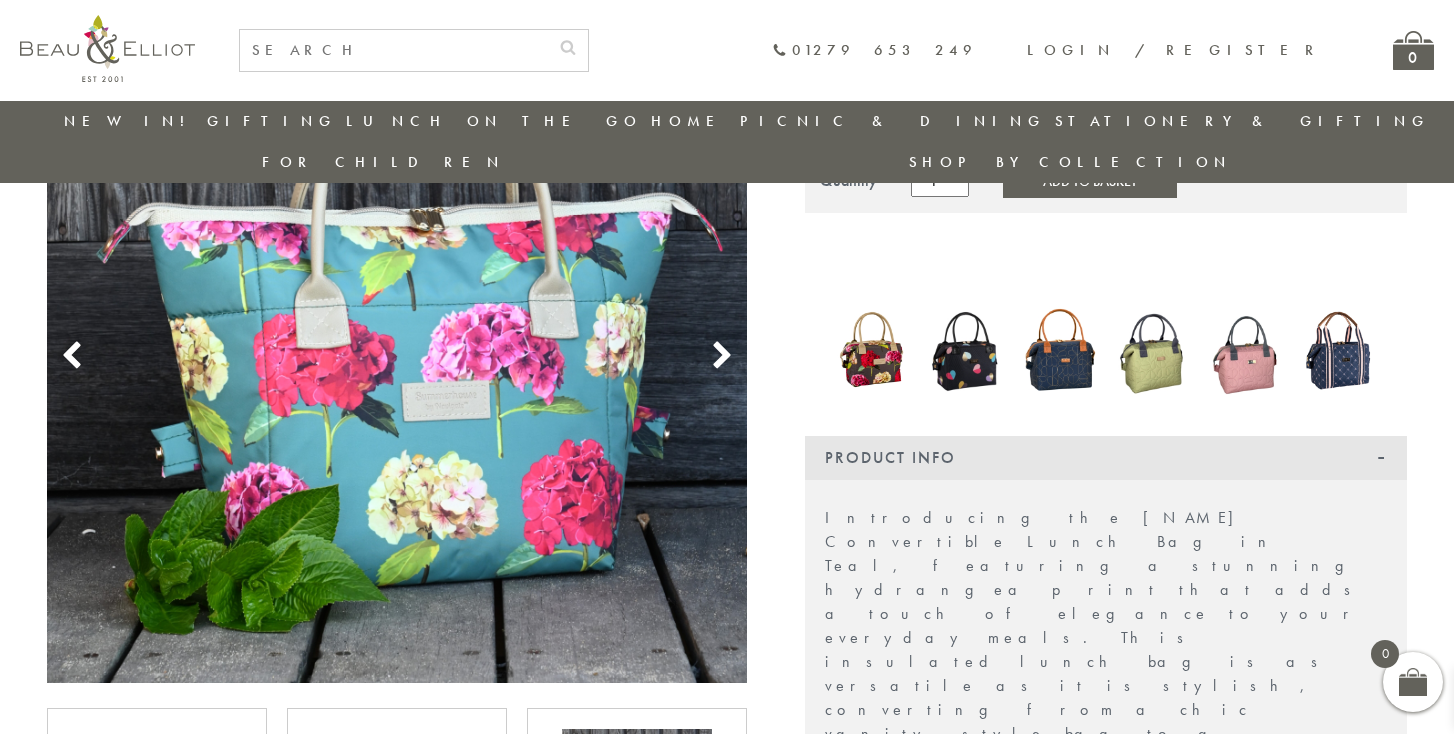 scroll, scrollTop: 271, scrollLeft: 0, axis: vertical 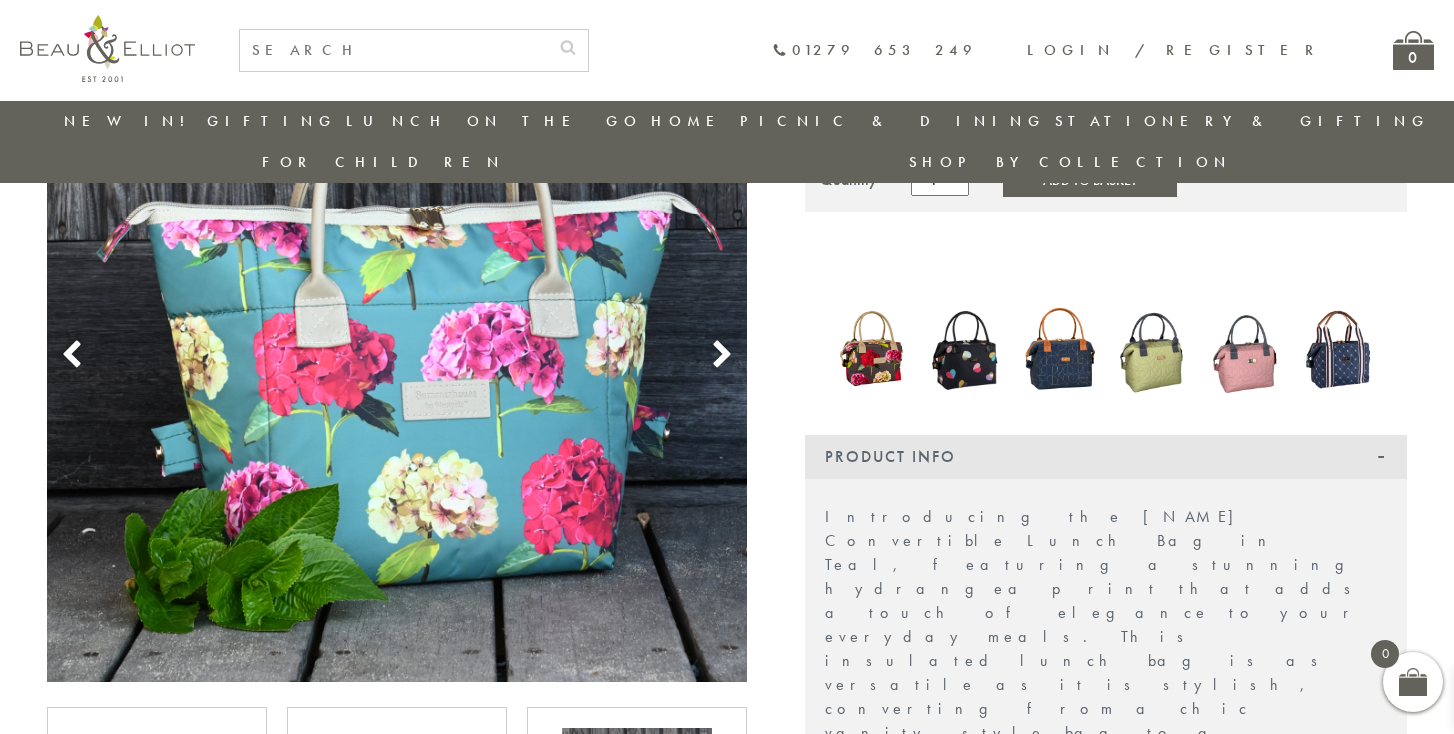 click at bounding box center (397, 332) 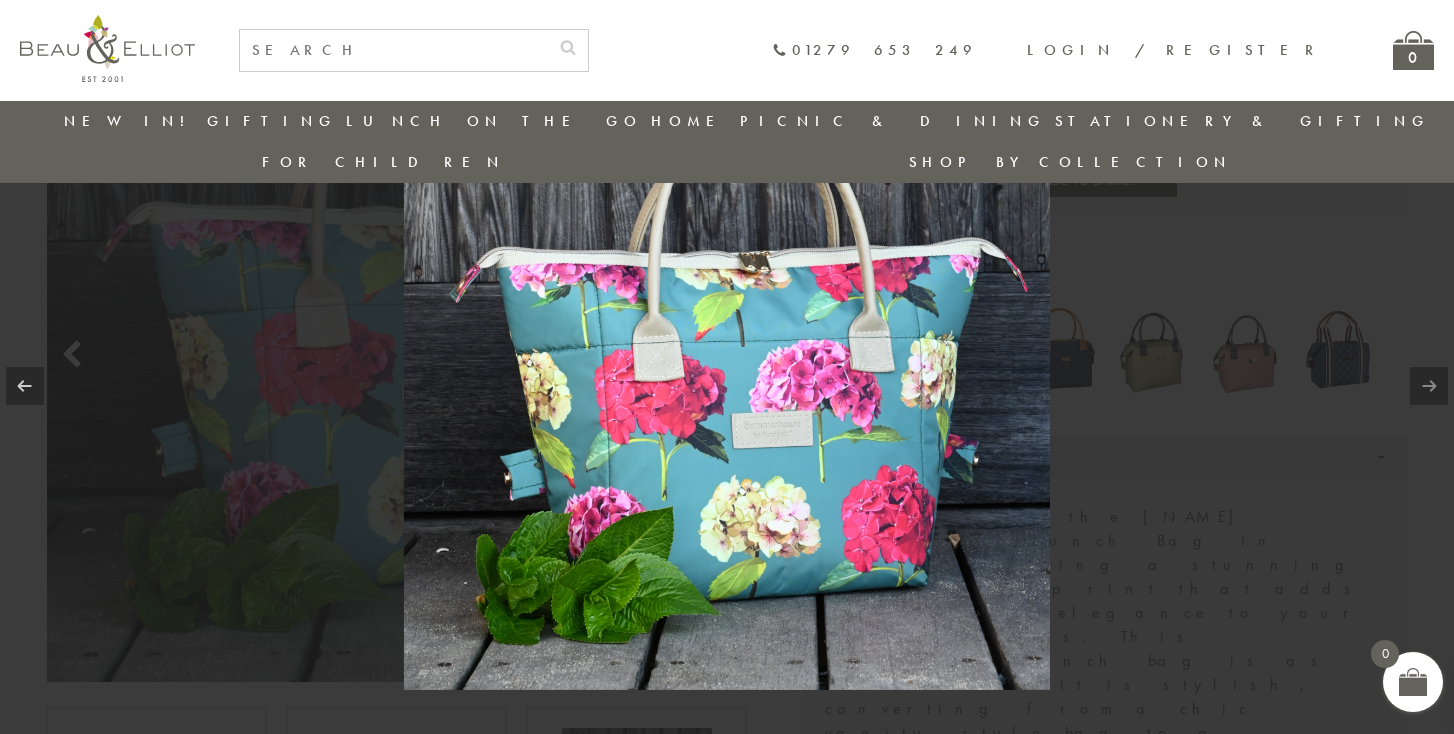 click at bounding box center (727, 367) 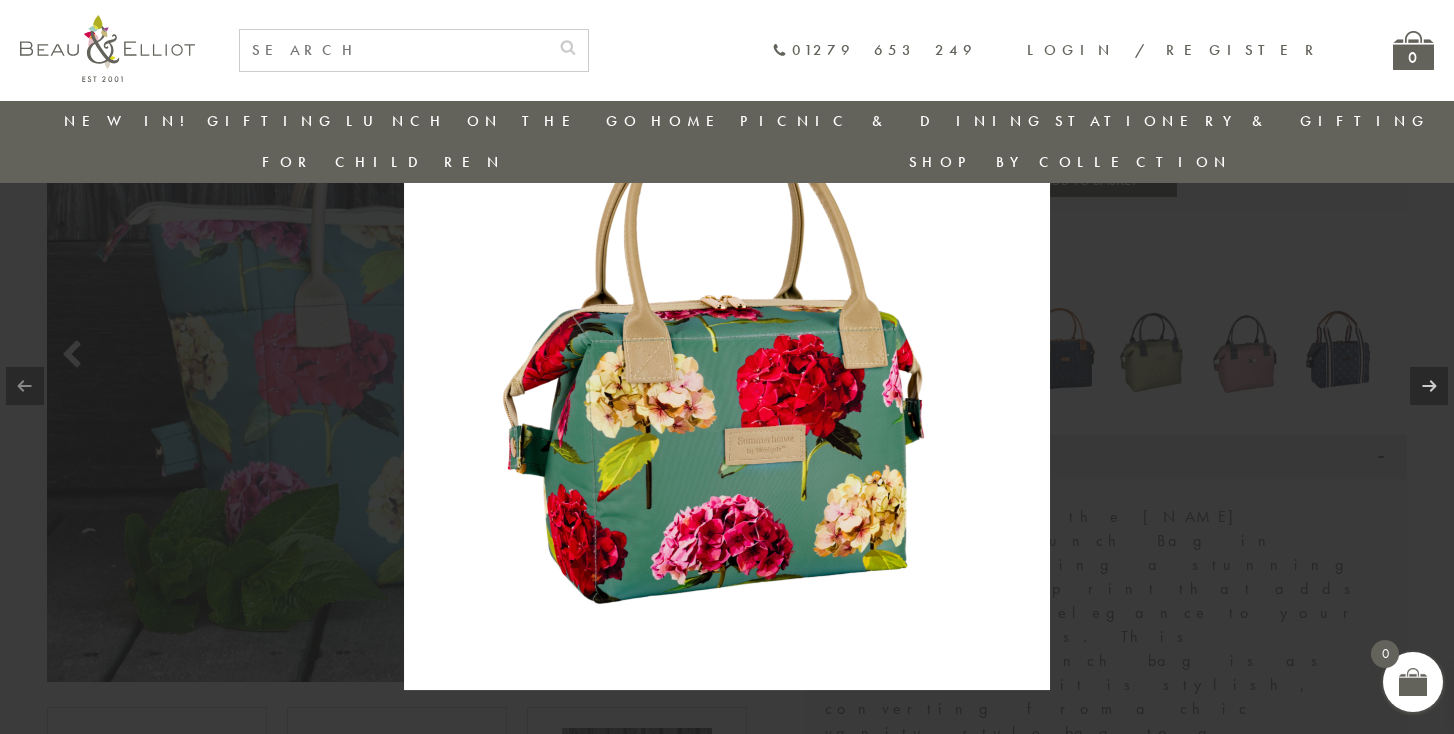 click at bounding box center (727, 367) 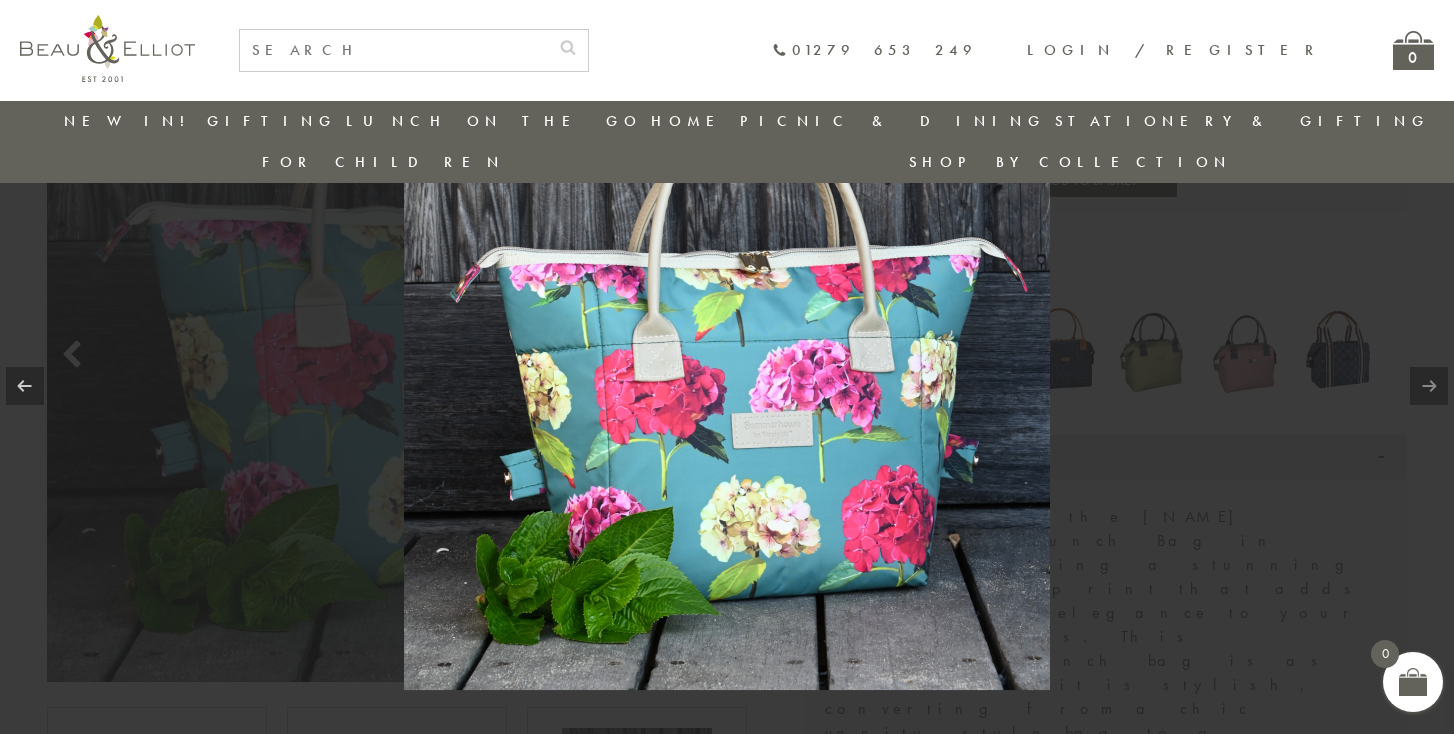 click at bounding box center (727, 367) 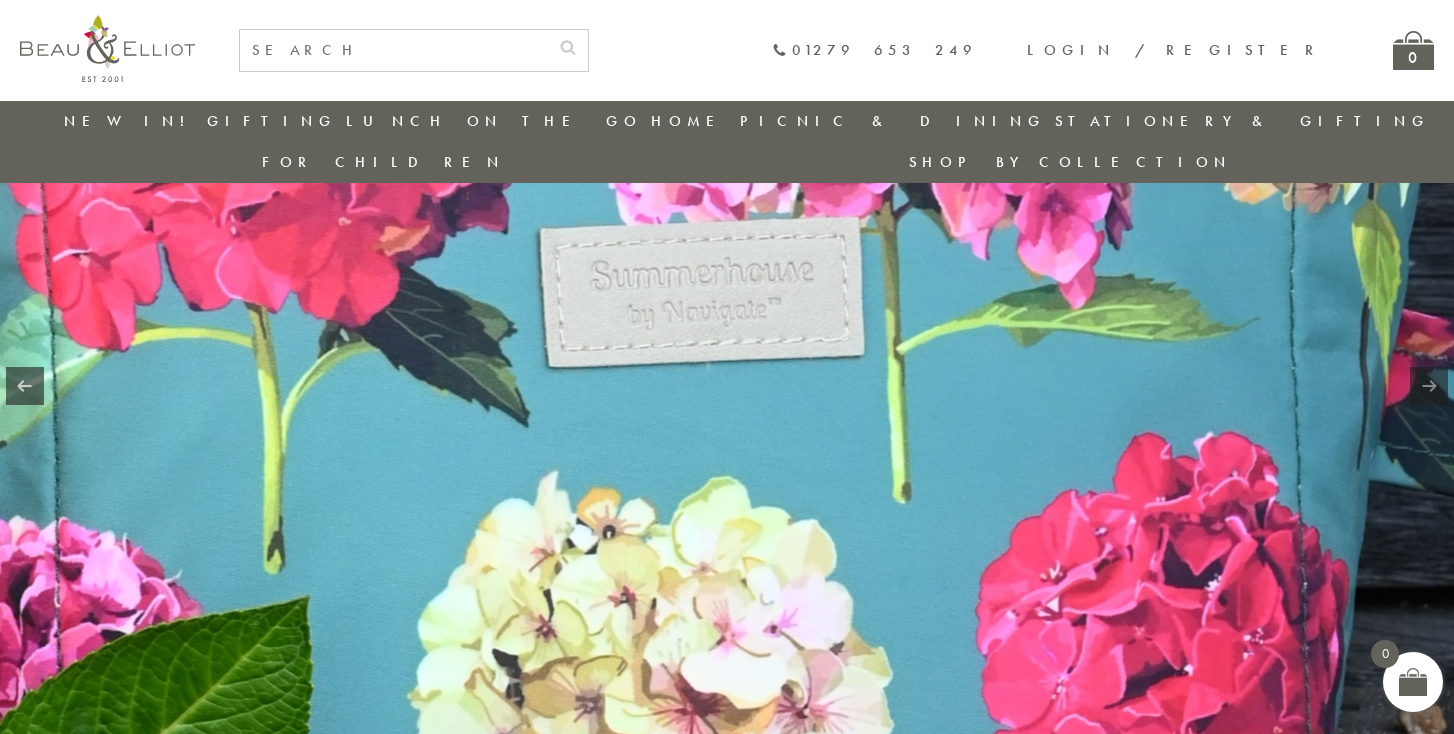 click at bounding box center (523, 44) 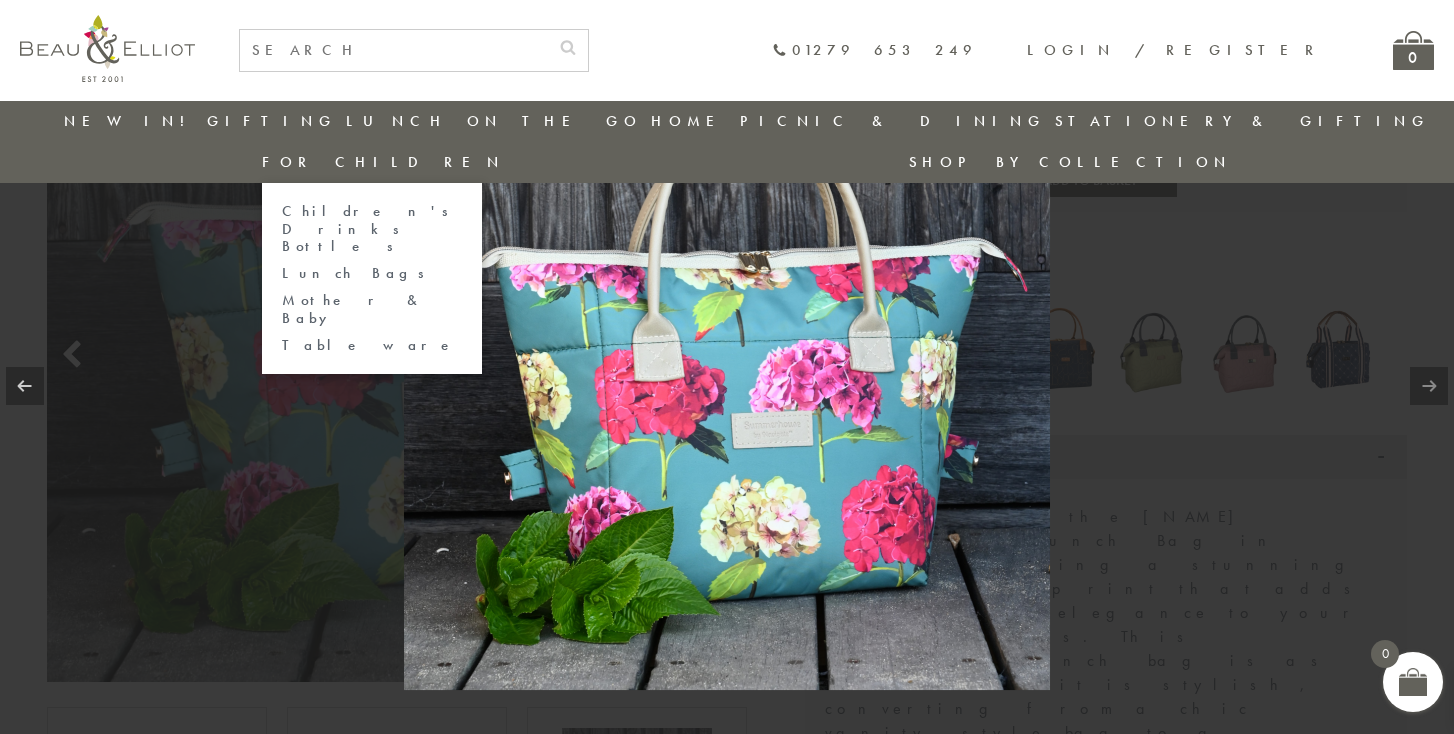 click on "Lunch Bags" at bounding box center (372, 273) 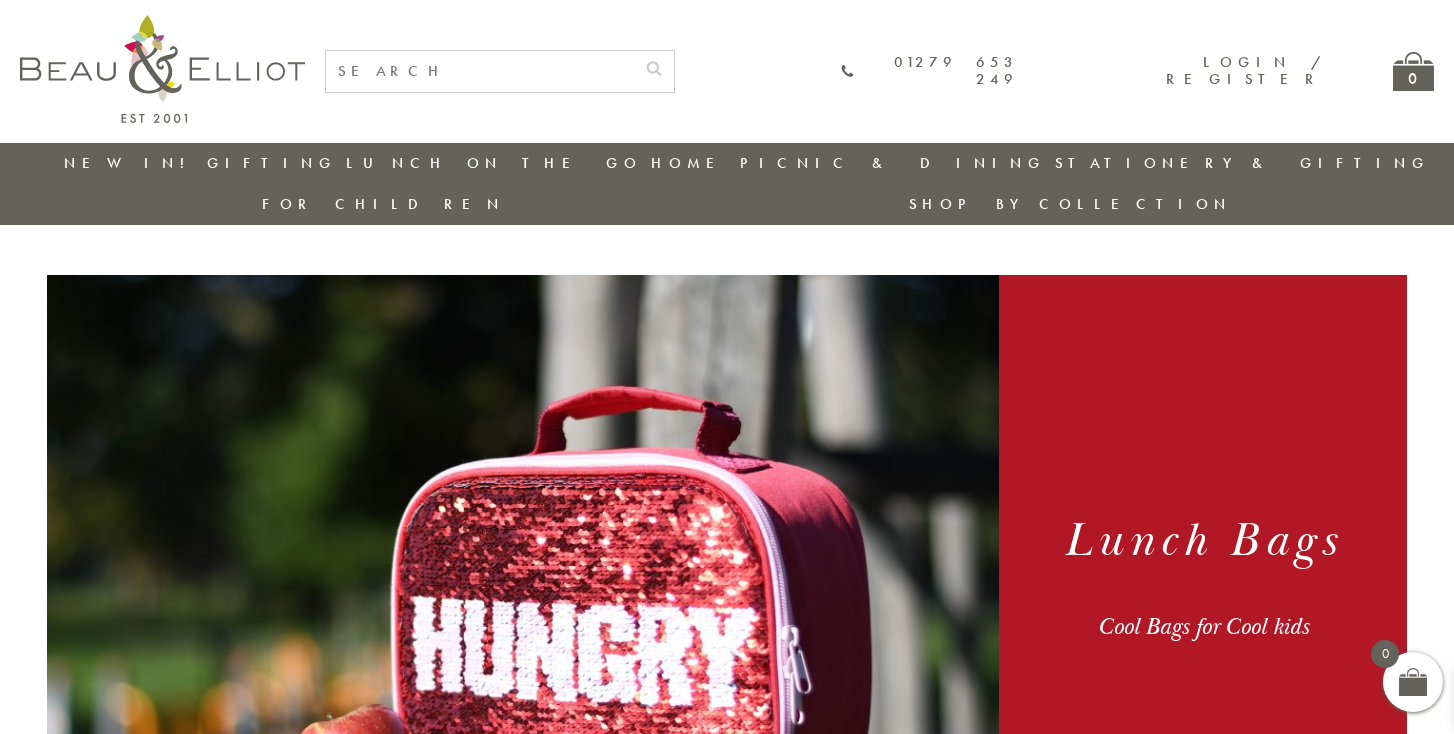 scroll, scrollTop: 0, scrollLeft: 0, axis: both 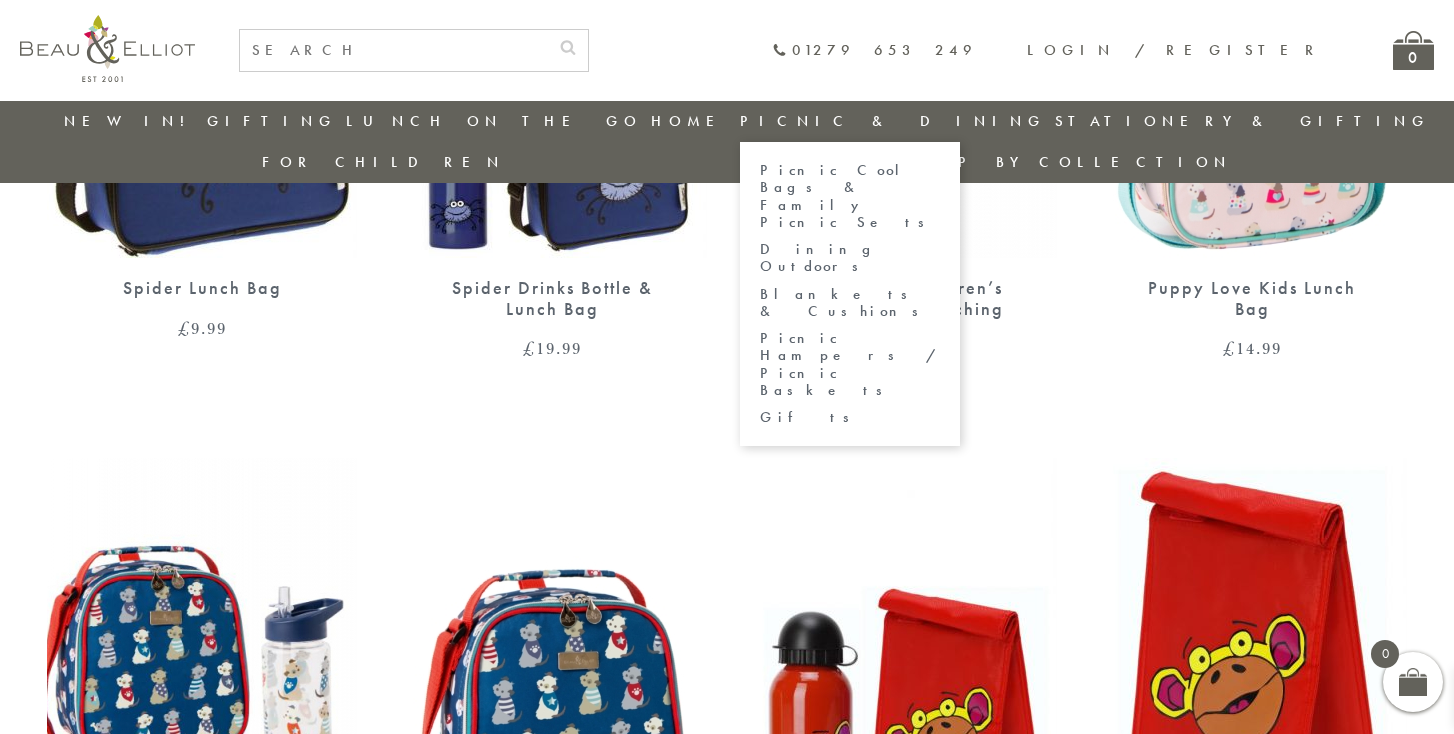 click on "Picnic Cool Bags & Family Picnic Sets" at bounding box center [850, 196] 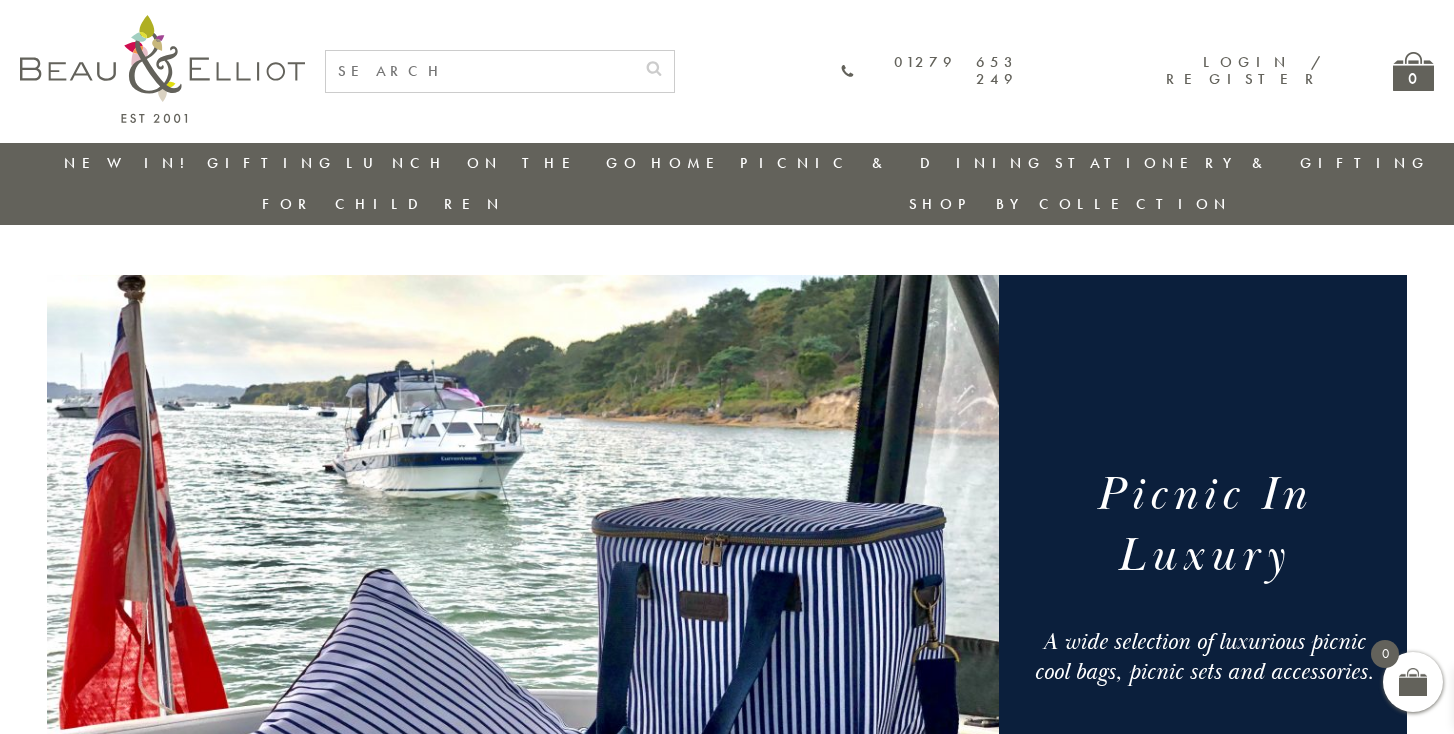 scroll, scrollTop: 0, scrollLeft: 0, axis: both 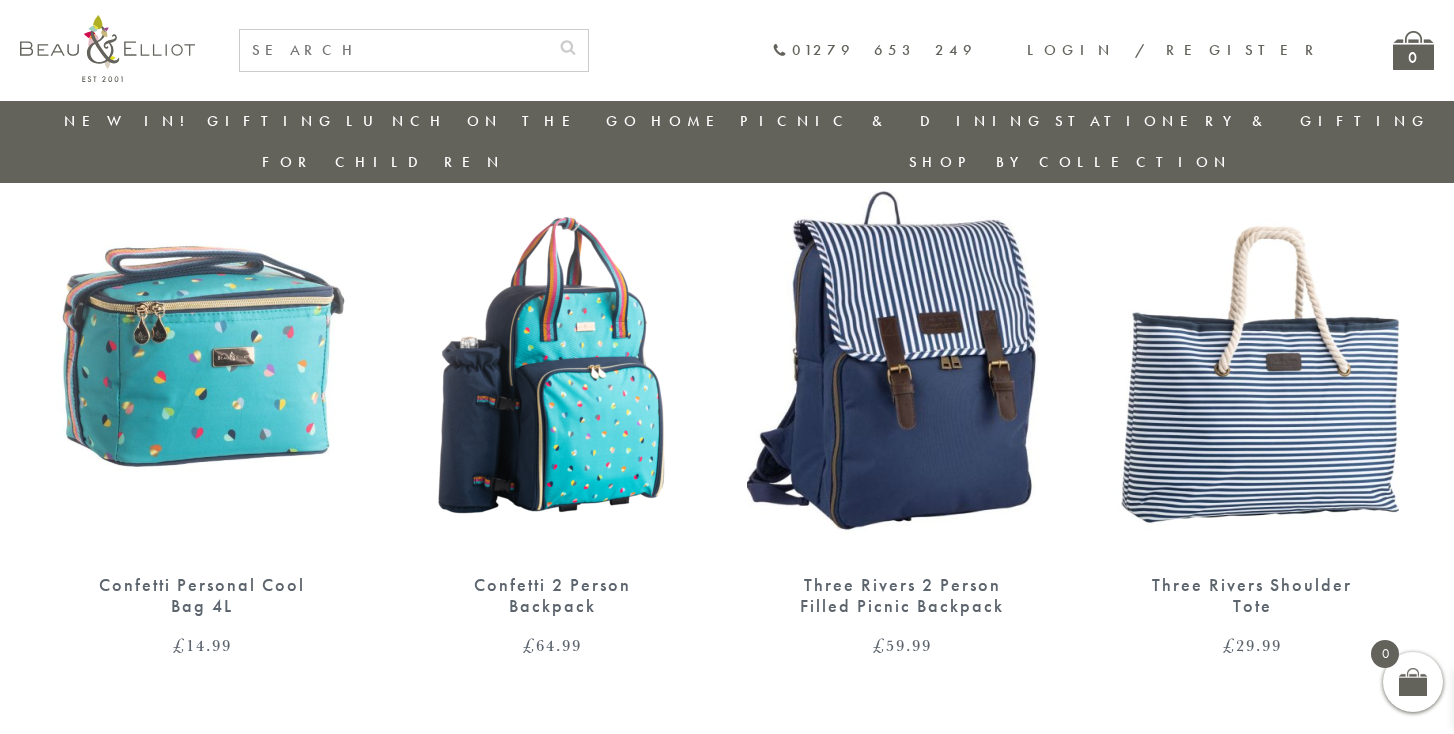 click at bounding box center [202, 355] 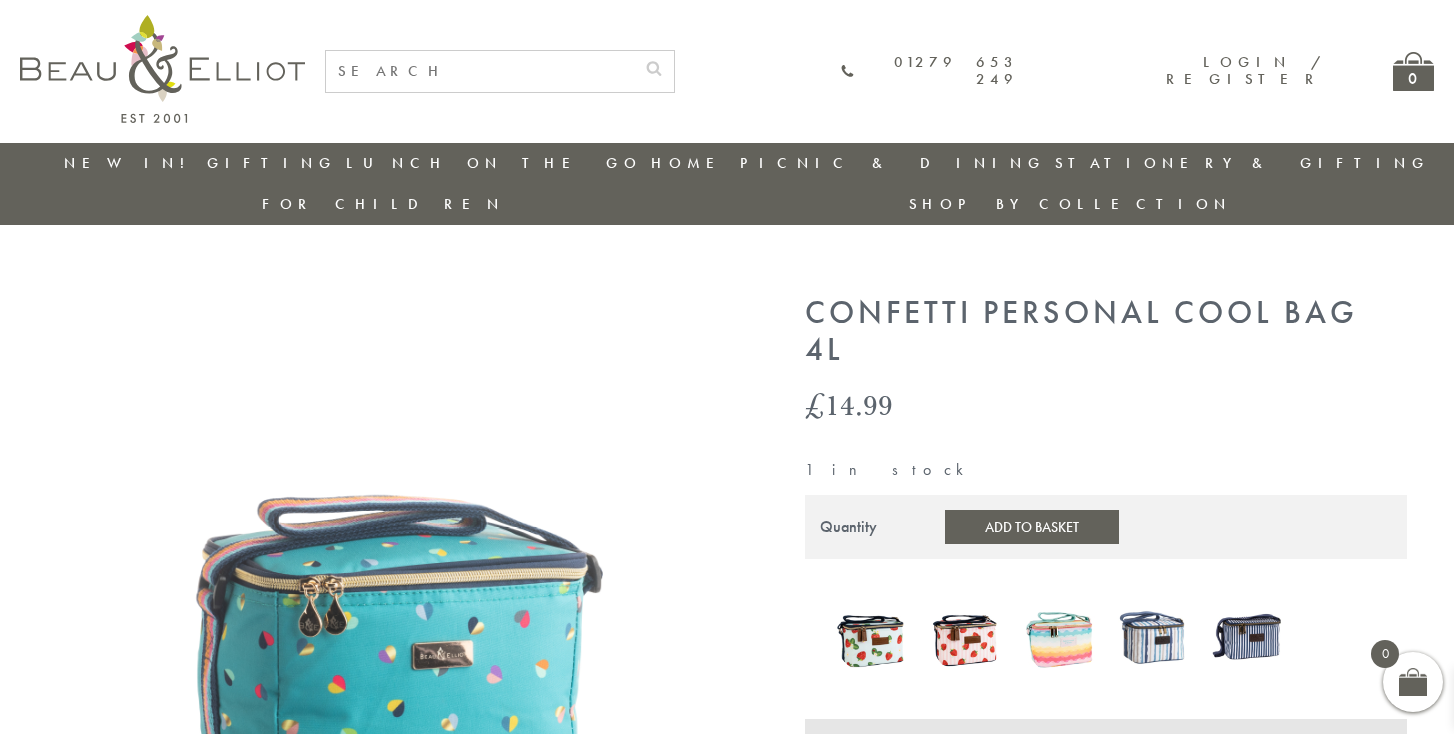 scroll, scrollTop: 0, scrollLeft: 0, axis: both 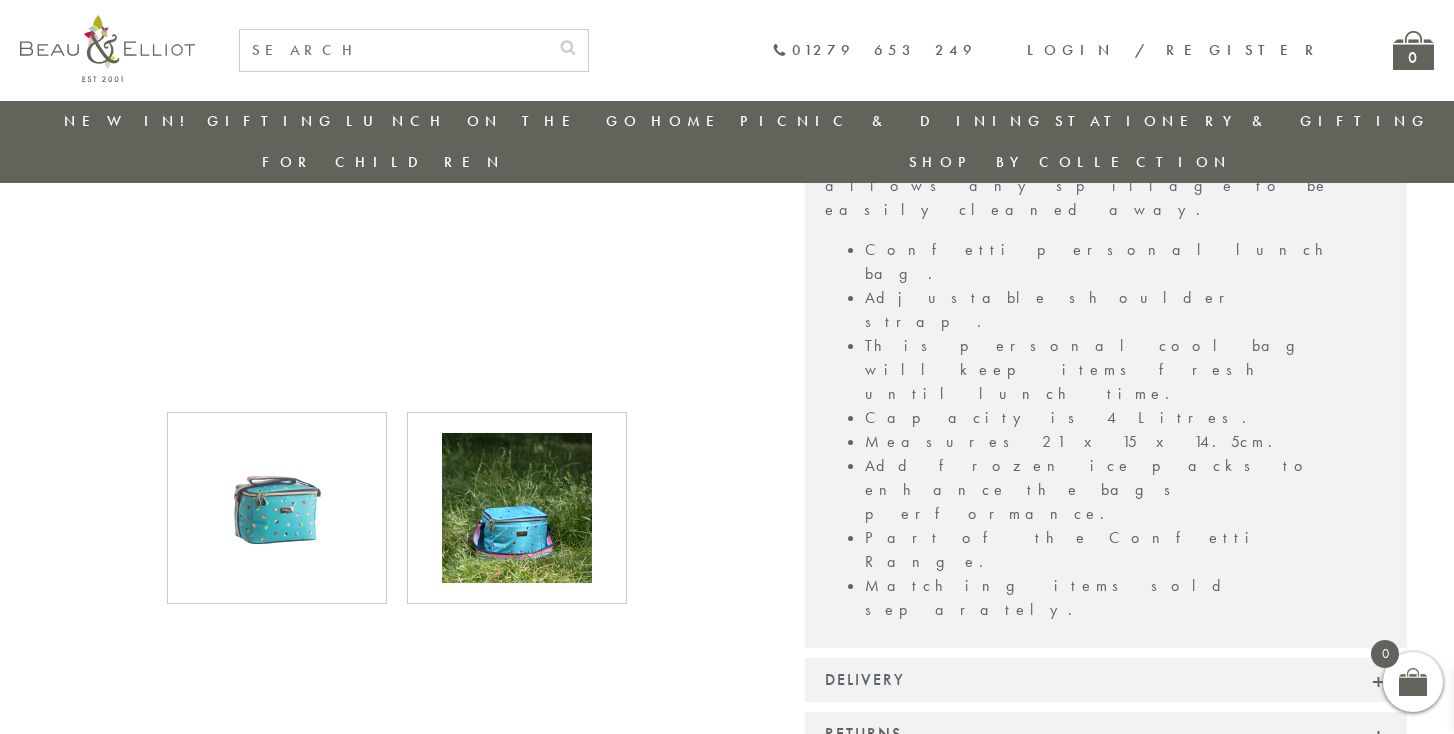 click at bounding box center (517, 508) 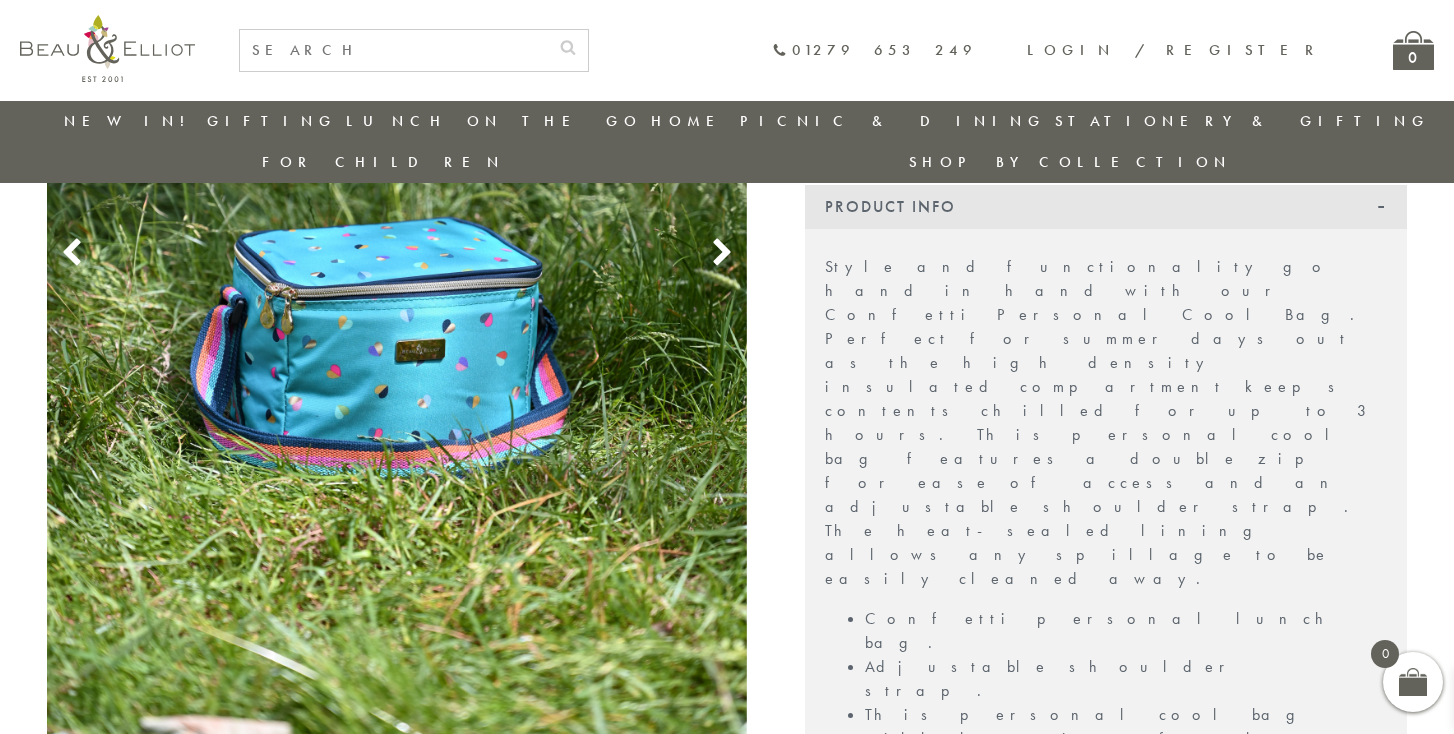 scroll, scrollTop: 548, scrollLeft: 0, axis: vertical 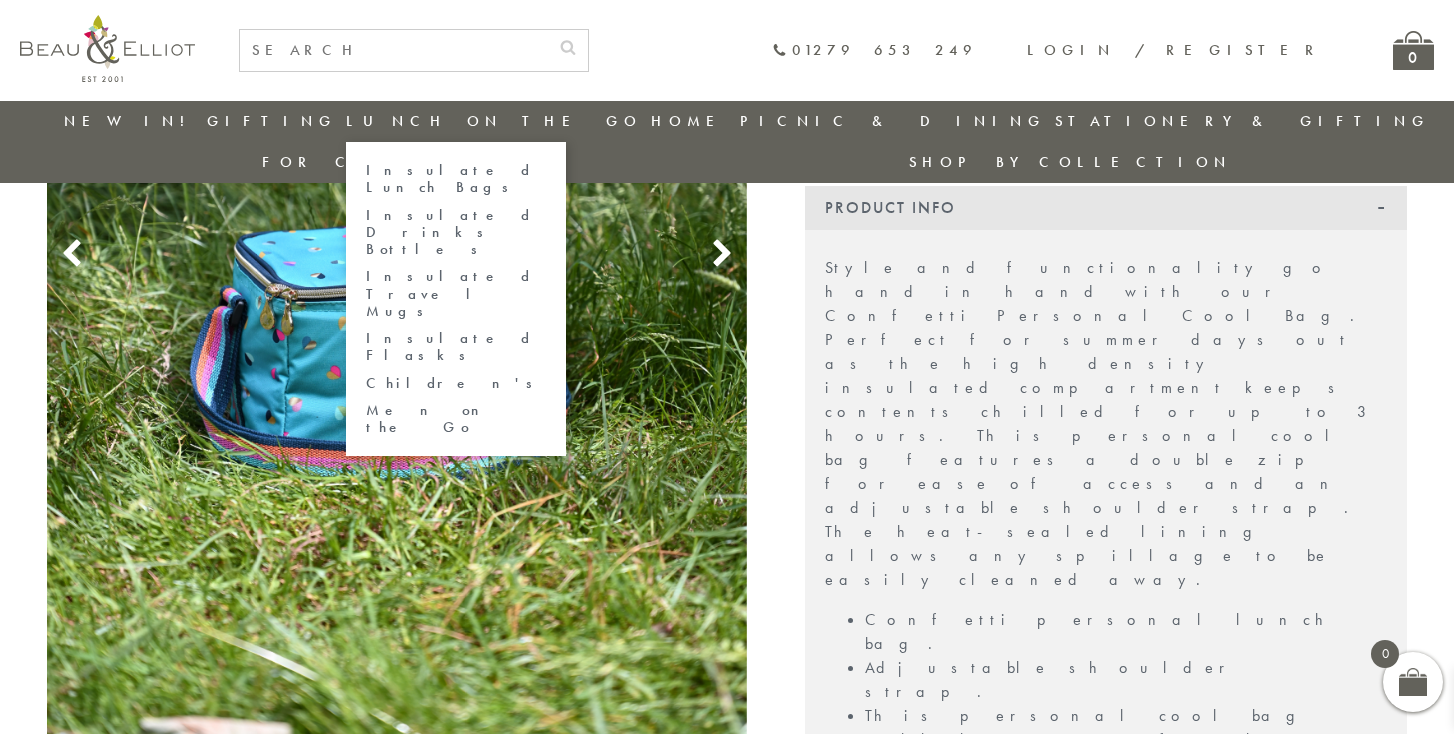 click on "Insulated Lunch Bags" at bounding box center (456, 179) 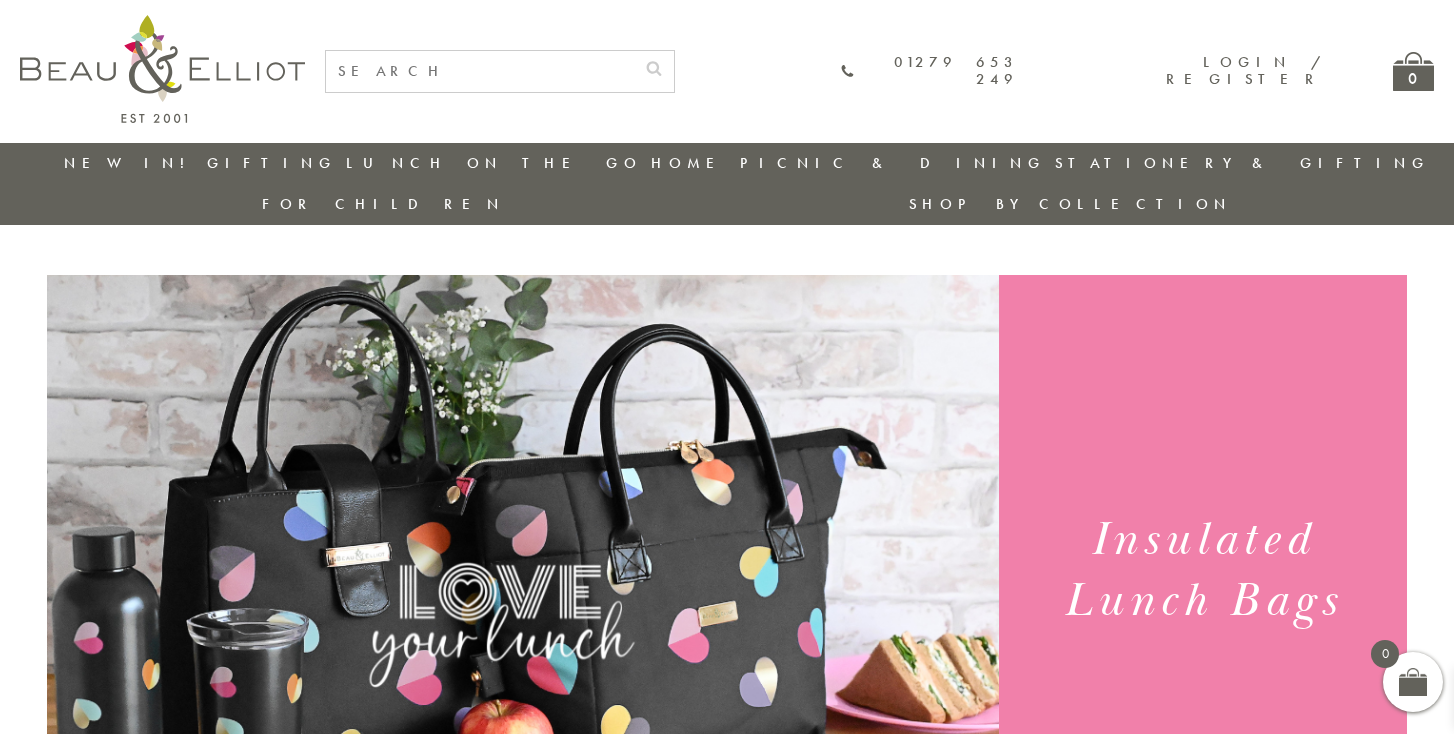 scroll, scrollTop: 0, scrollLeft: 0, axis: both 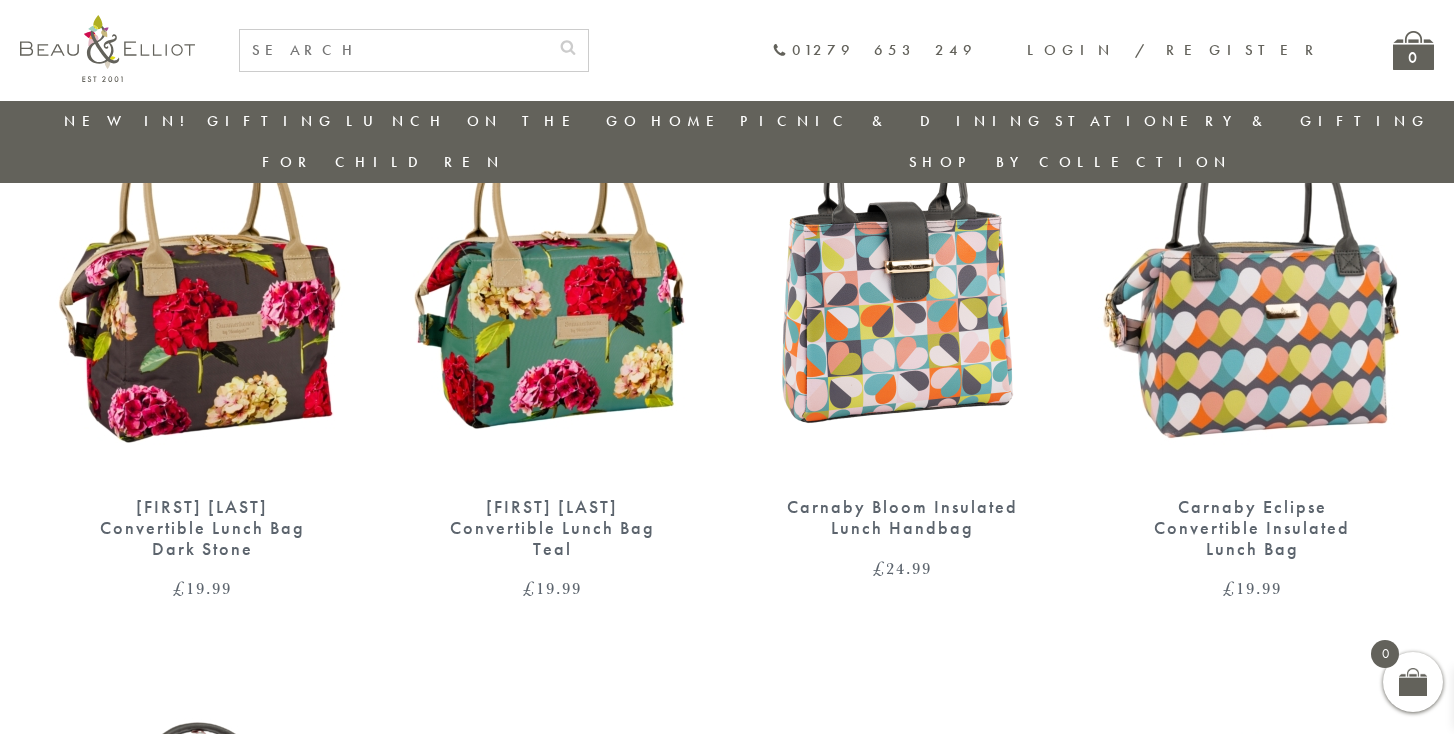 click at bounding box center (552, 277) 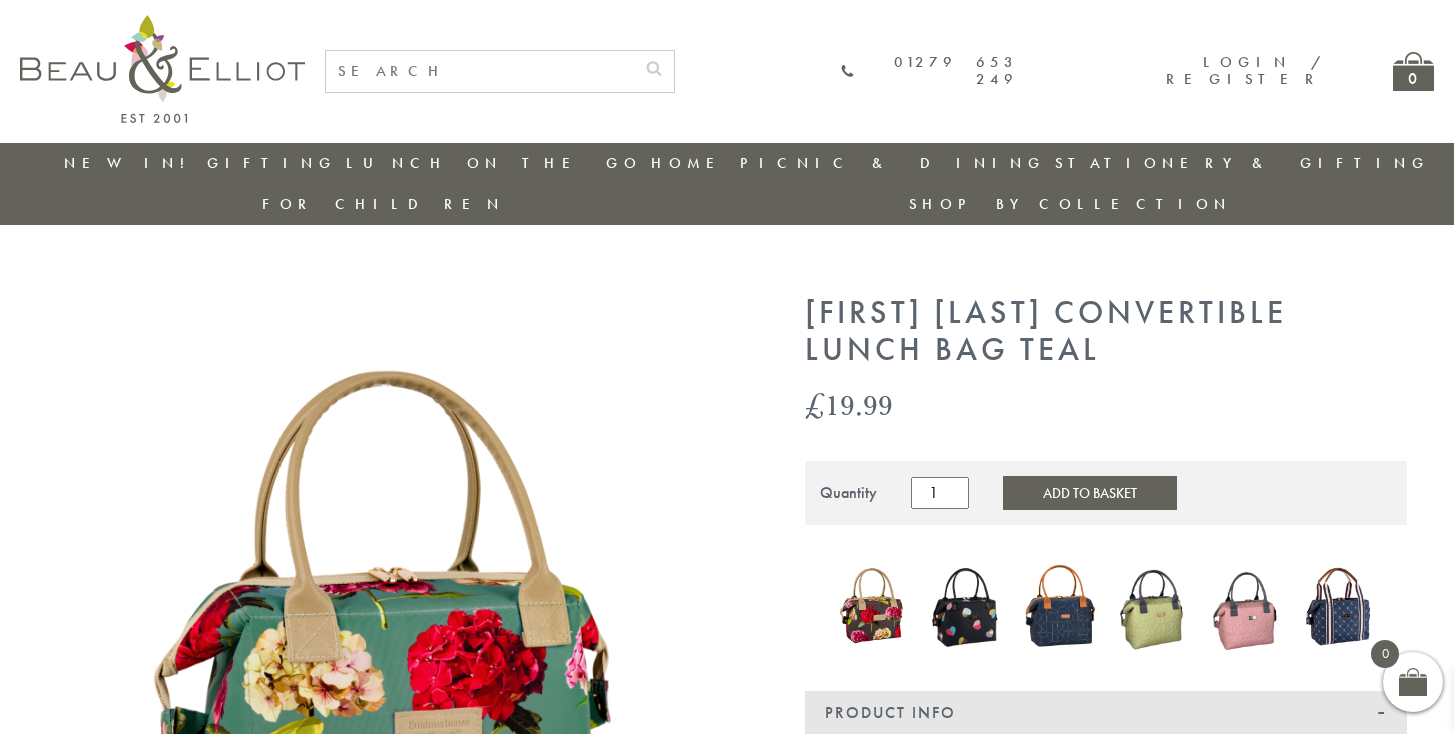 scroll, scrollTop: 0, scrollLeft: 0, axis: both 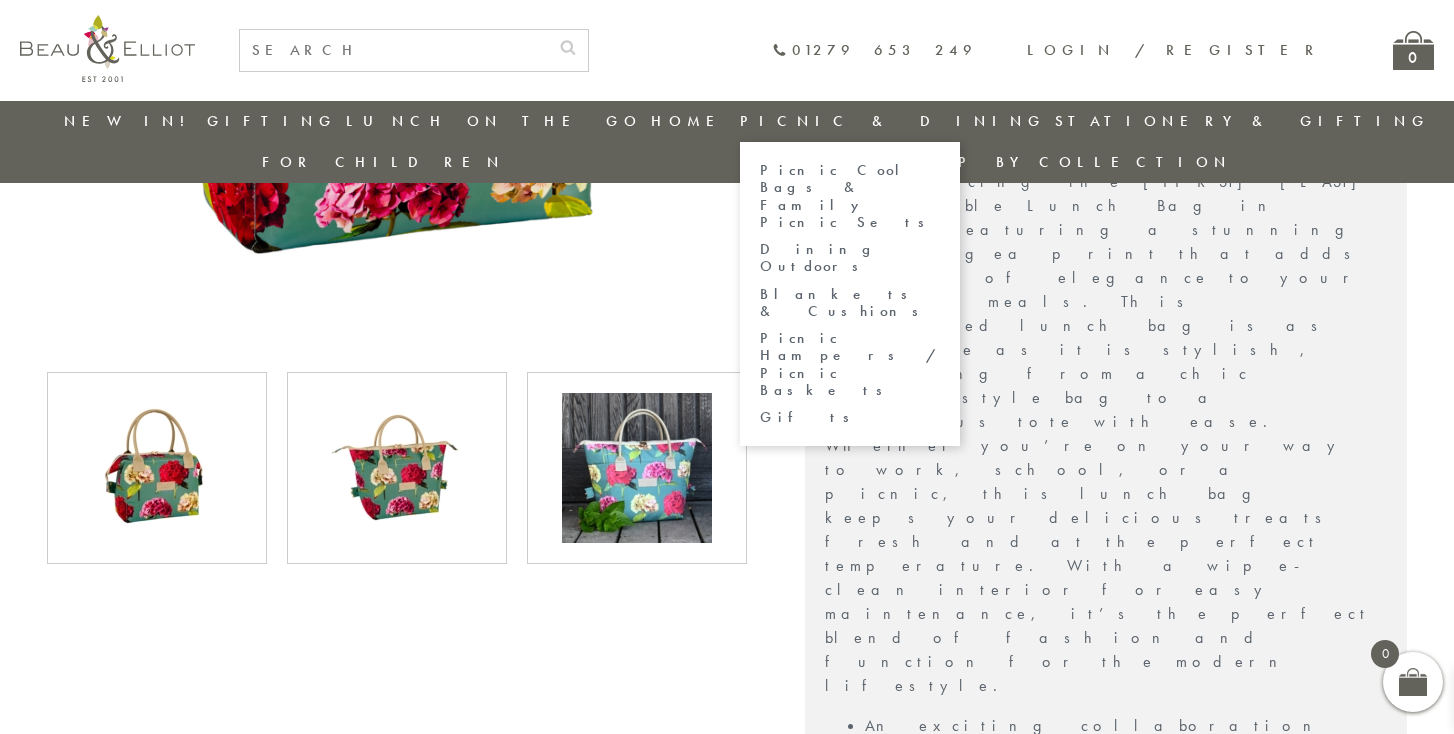 click on "Picnic Cool Bags & Family Picnic Sets" at bounding box center [850, 196] 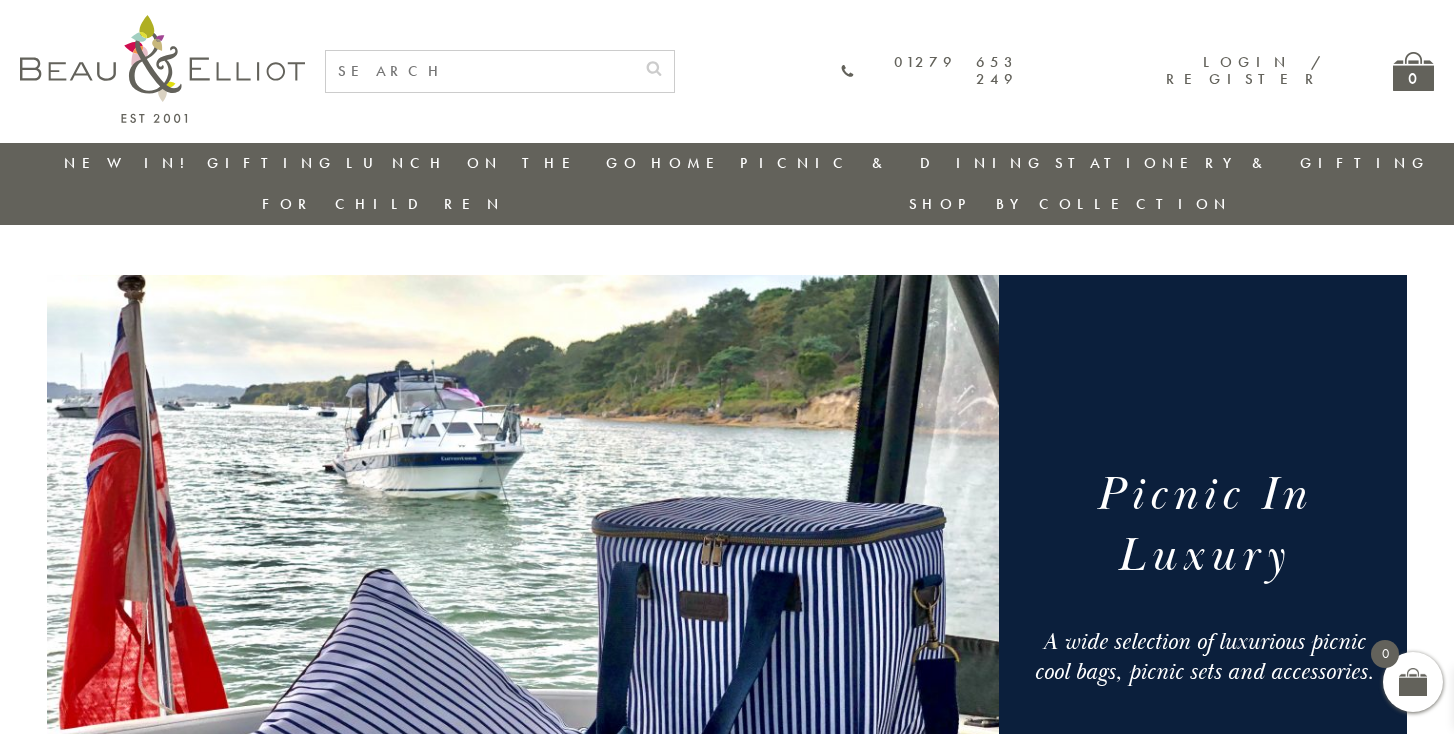 scroll, scrollTop: 0, scrollLeft: 0, axis: both 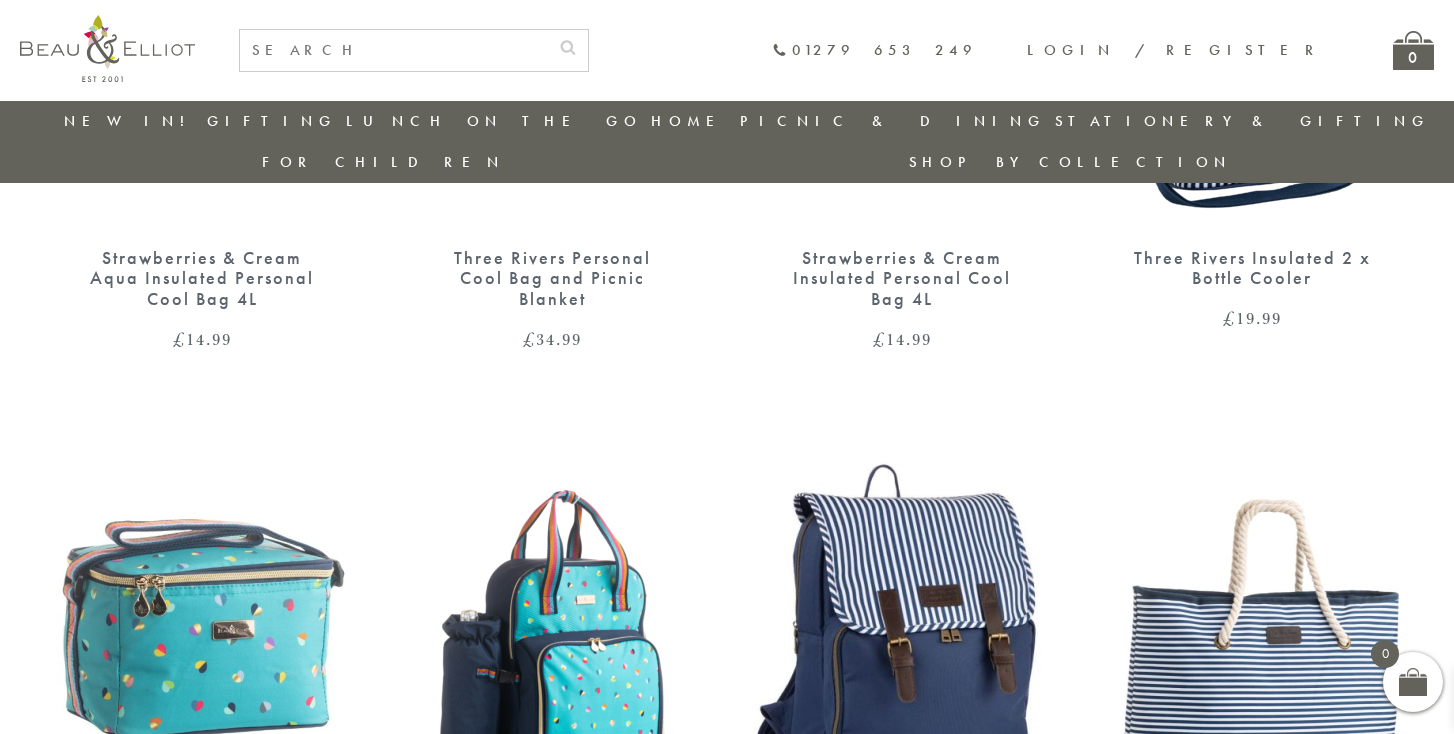 click at bounding box center (202, 628) 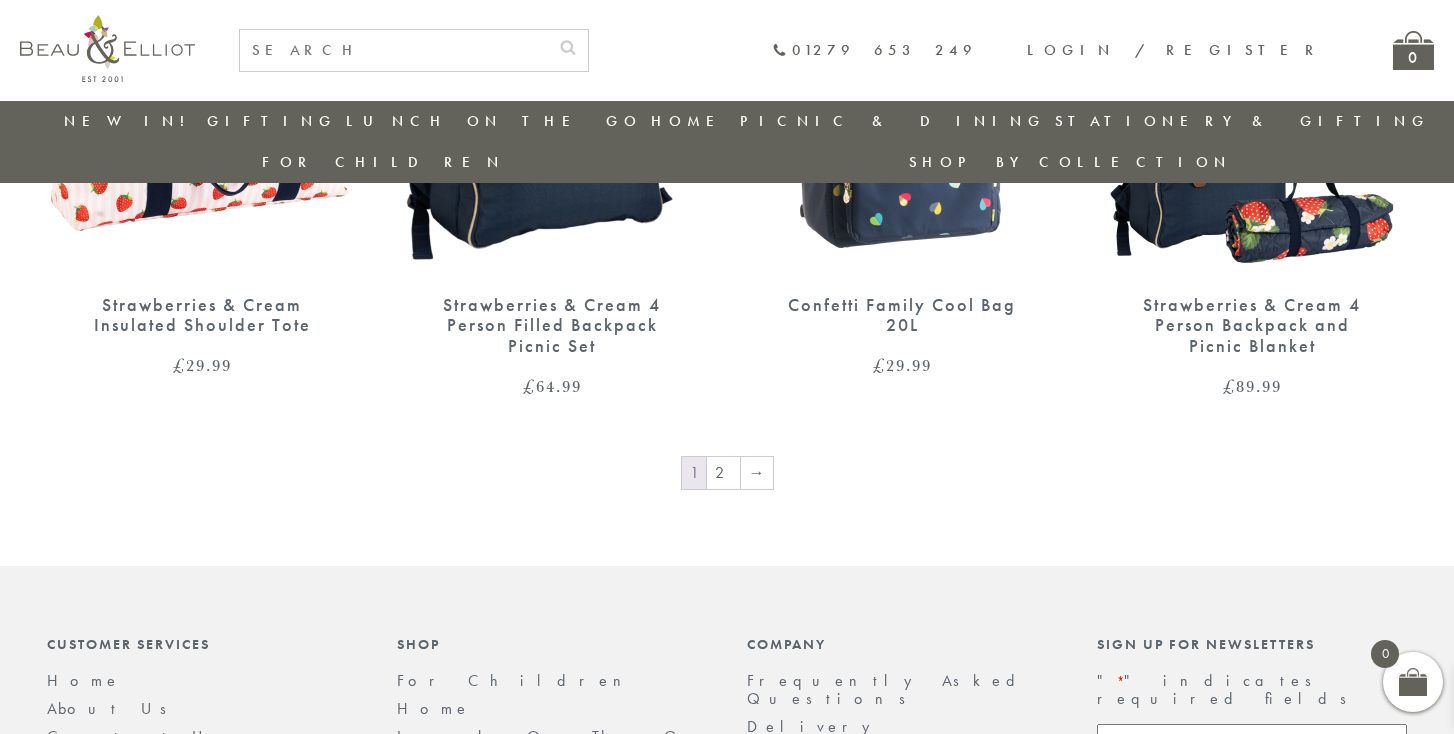 scroll, scrollTop: 3420, scrollLeft: 0, axis: vertical 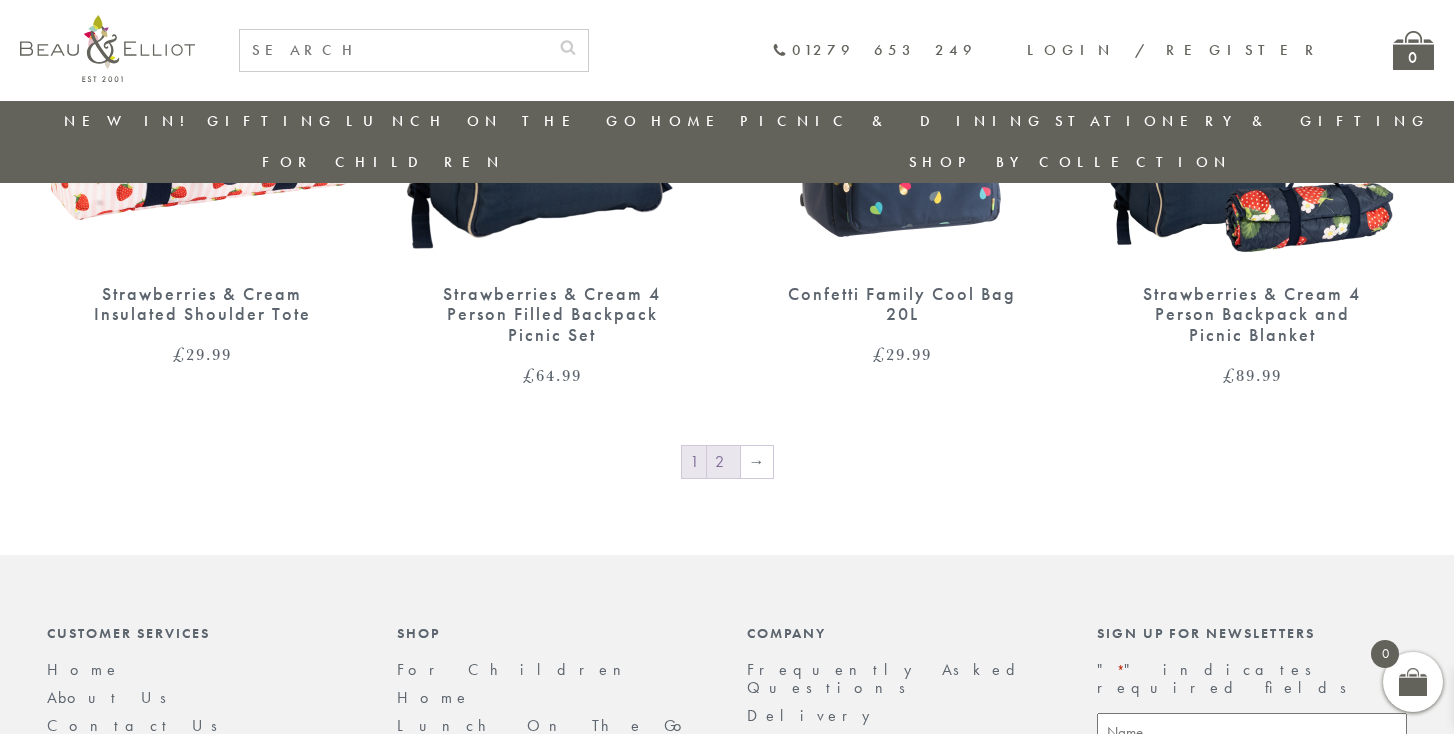 click on "2" at bounding box center [723, 462] 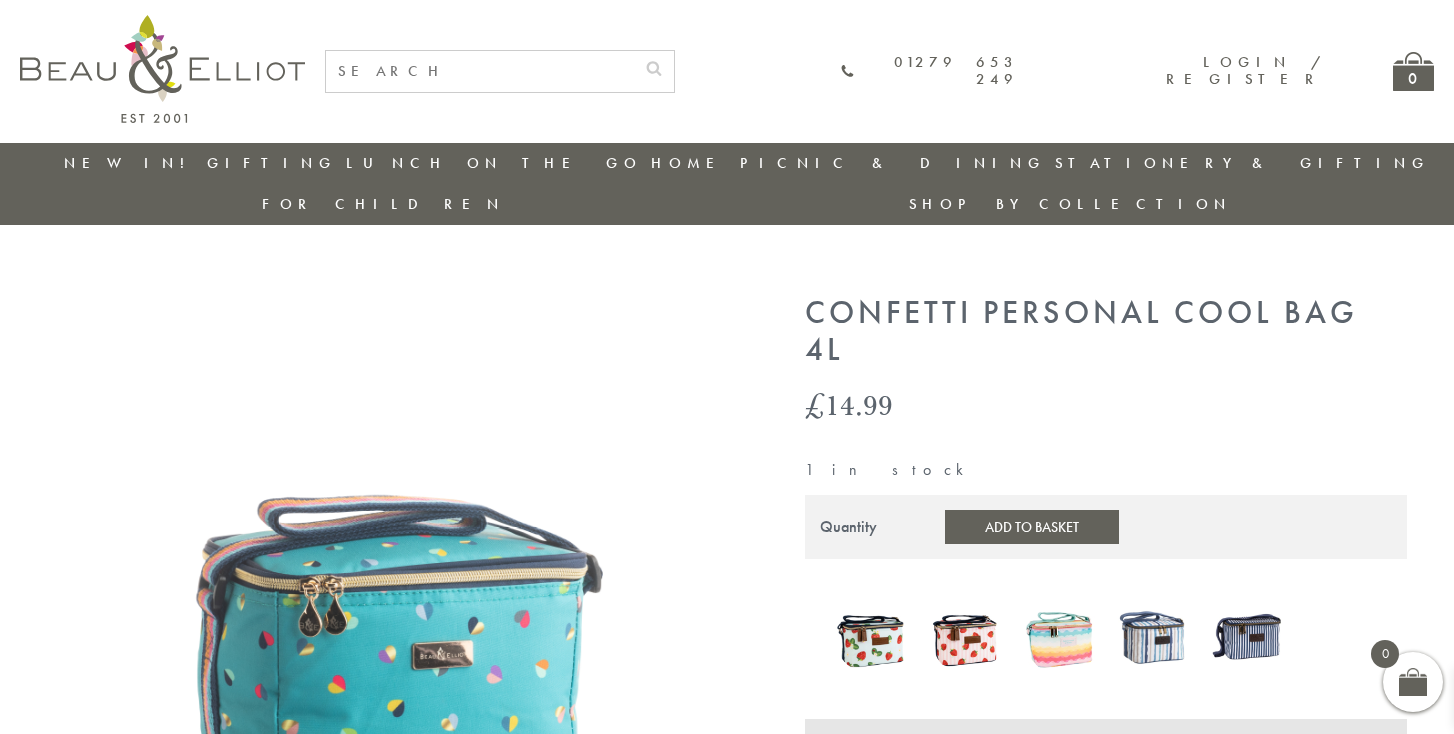 scroll, scrollTop: 0, scrollLeft: 0, axis: both 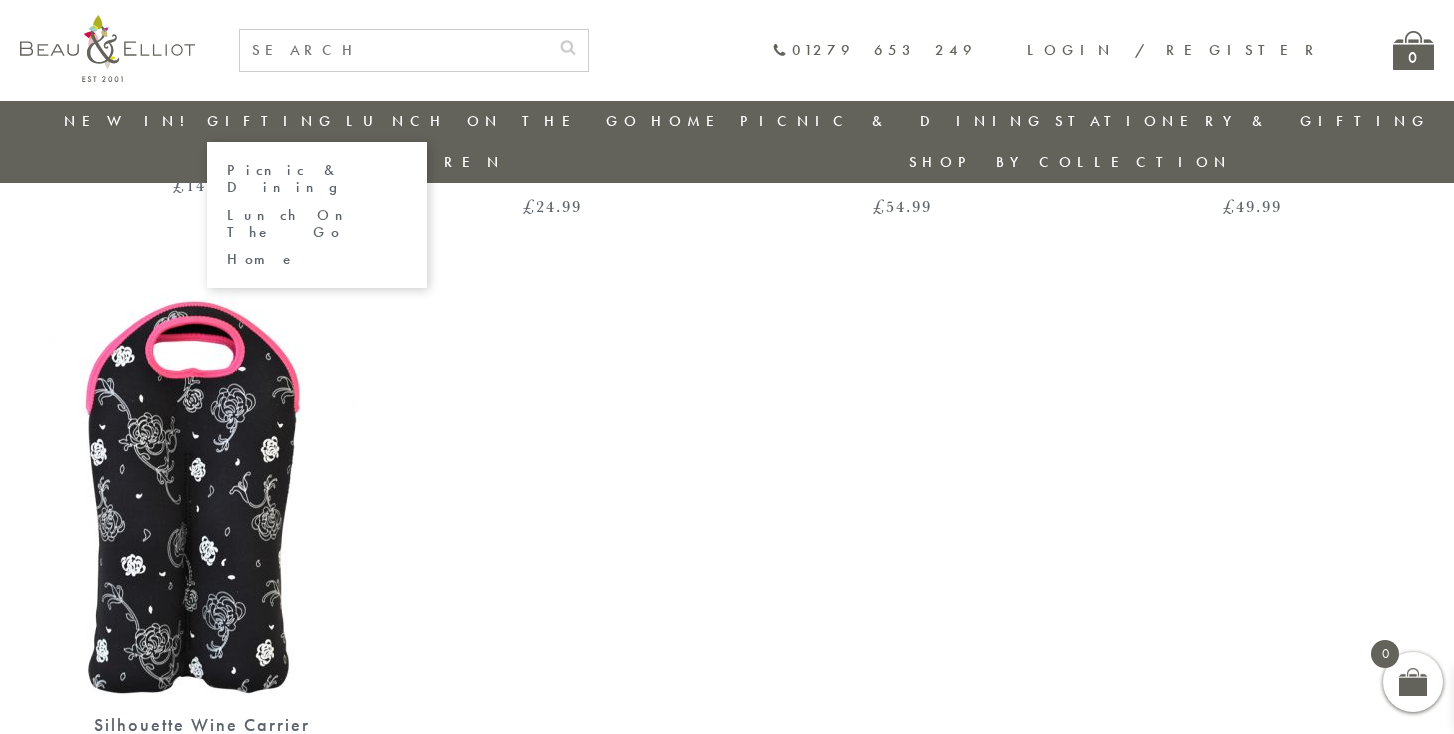 click on "Lunch On The Go" at bounding box center (317, 224) 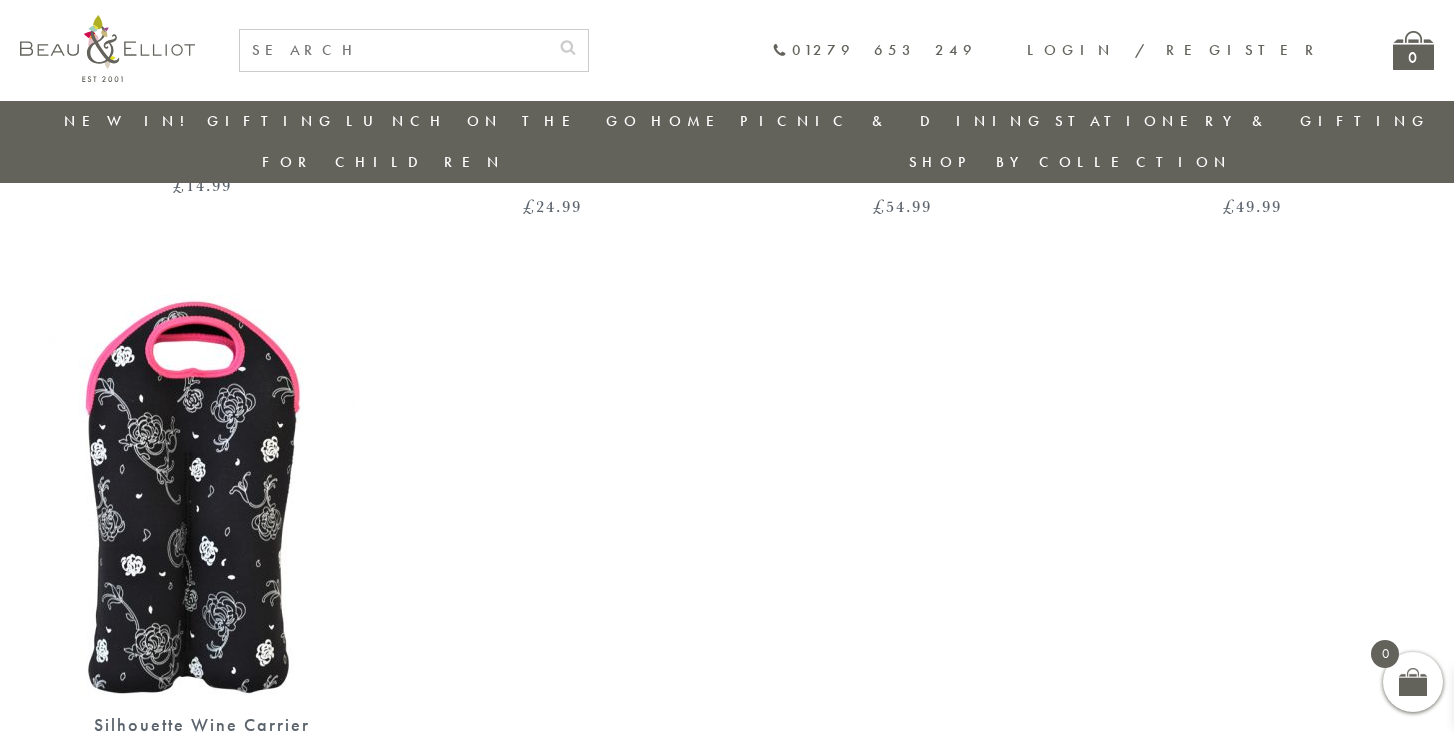 click on "New in!" at bounding box center (131, 121) 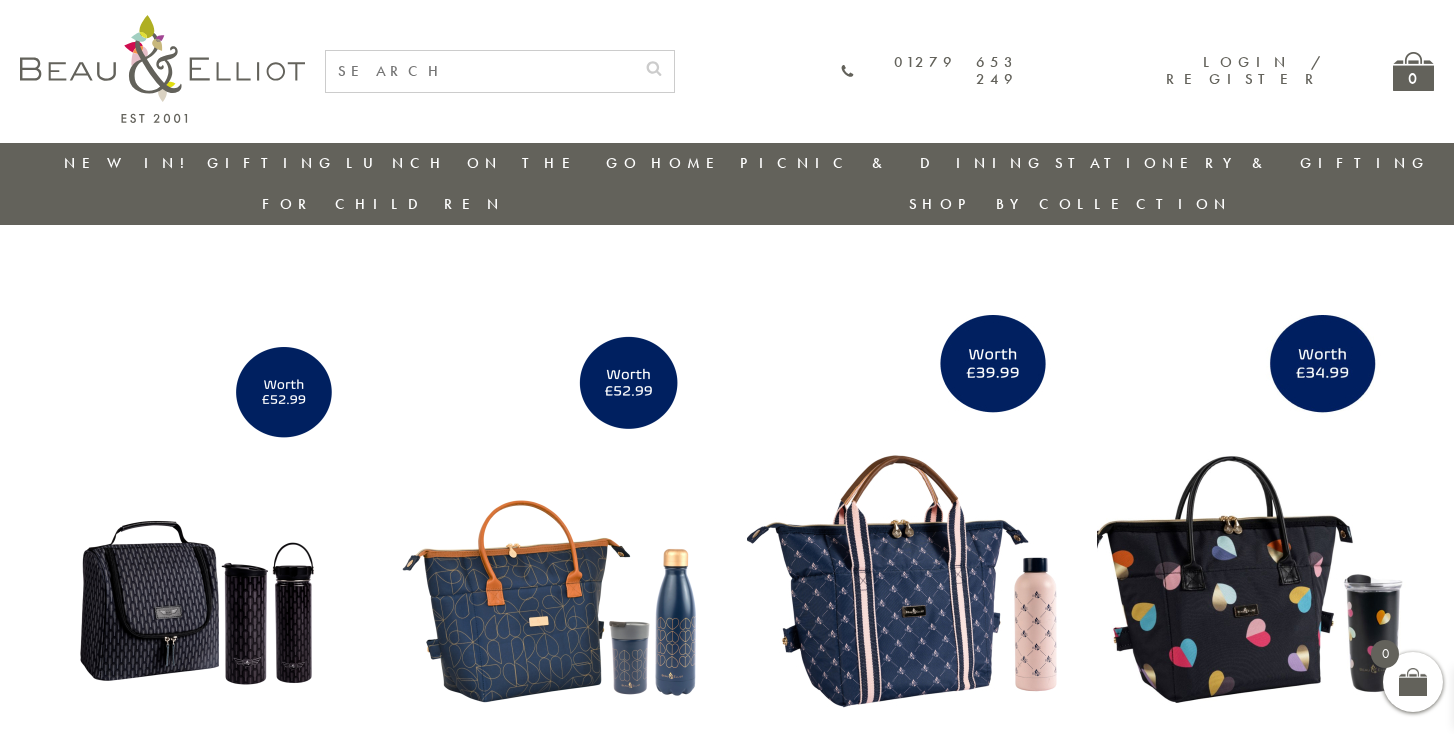 scroll, scrollTop: 0, scrollLeft: 0, axis: both 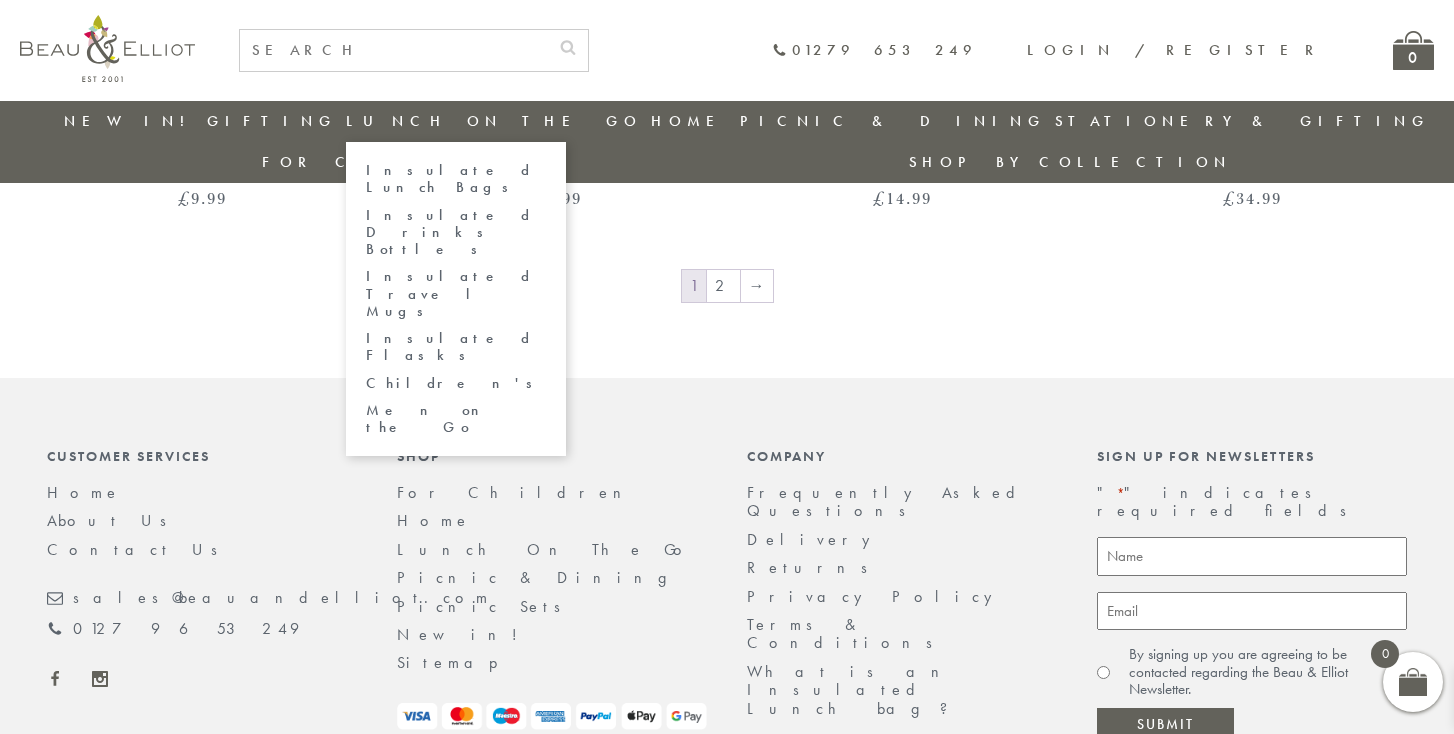 click on "Insulated Travel Mugs" at bounding box center [456, 294] 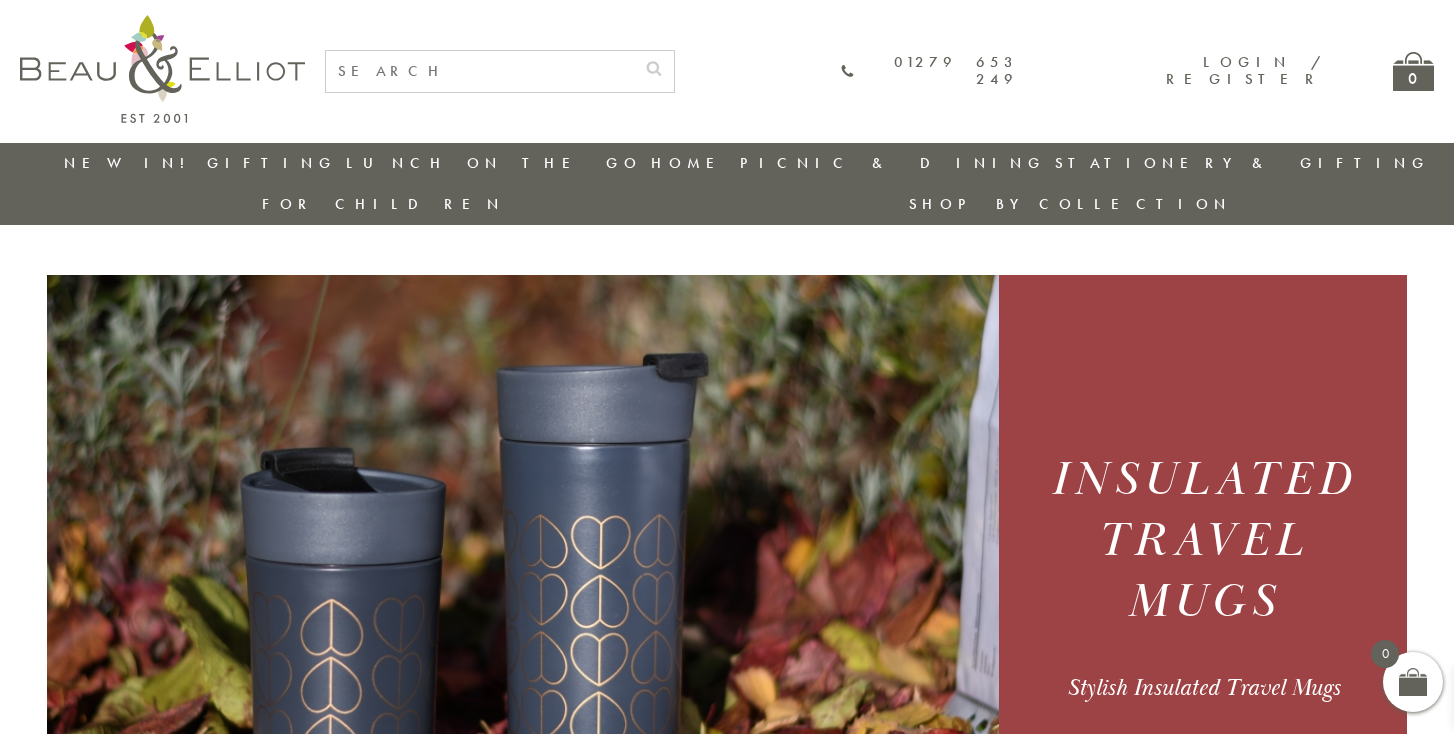 scroll, scrollTop: 0, scrollLeft: 0, axis: both 